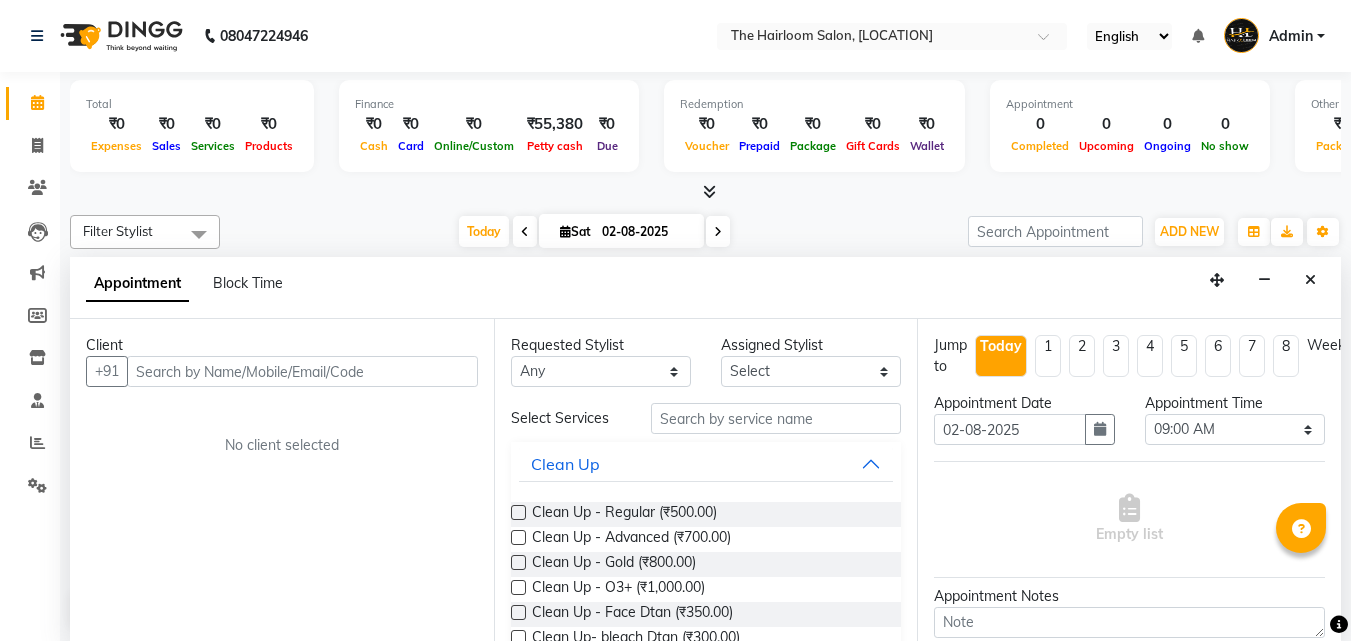 select on "[NUMBER]" 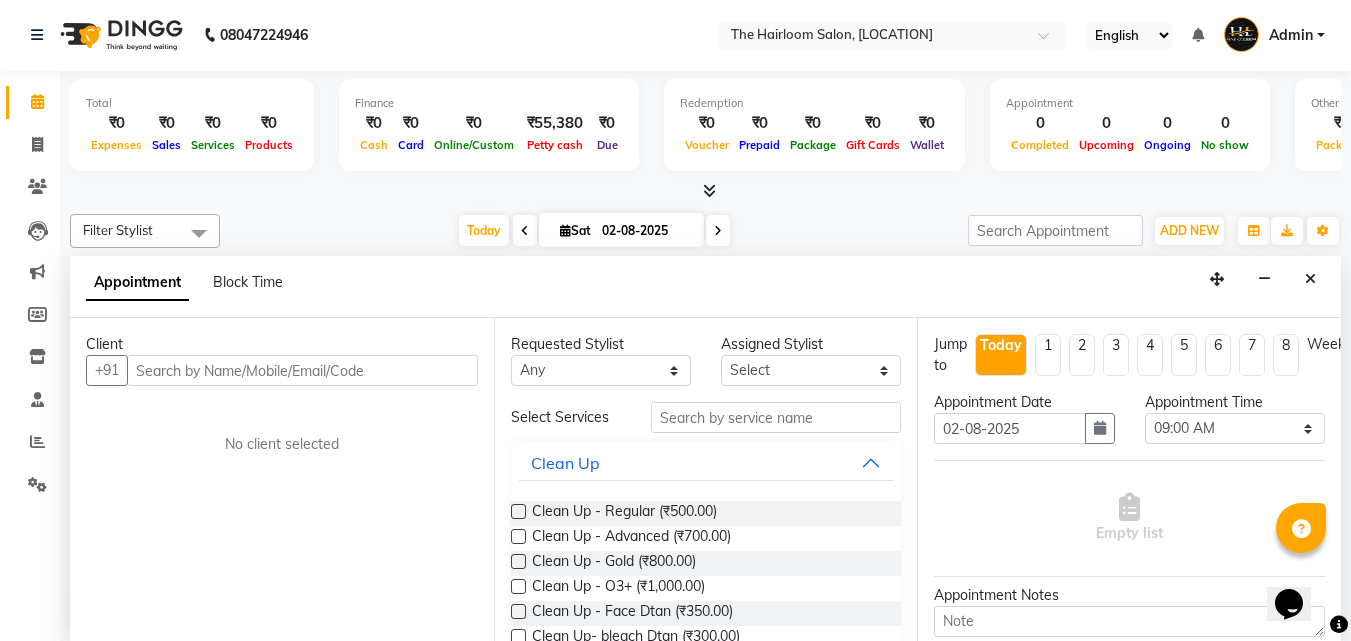 scroll, scrollTop: 1, scrollLeft: 0, axis: vertical 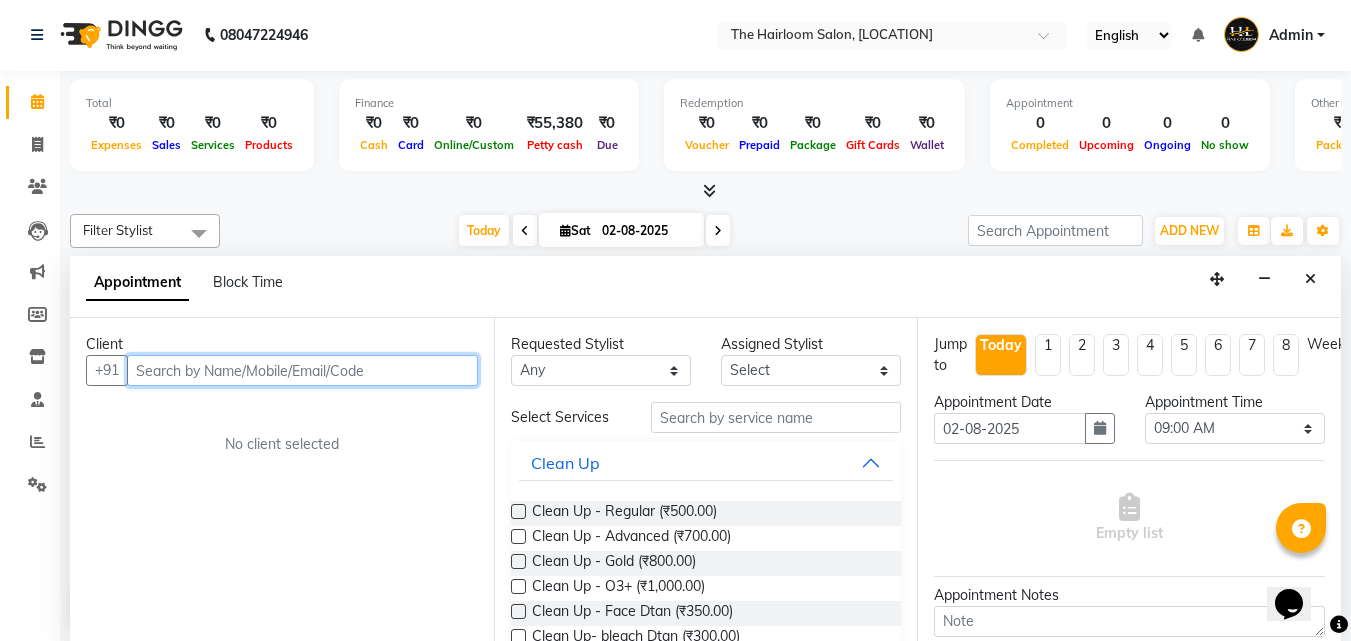 click at bounding box center [302, 370] 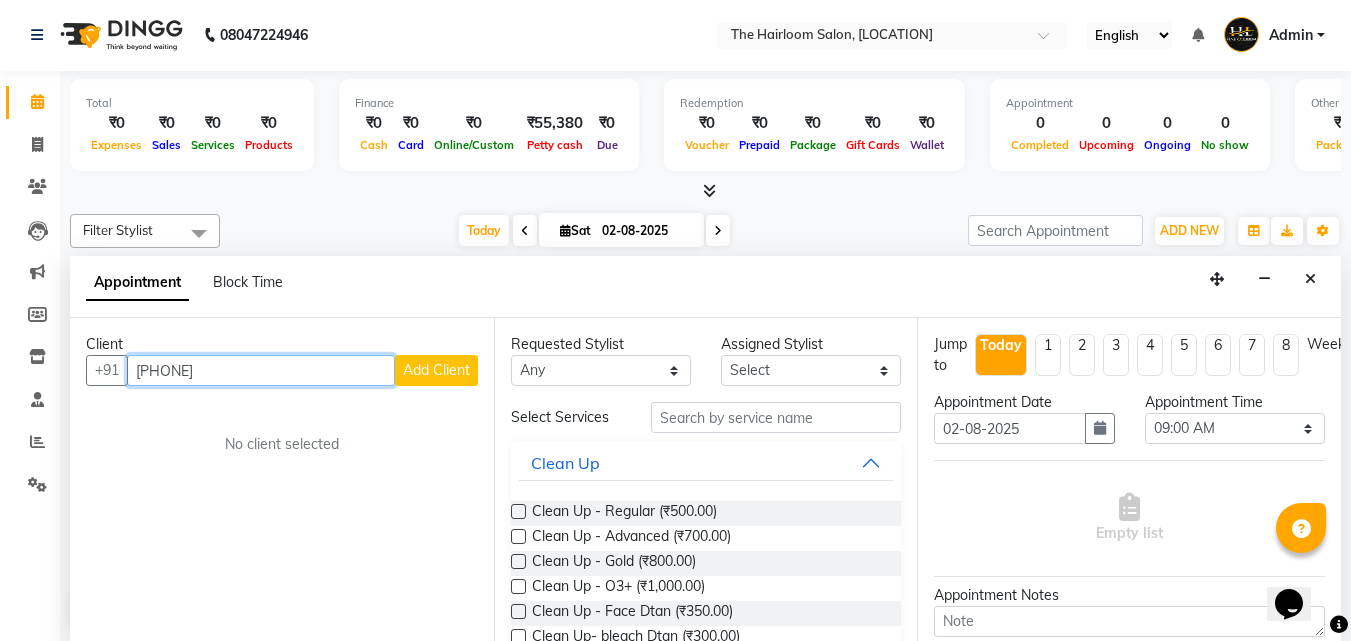 type on "[PHONE]" 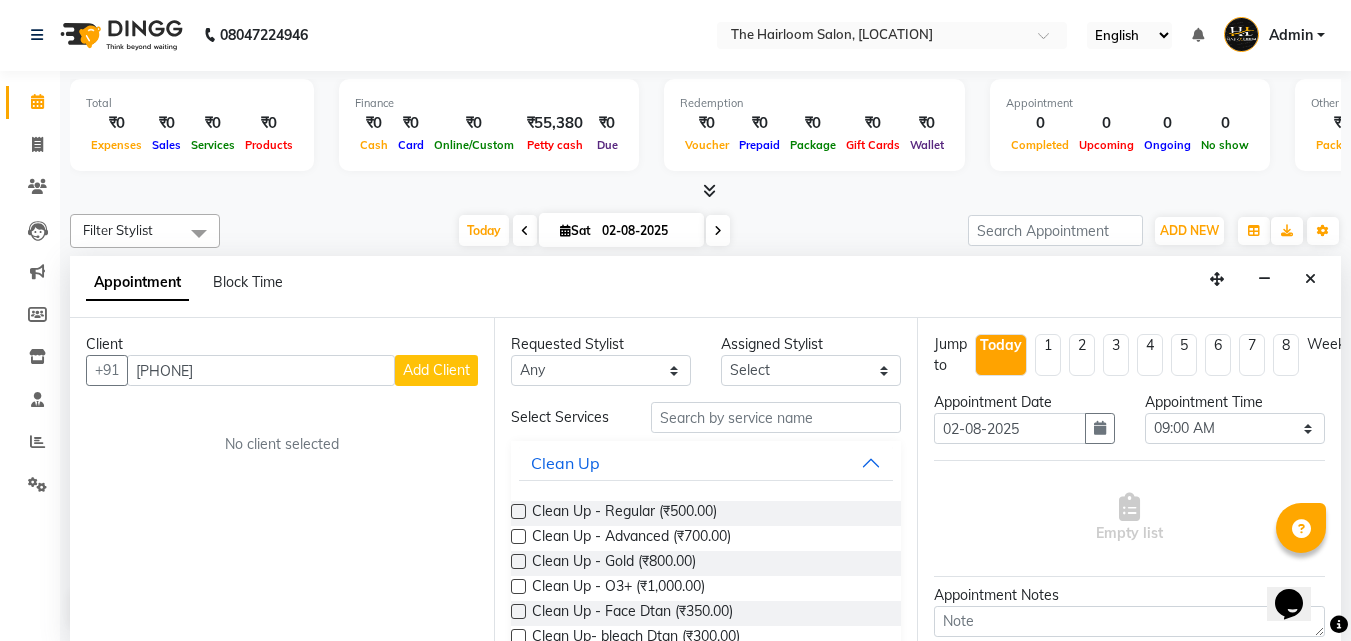 click on "Add Client" at bounding box center (436, 370) 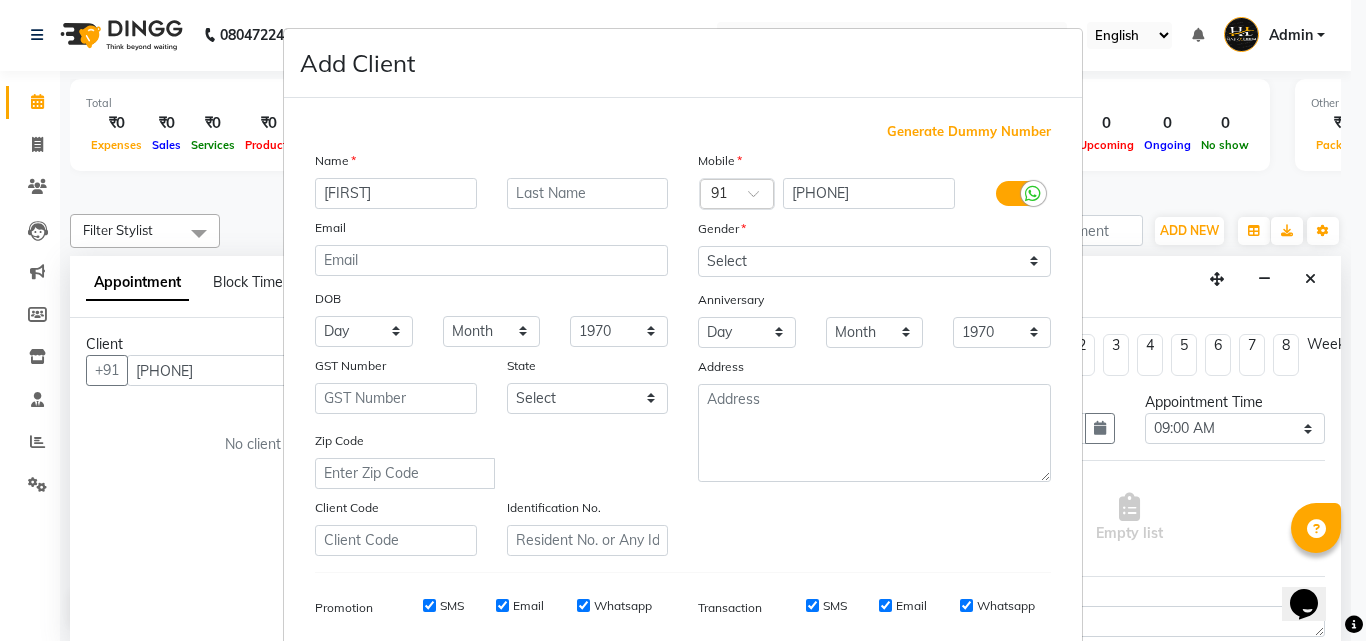 type on "[FIRST]" 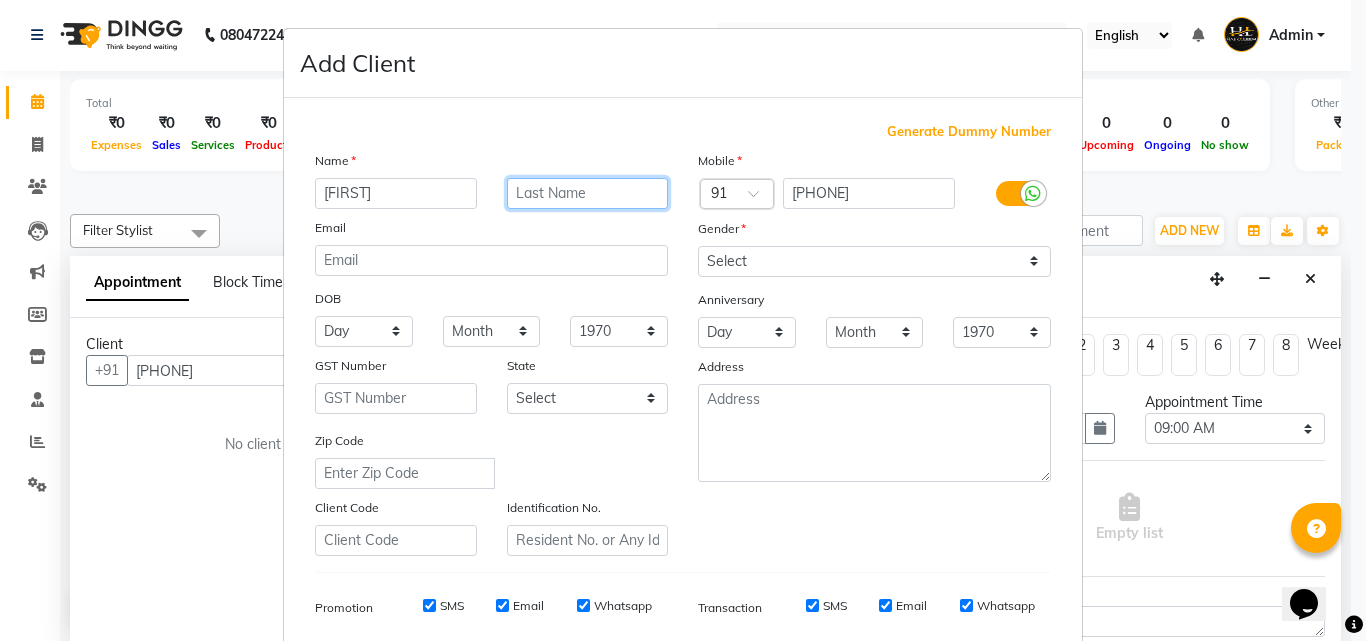 click at bounding box center (588, 193) 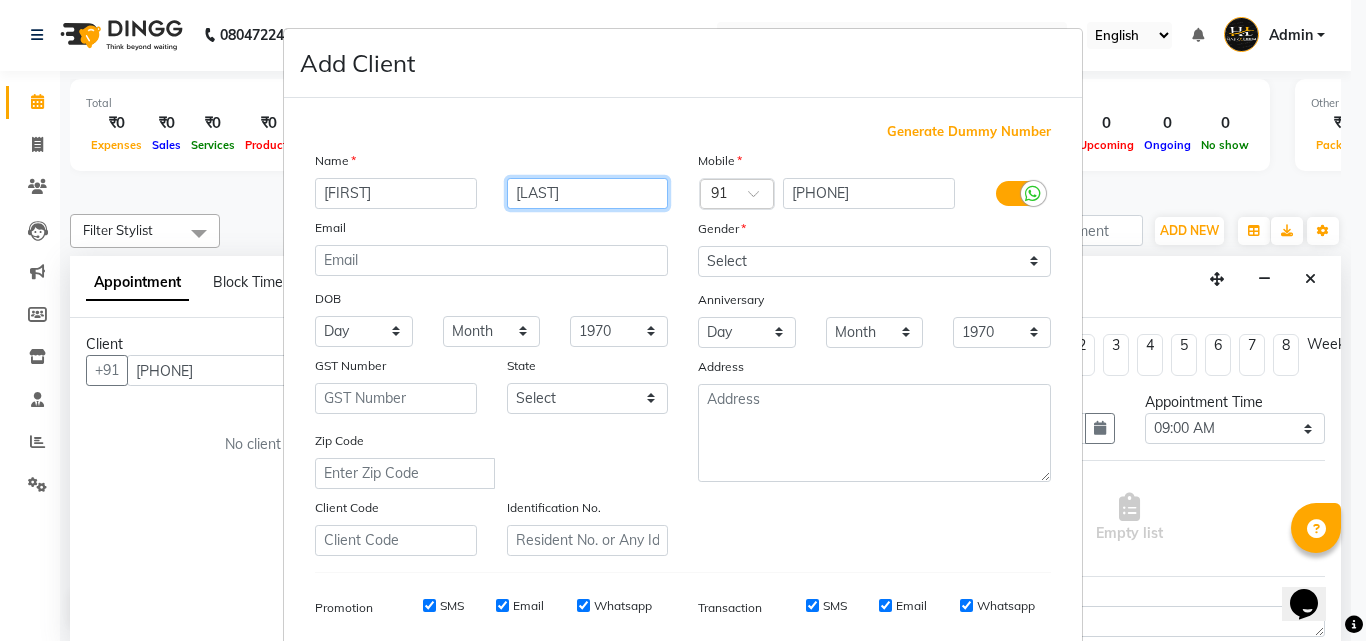 type on "[LAST]" 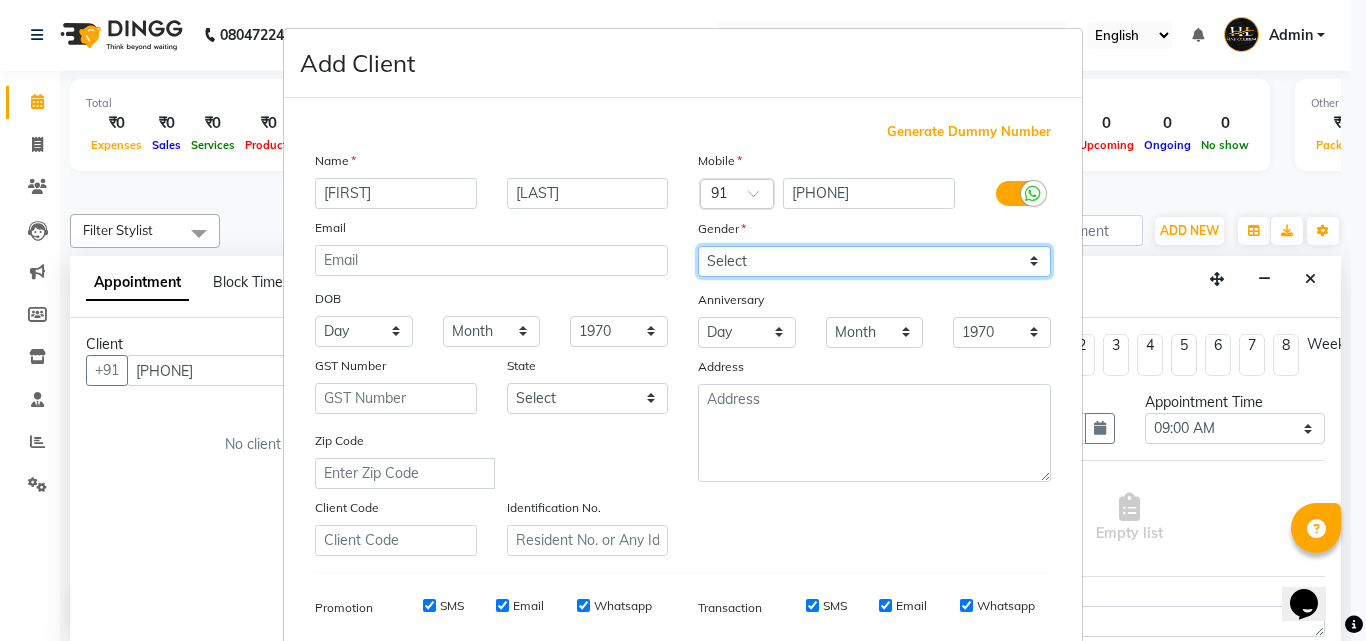 click on "Select Male Female Other Prefer Not To Say" at bounding box center (874, 261) 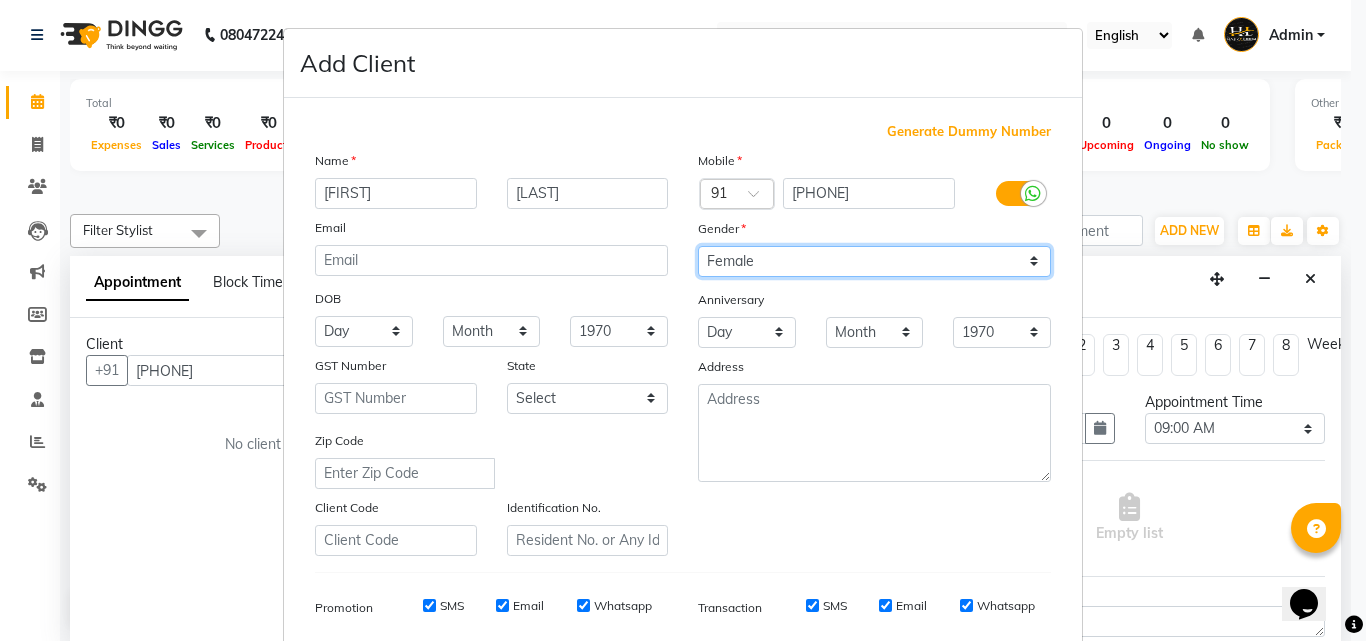 click on "Select Male Female Other Prefer Not To Say" at bounding box center [874, 261] 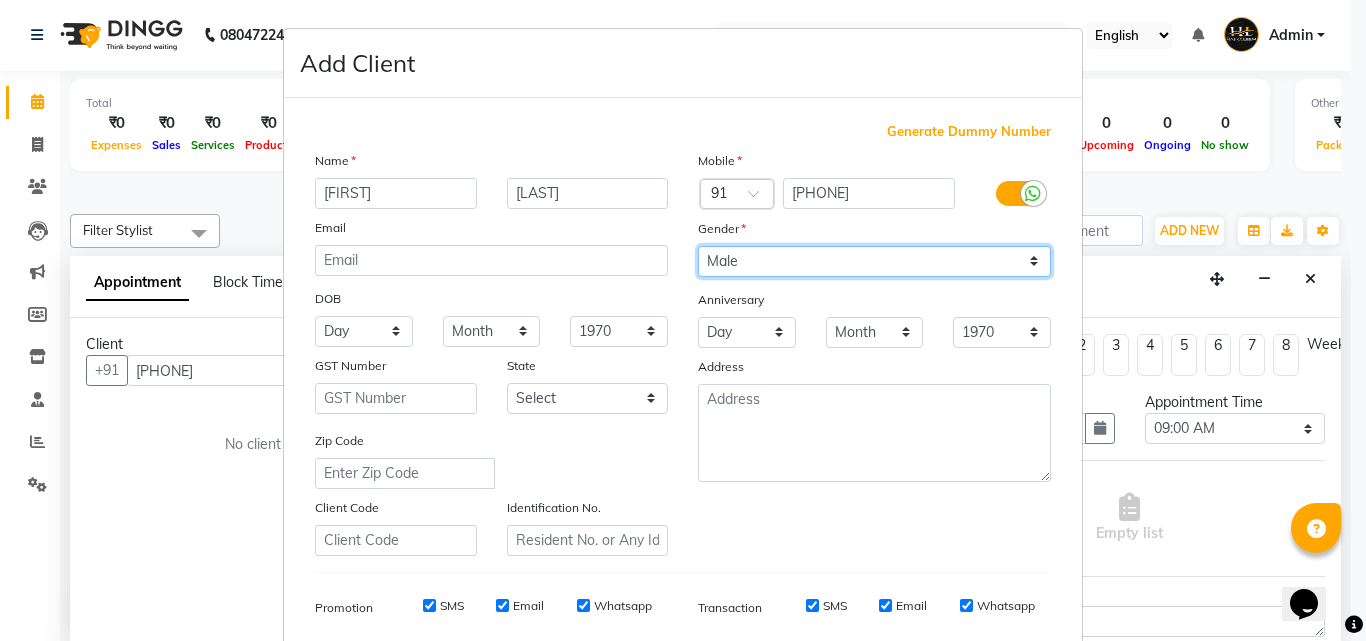 click on "Select Male Female Other Prefer Not To Say" at bounding box center [874, 261] 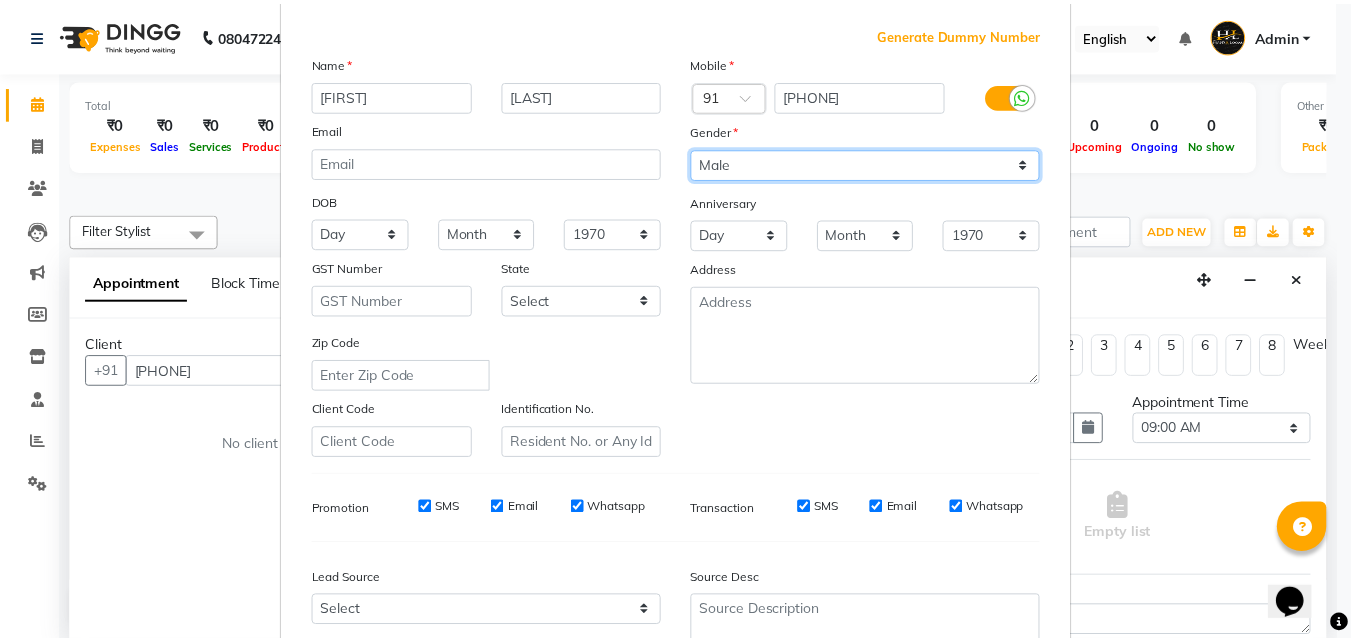 scroll, scrollTop: 282, scrollLeft: 0, axis: vertical 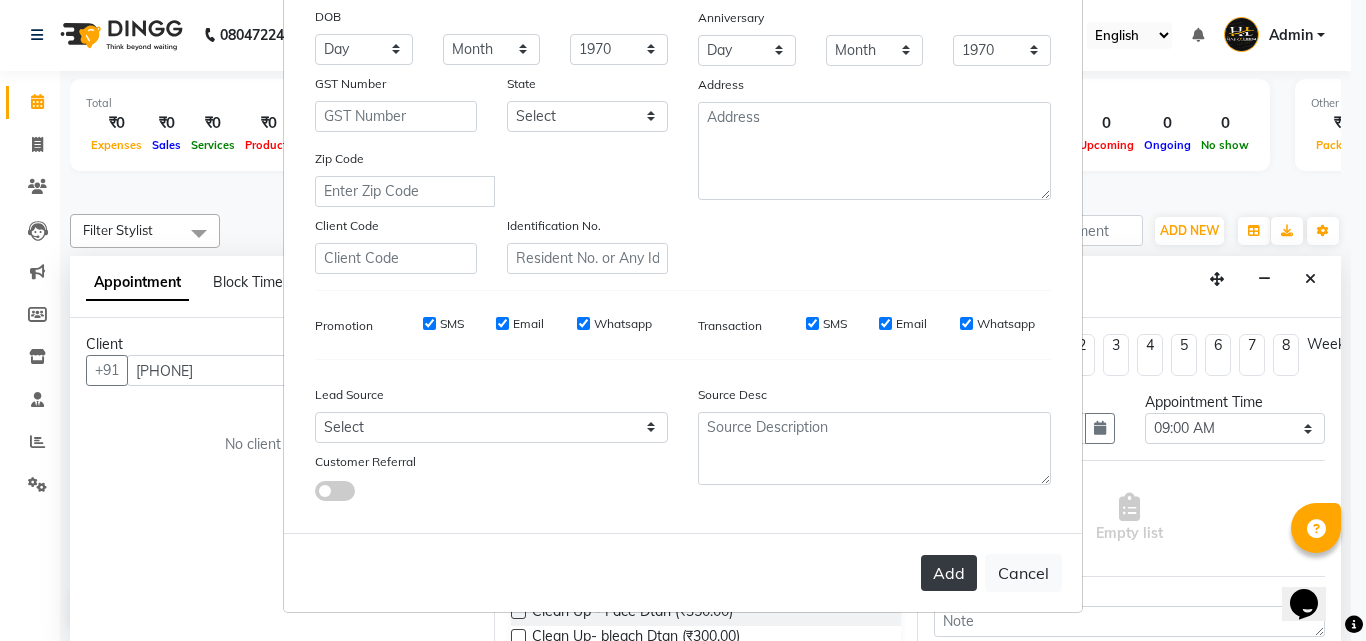 click on "Add" at bounding box center (949, 573) 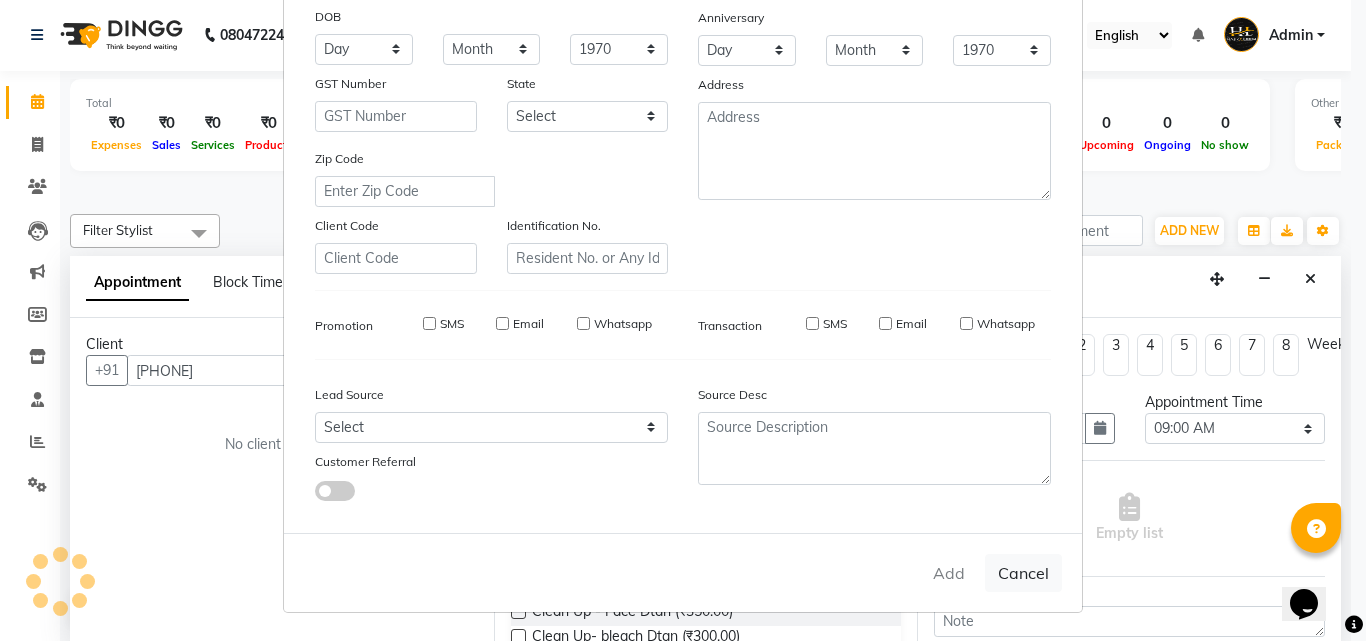type 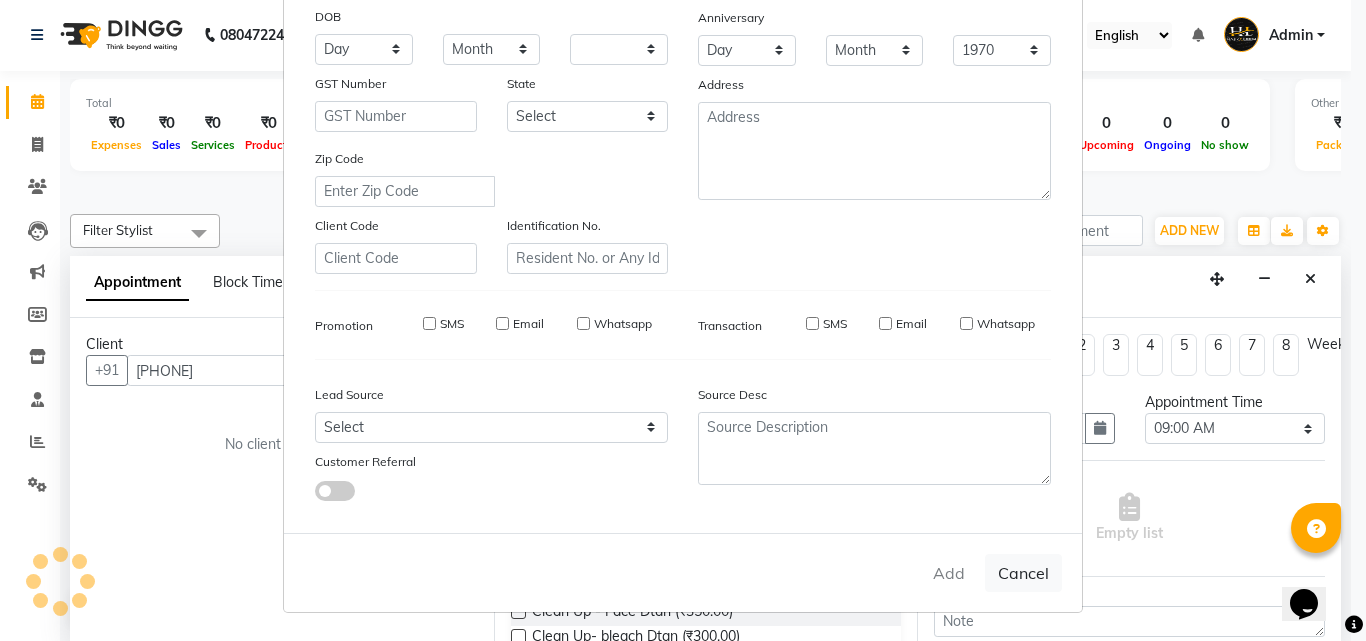 select 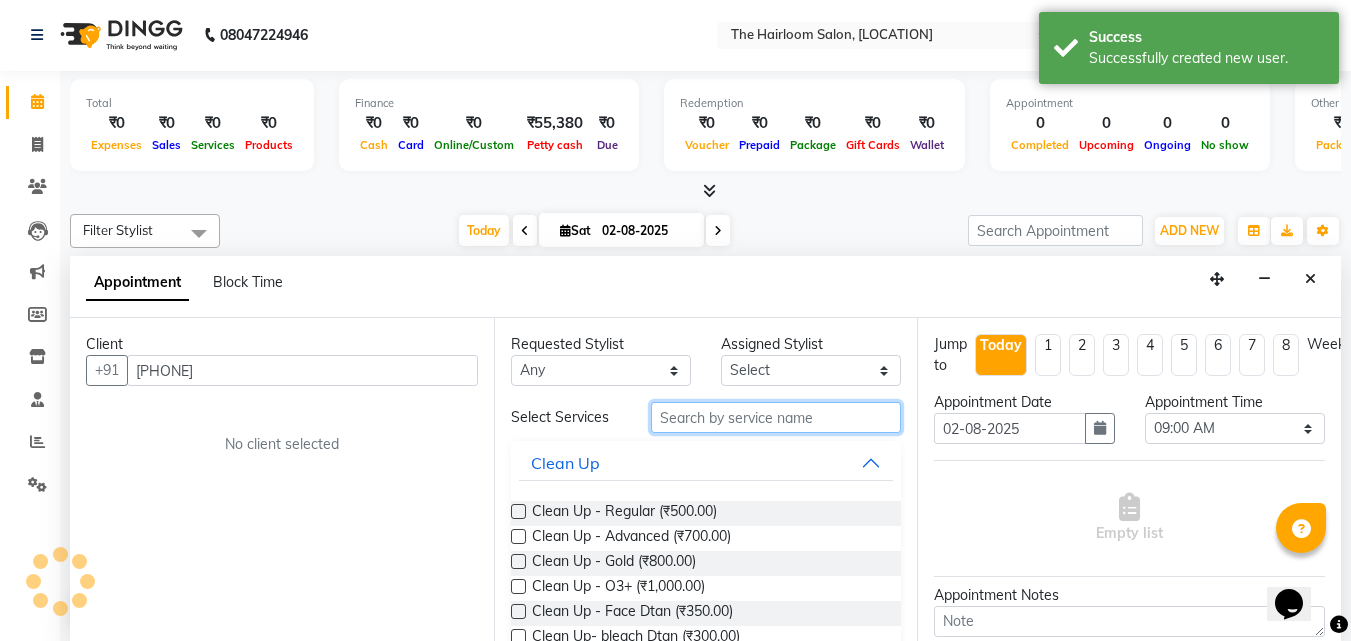 click at bounding box center (776, 417) 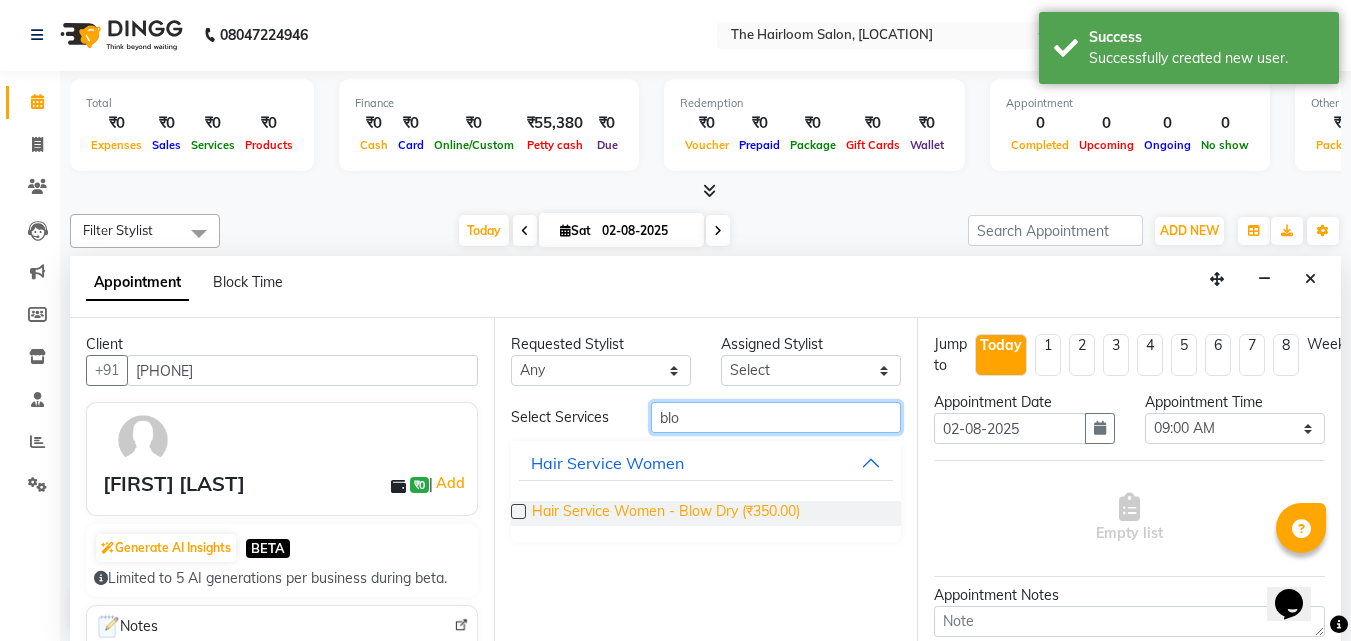 type on "blo" 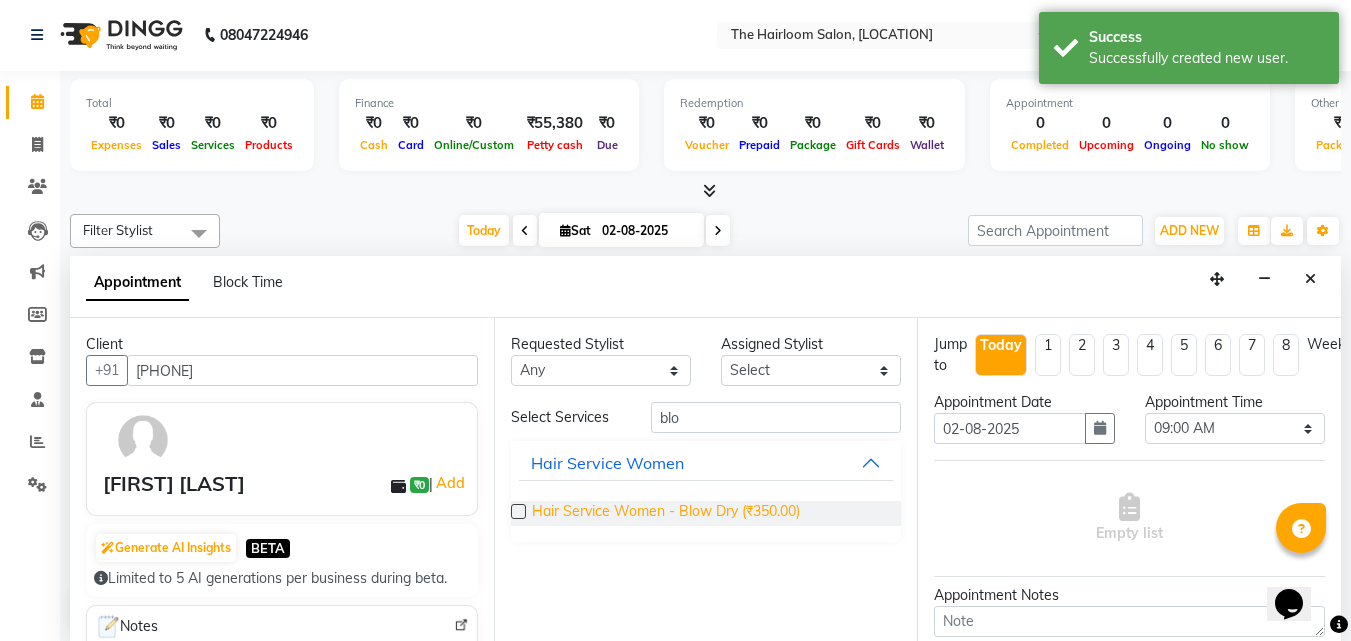 click on "Hair Service Women  - Blow Dry (₹350.00)" at bounding box center (666, 513) 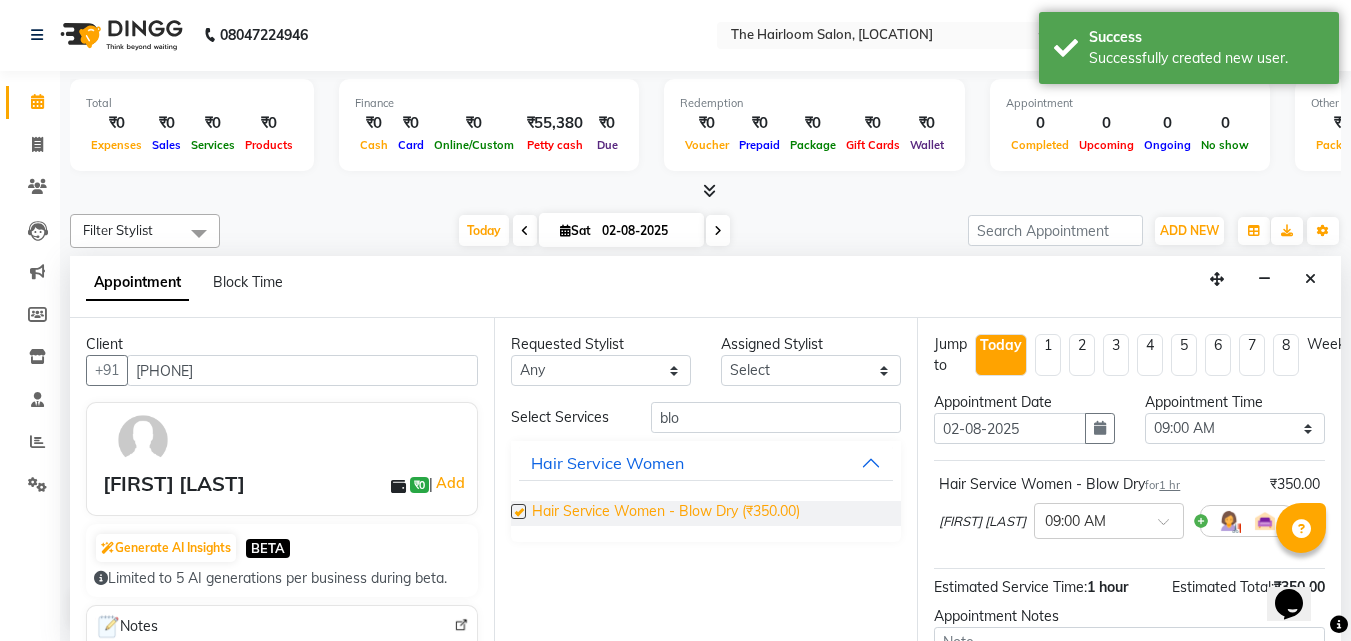 checkbox on "false" 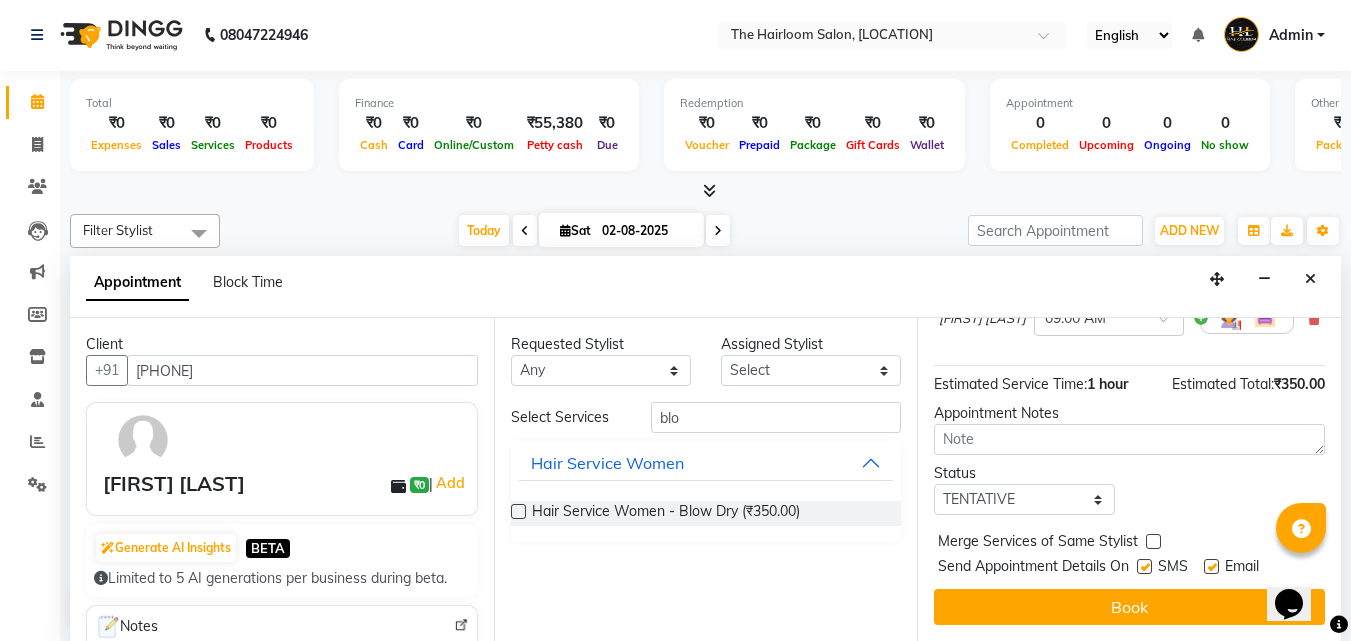 scroll, scrollTop: 218, scrollLeft: 0, axis: vertical 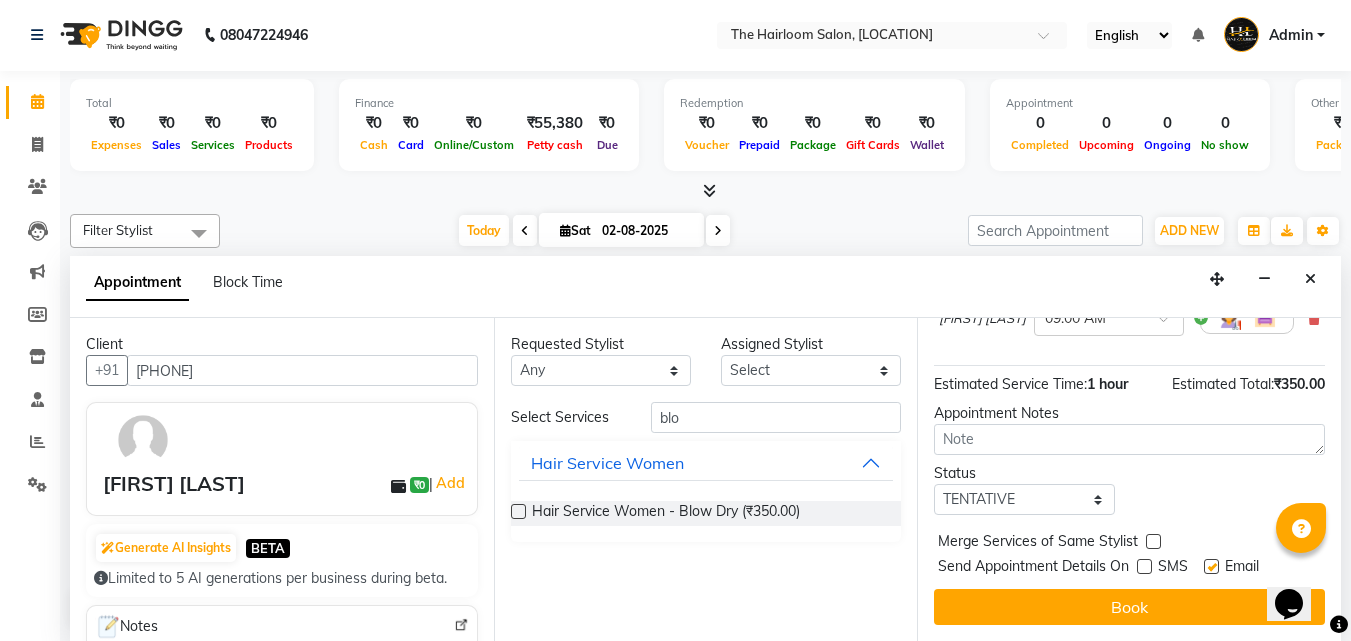 drag, startPoint x: 1216, startPoint y: 548, endPoint x: 1184, endPoint y: 563, distance: 35.341194 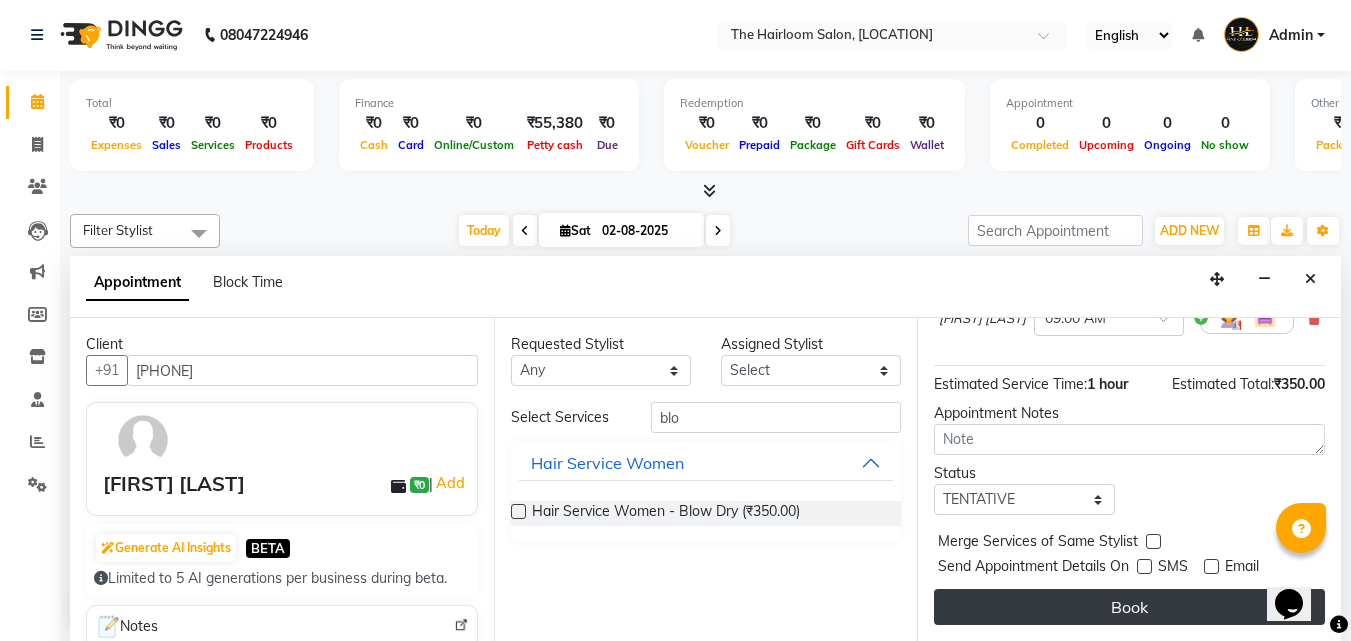 click on "Book" at bounding box center (1129, 607) 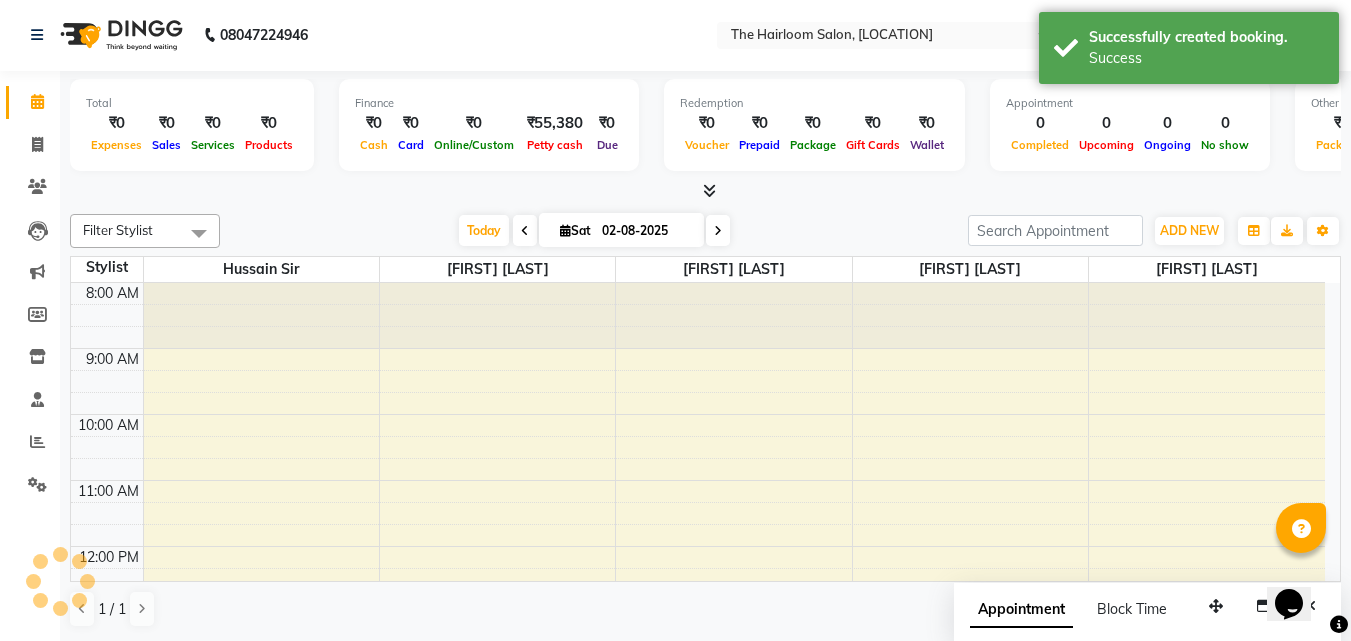 scroll, scrollTop: 0, scrollLeft: 0, axis: both 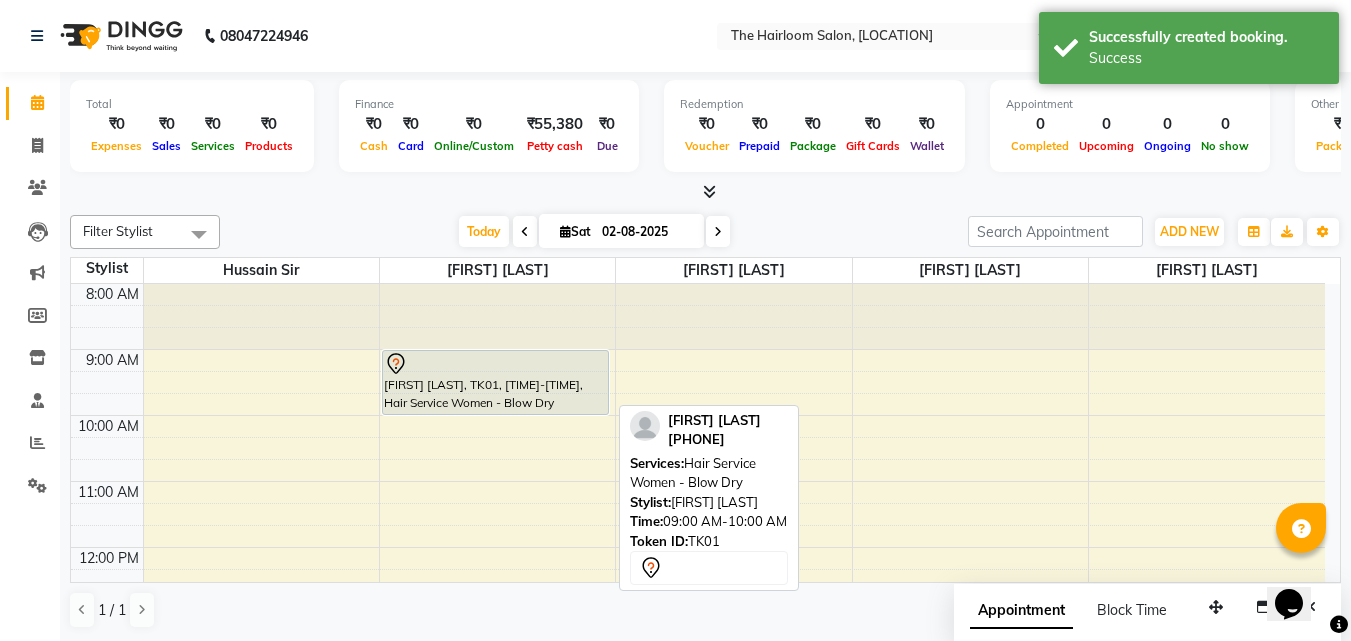 click on "[FIRST] [LAST], TK01, [TIME]-[TIME], Hair Service Women  - Blow Dry" at bounding box center [496, 382] 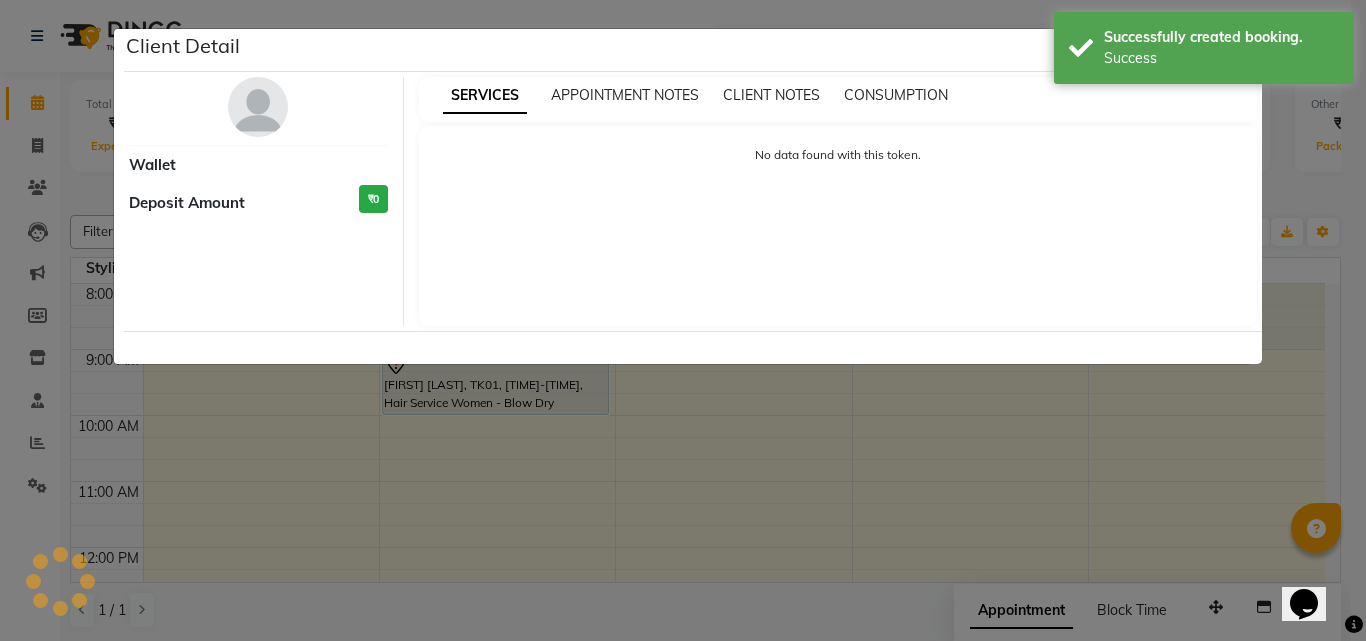 select on "7" 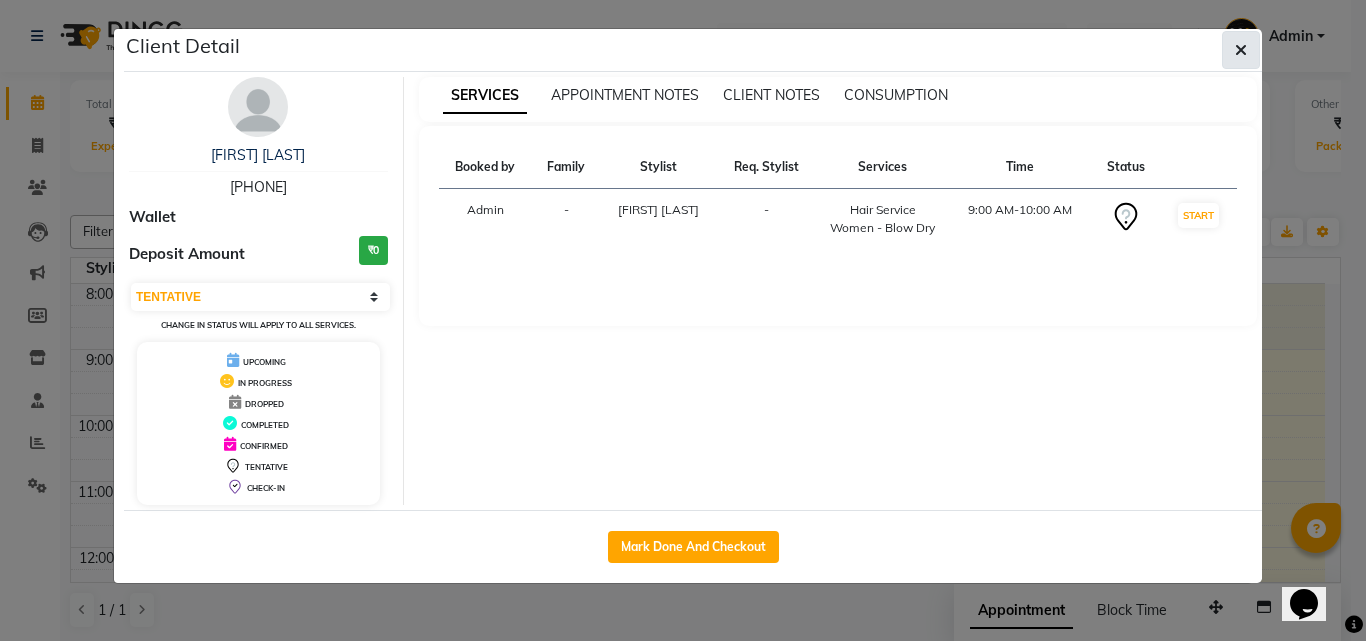 click 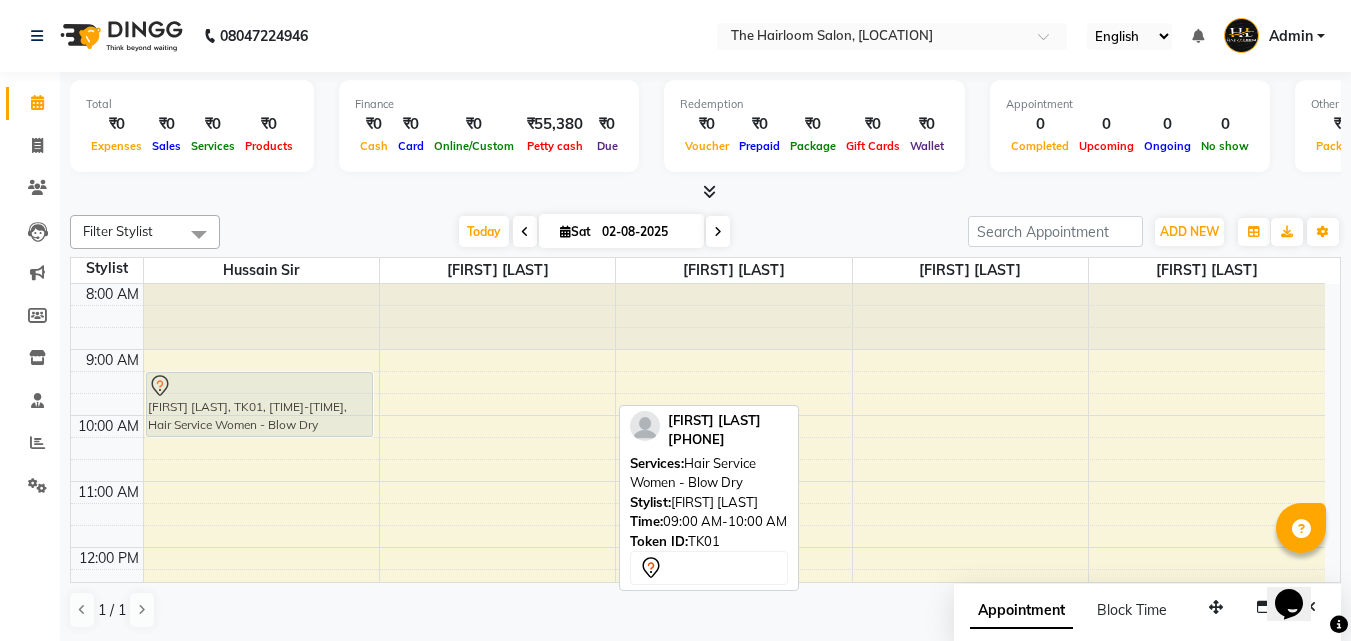drag, startPoint x: 587, startPoint y: 384, endPoint x: 306, endPoint y: 408, distance: 282.02304 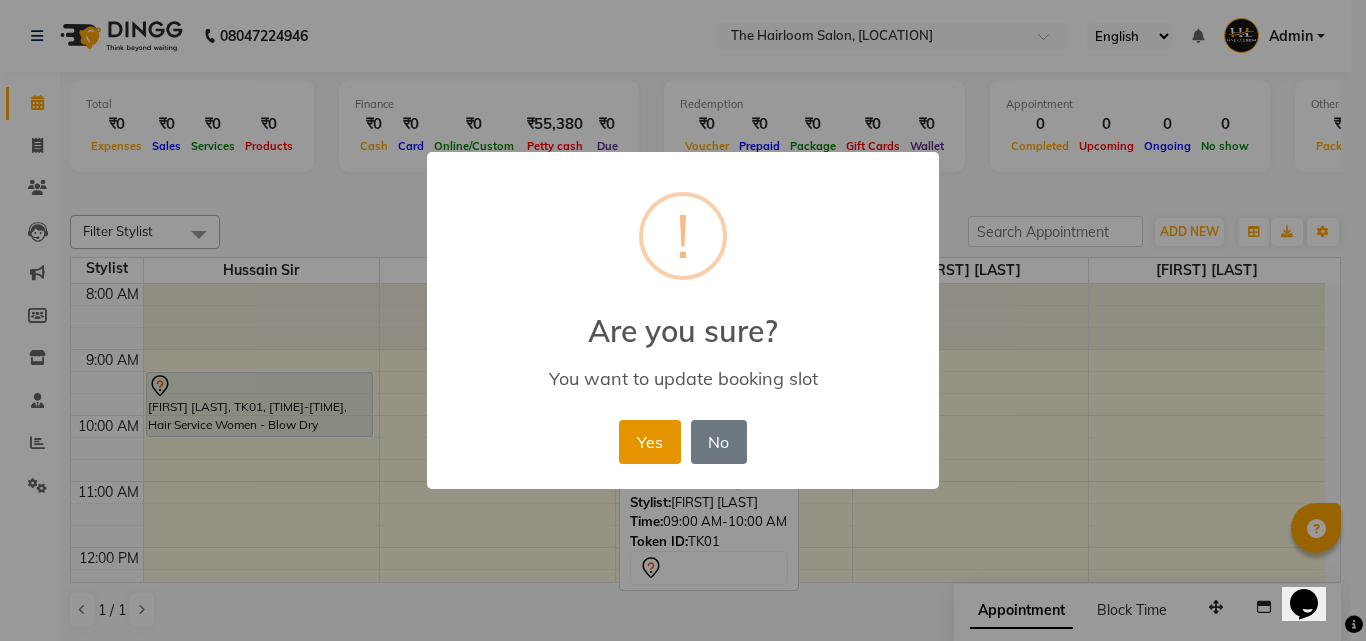 click on "Yes" at bounding box center (649, 442) 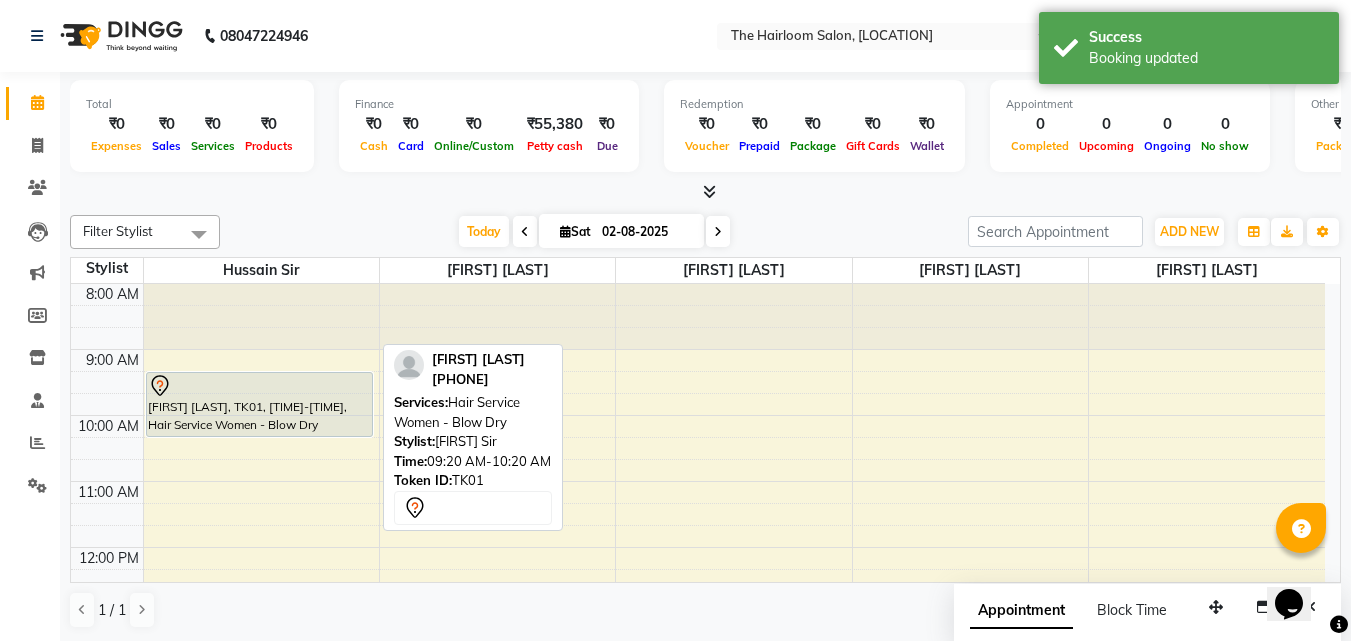 click on "[FIRST] [LAST], TK01, [TIME]-[TIME], Hair Service Women  - Blow Dry" at bounding box center (260, 404) 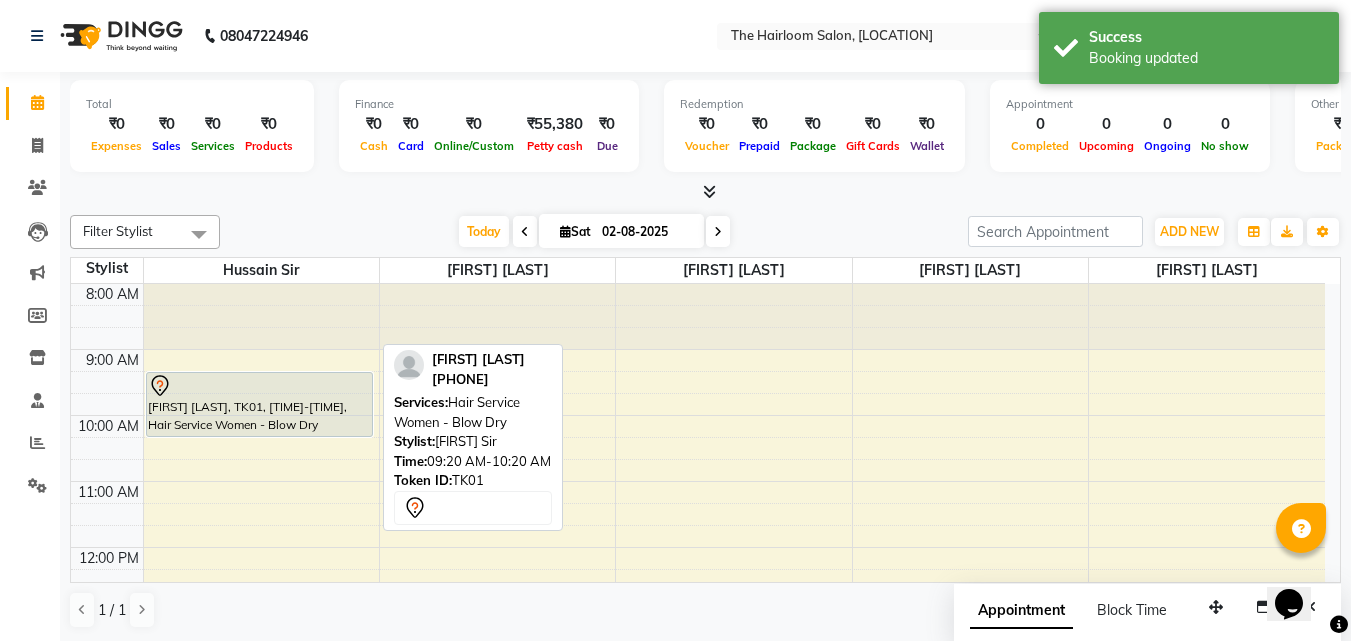 click on "[FIRST] [LAST], TK01, [TIME]-[TIME], Hair Service Women  - Blow Dry" at bounding box center [260, 404] 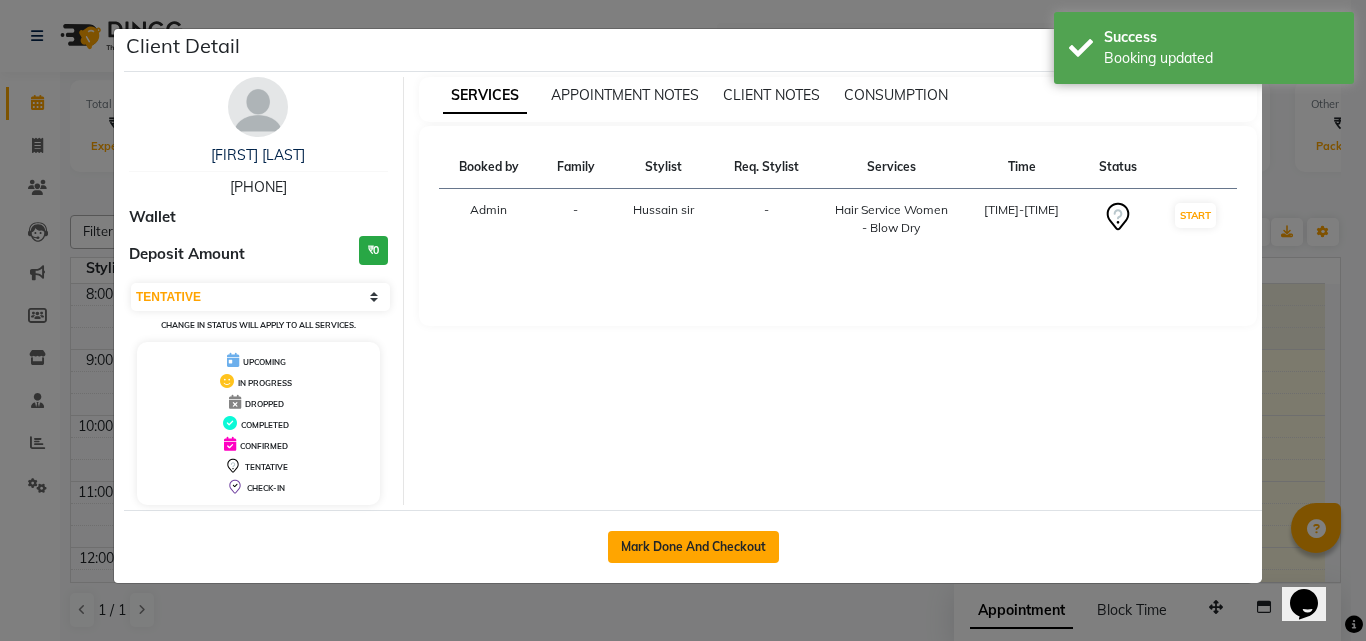 click on "Mark Done And Checkout" 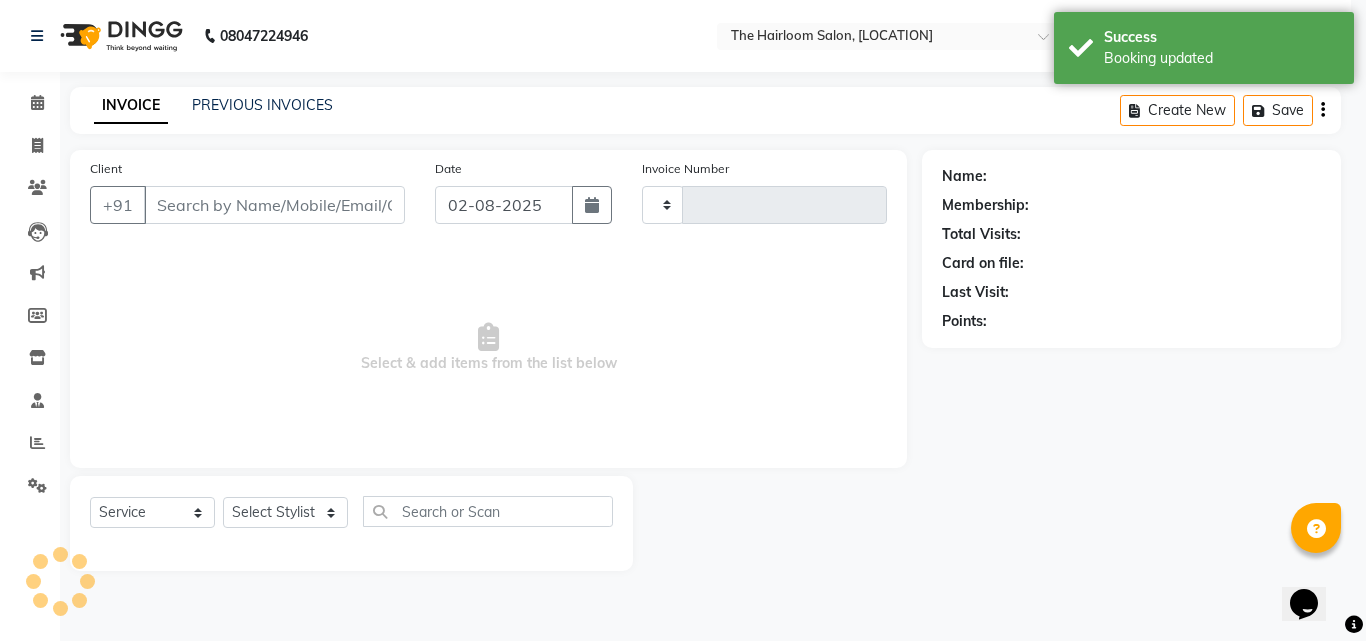 type on "2678" 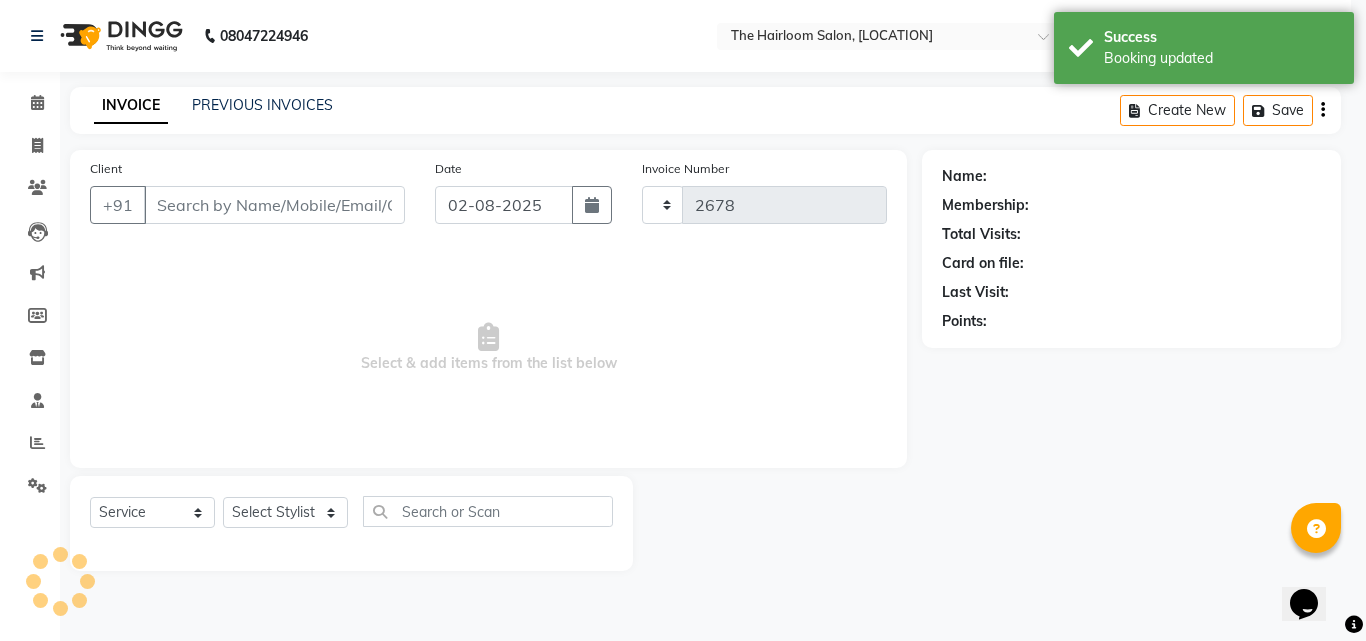 select on "5926" 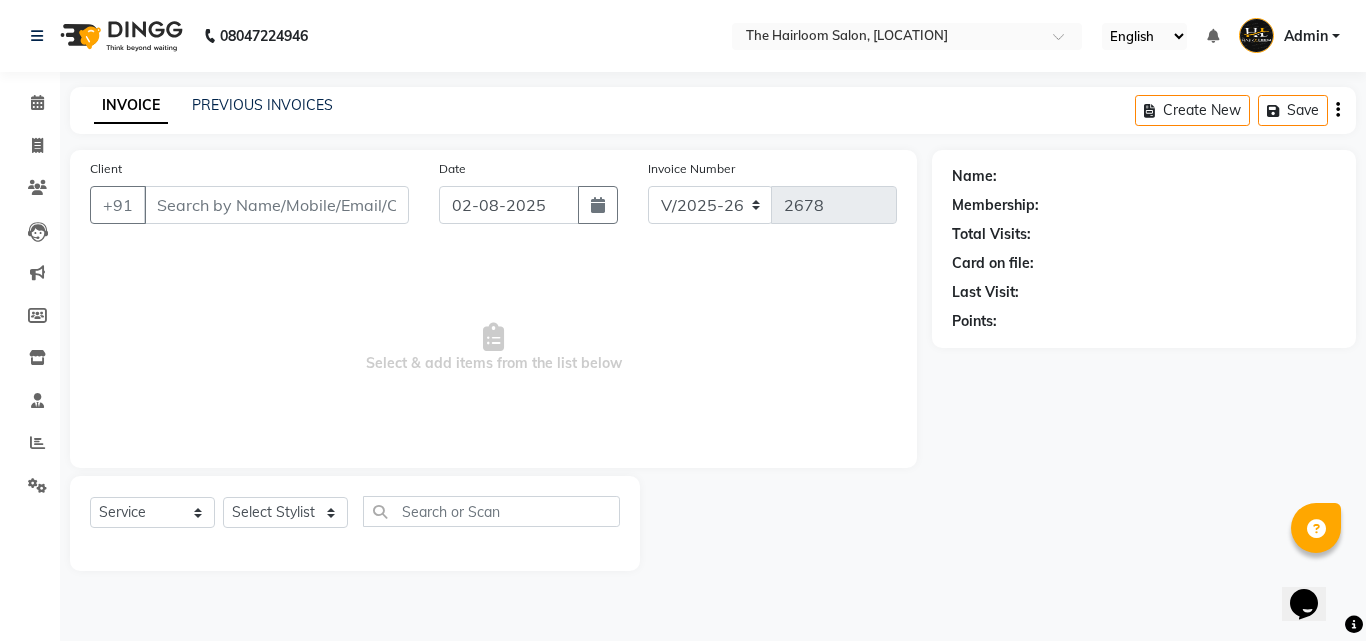 type on "[PHONE]" 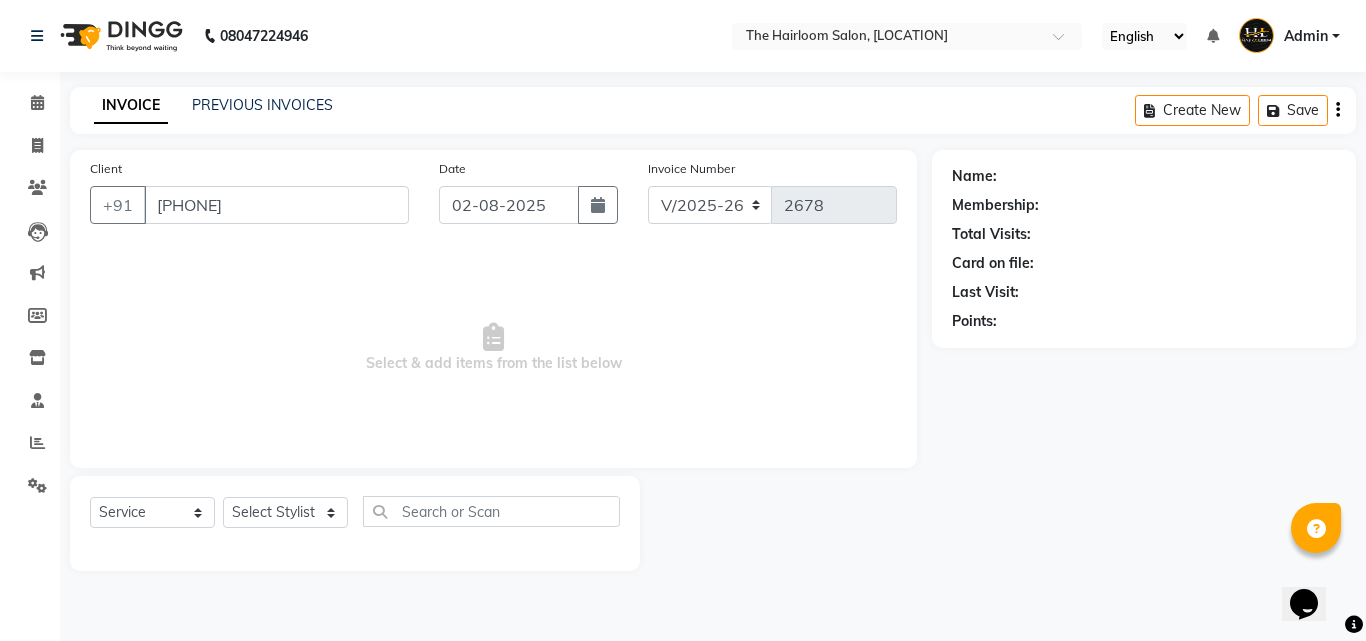 select on "41755" 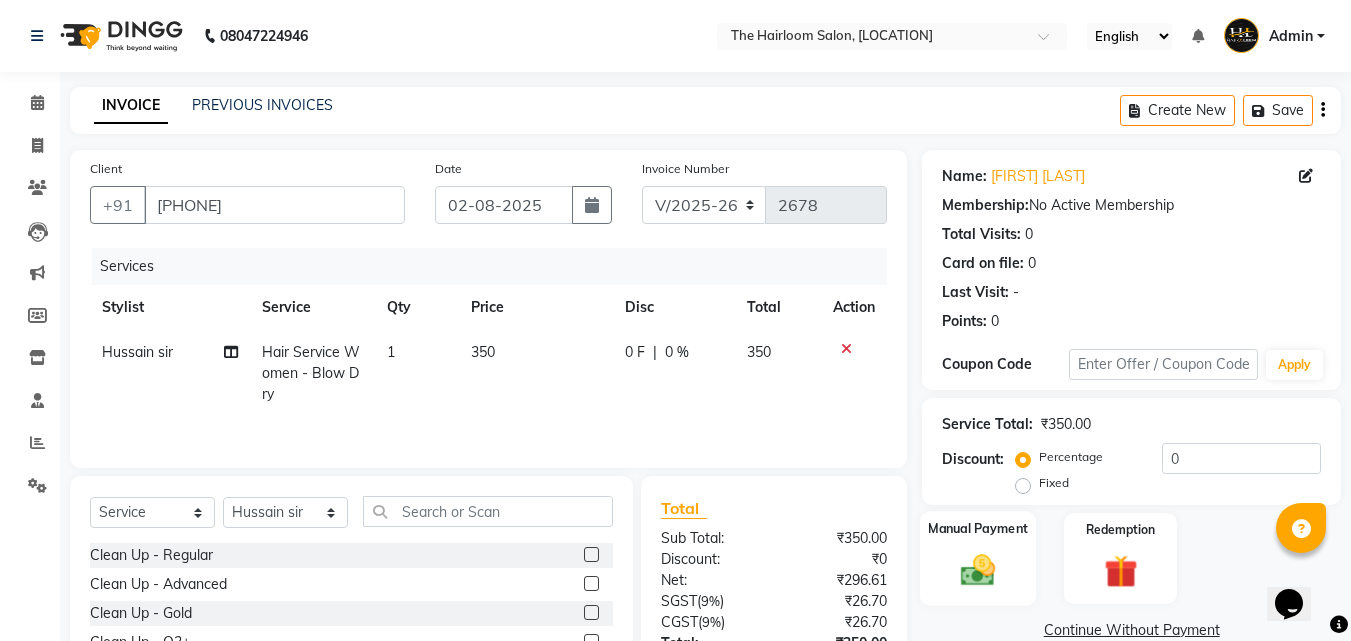 click 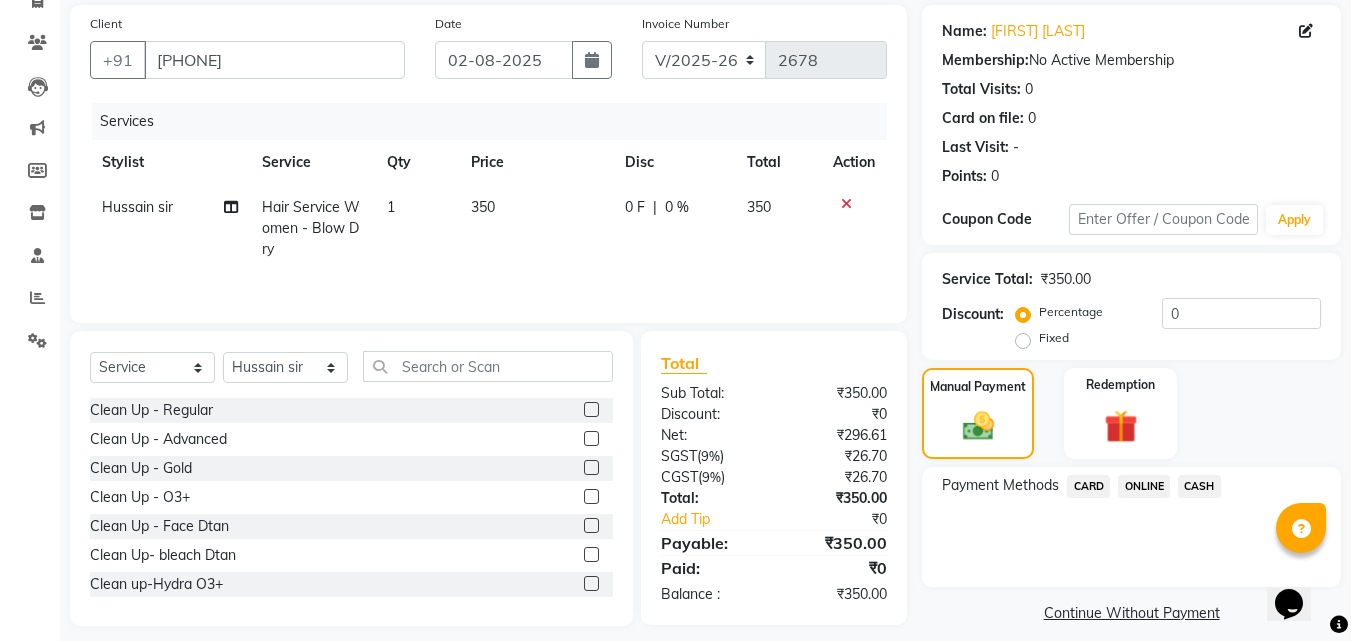 scroll, scrollTop: 162, scrollLeft: 0, axis: vertical 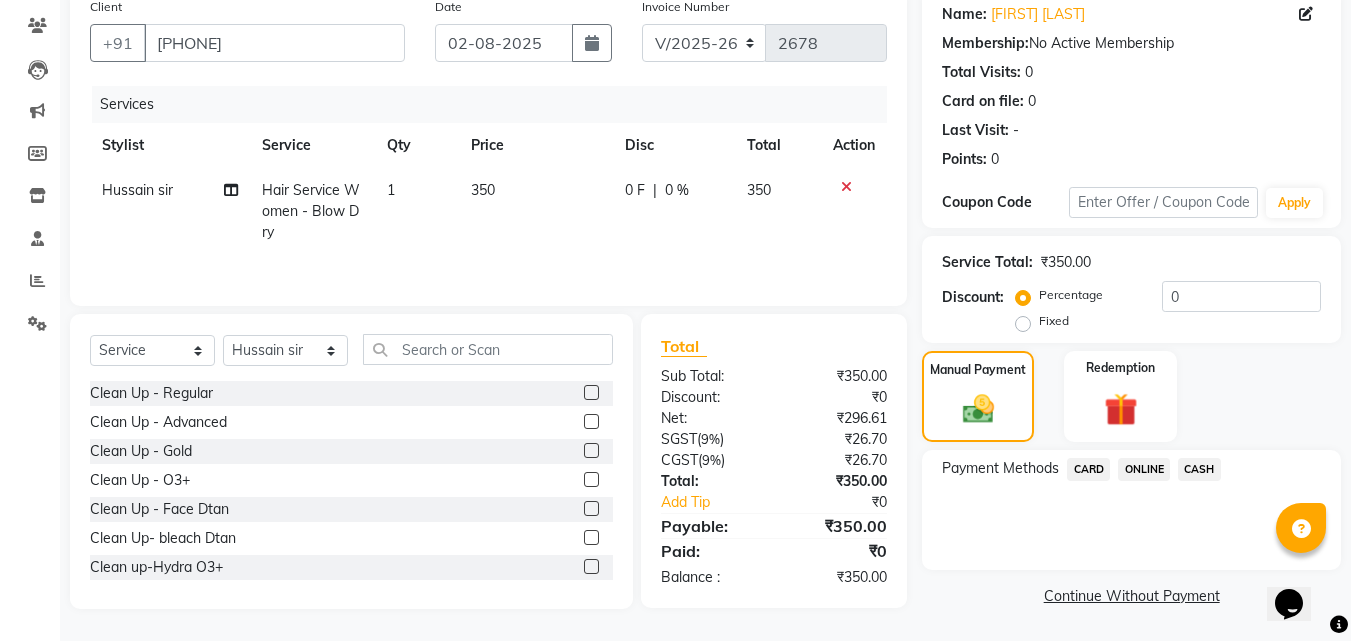 click on "CASH" 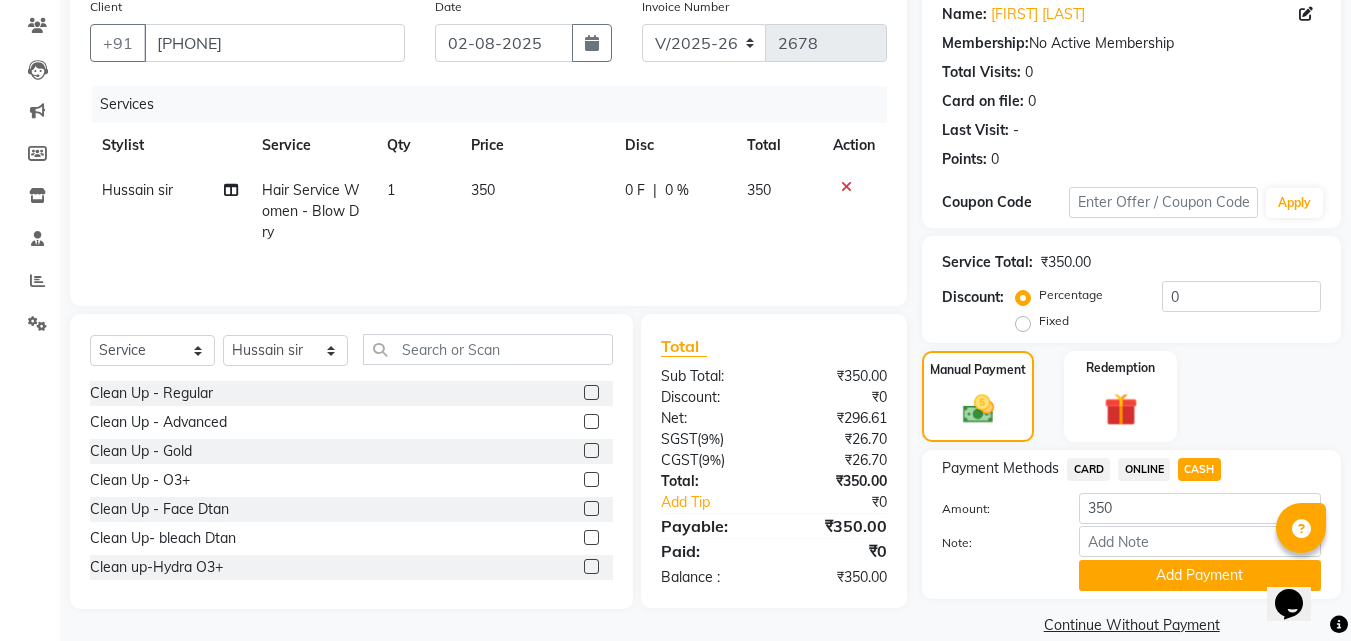 scroll, scrollTop: 191, scrollLeft: 0, axis: vertical 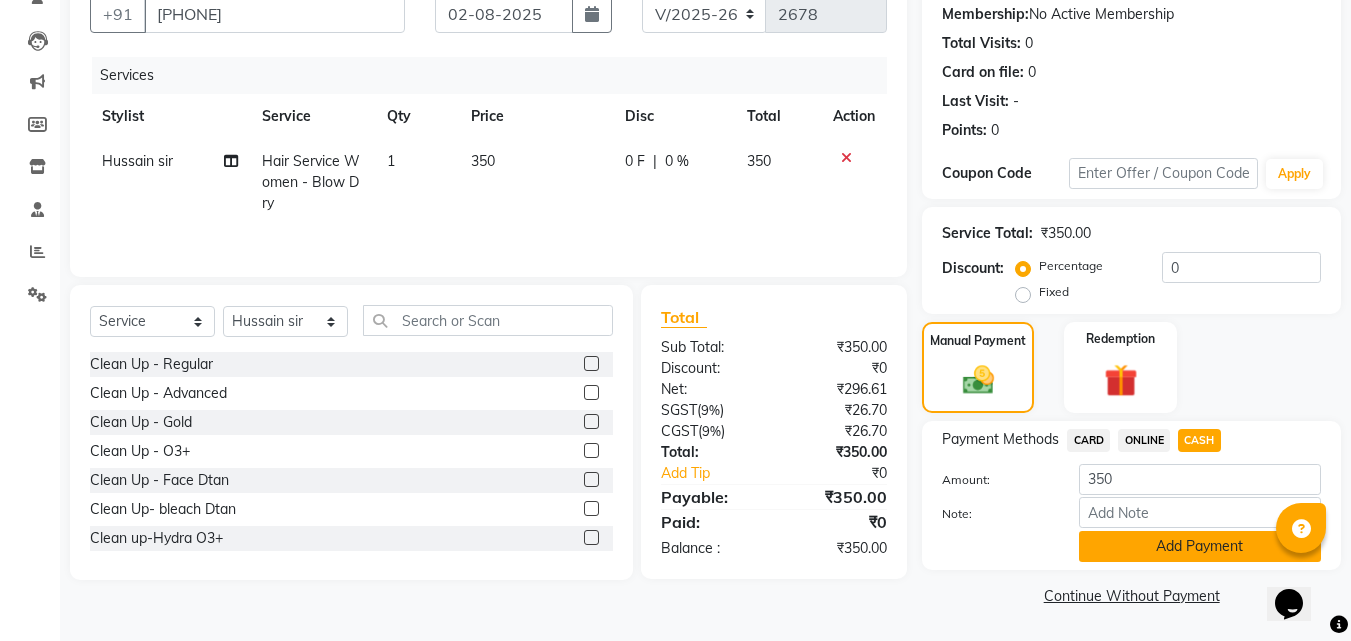 click on "Add Payment" 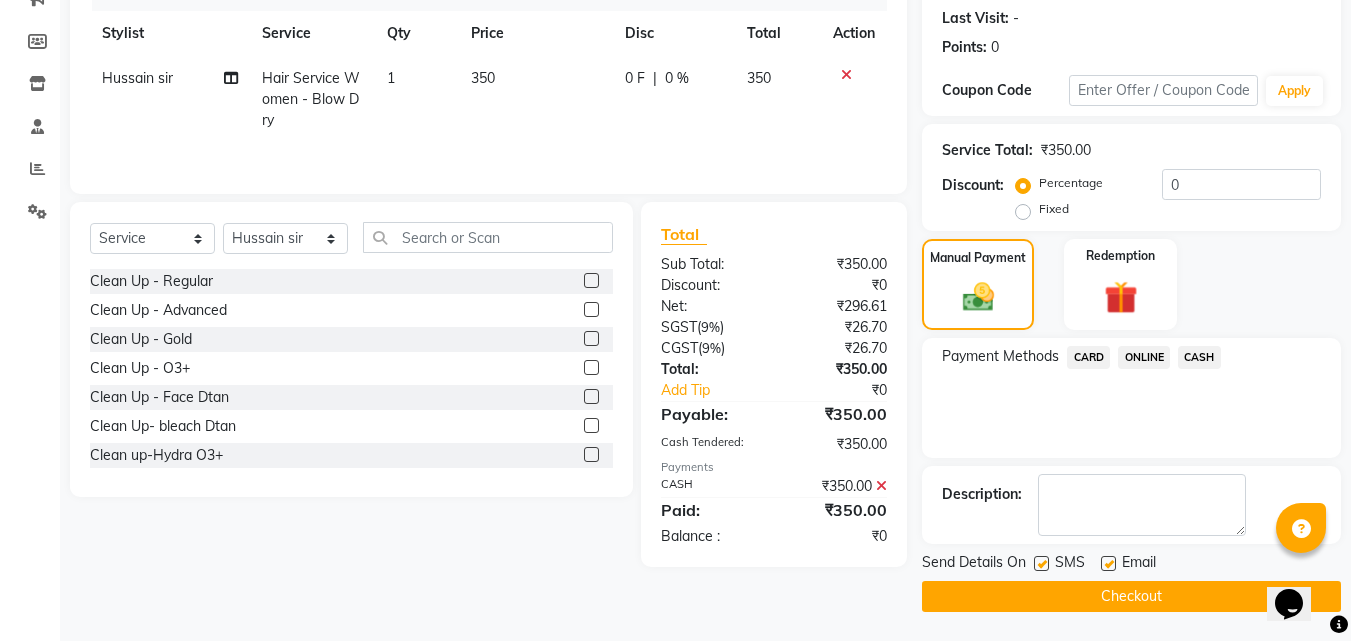 scroll, scrollTop: 275, scrollLeft: 0, axis: vertical 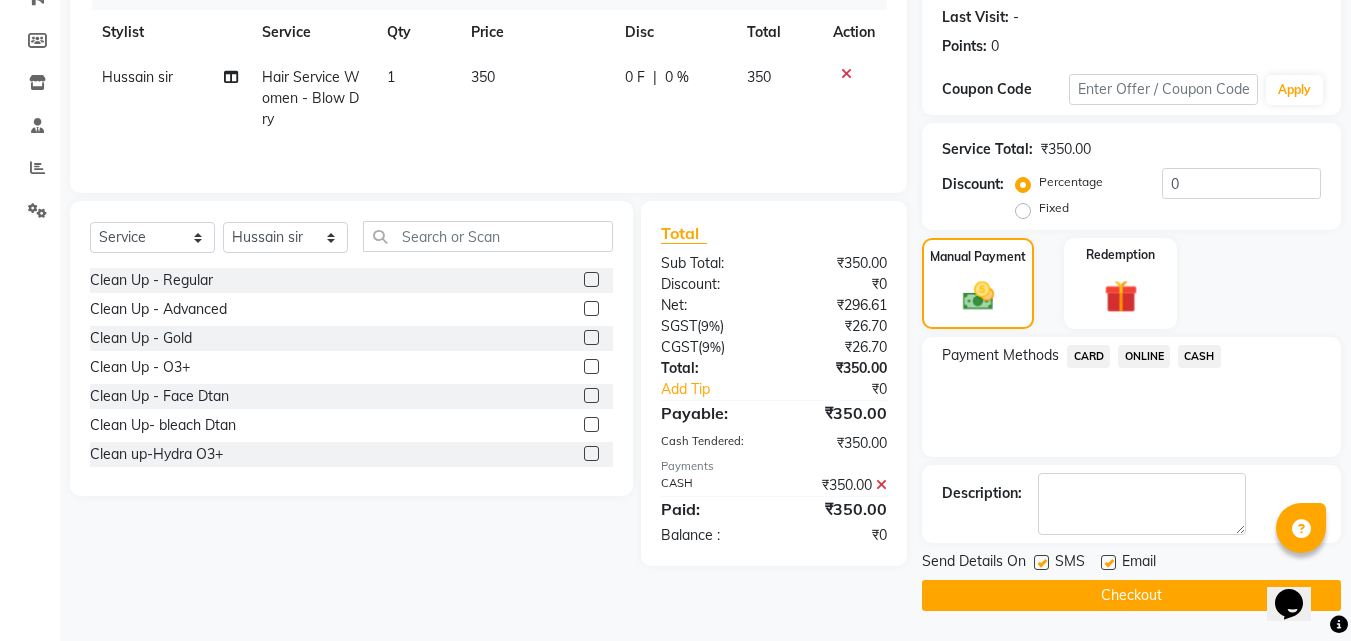 click 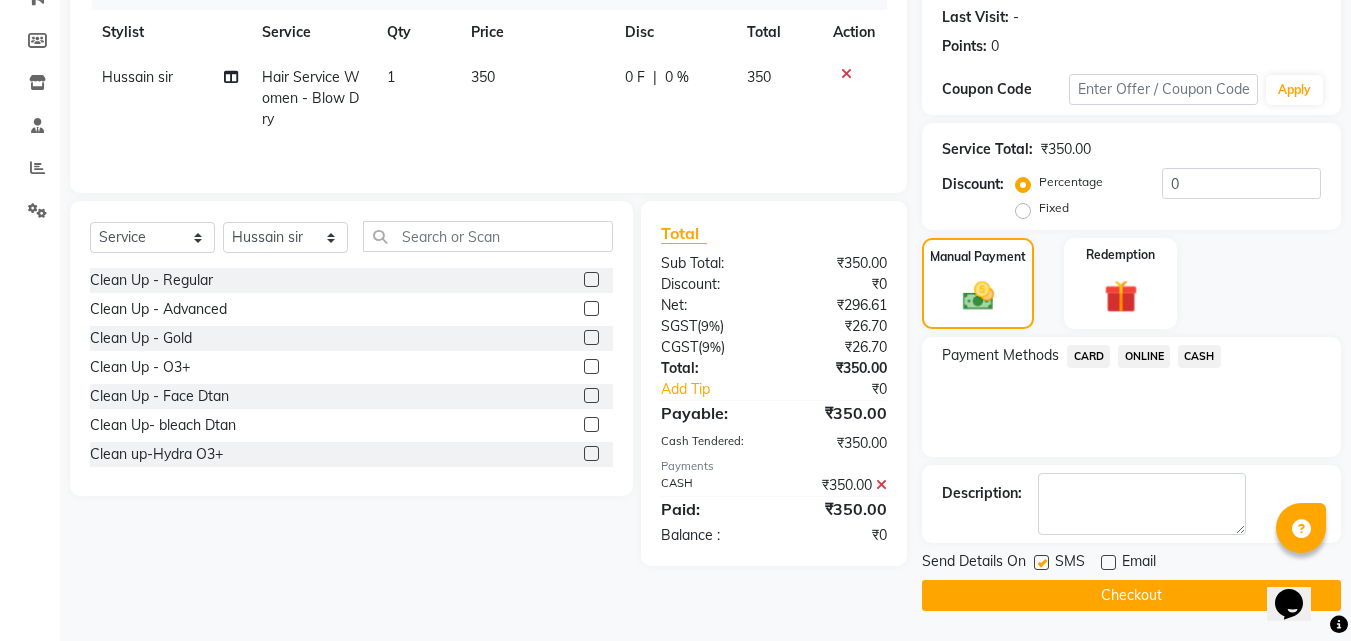 click 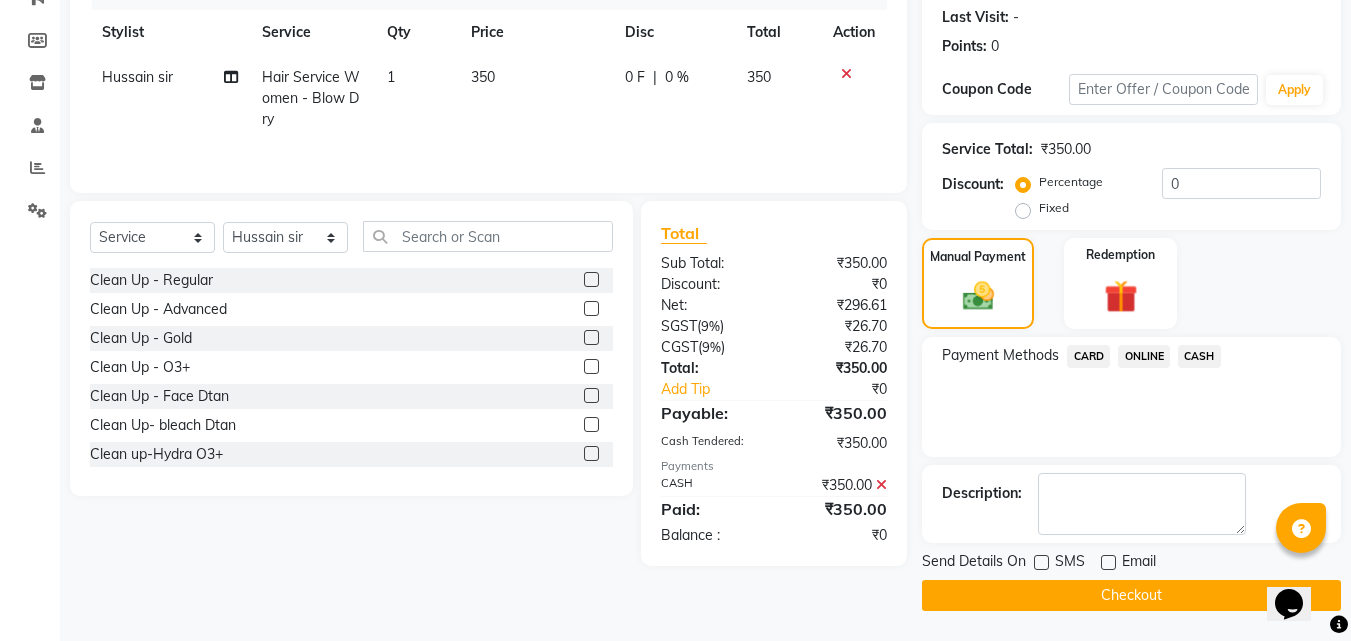 click on "Checkout" 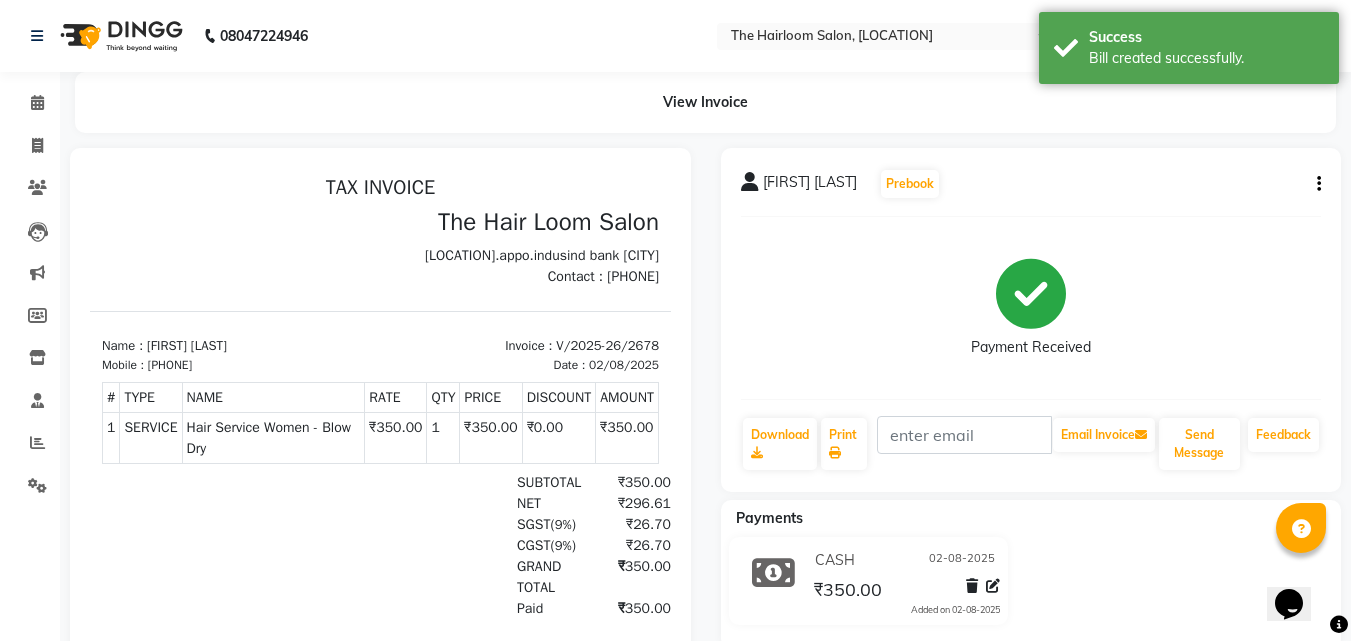 scroll, scrollTop: 0, scrollLeft: 0, axis: both 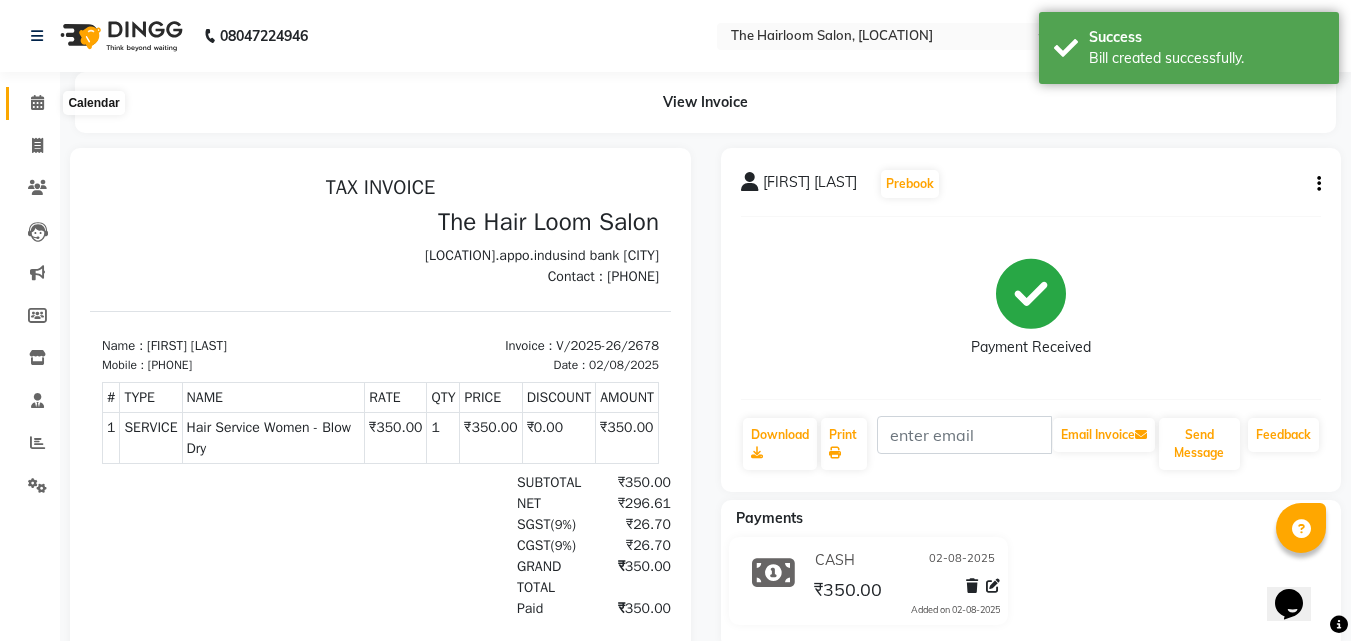 click 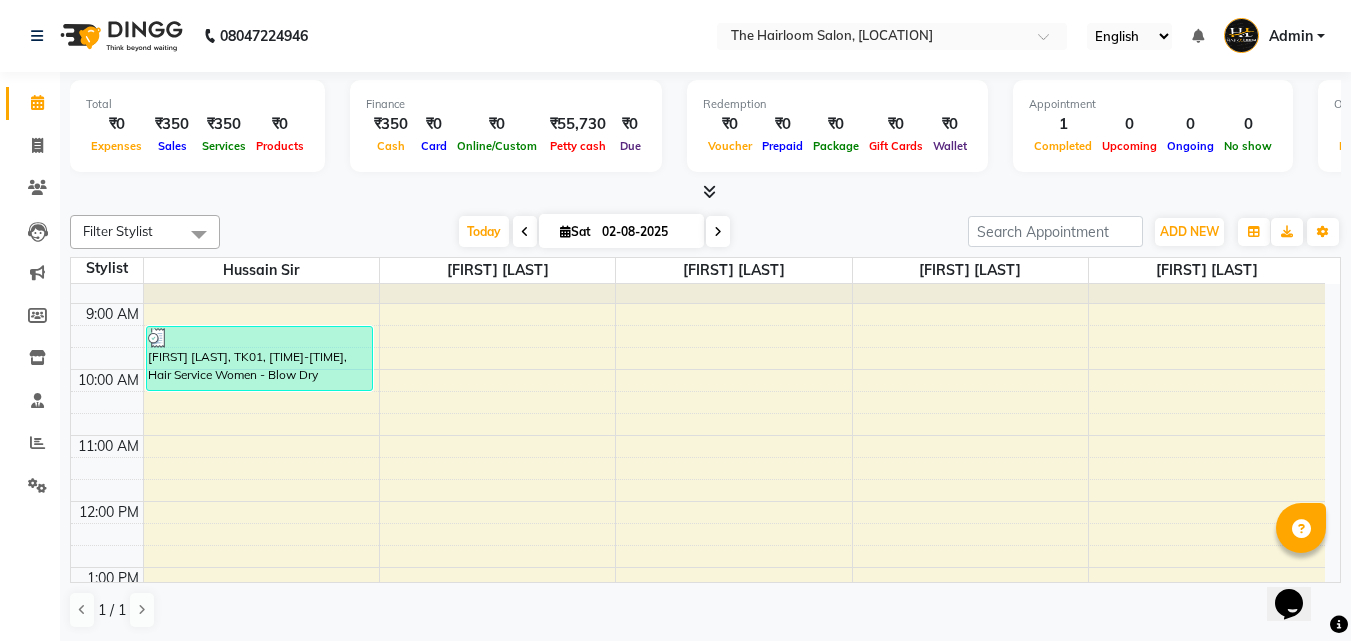 scroll, scrollTop: 0, scrollLeft: 0, axis: both 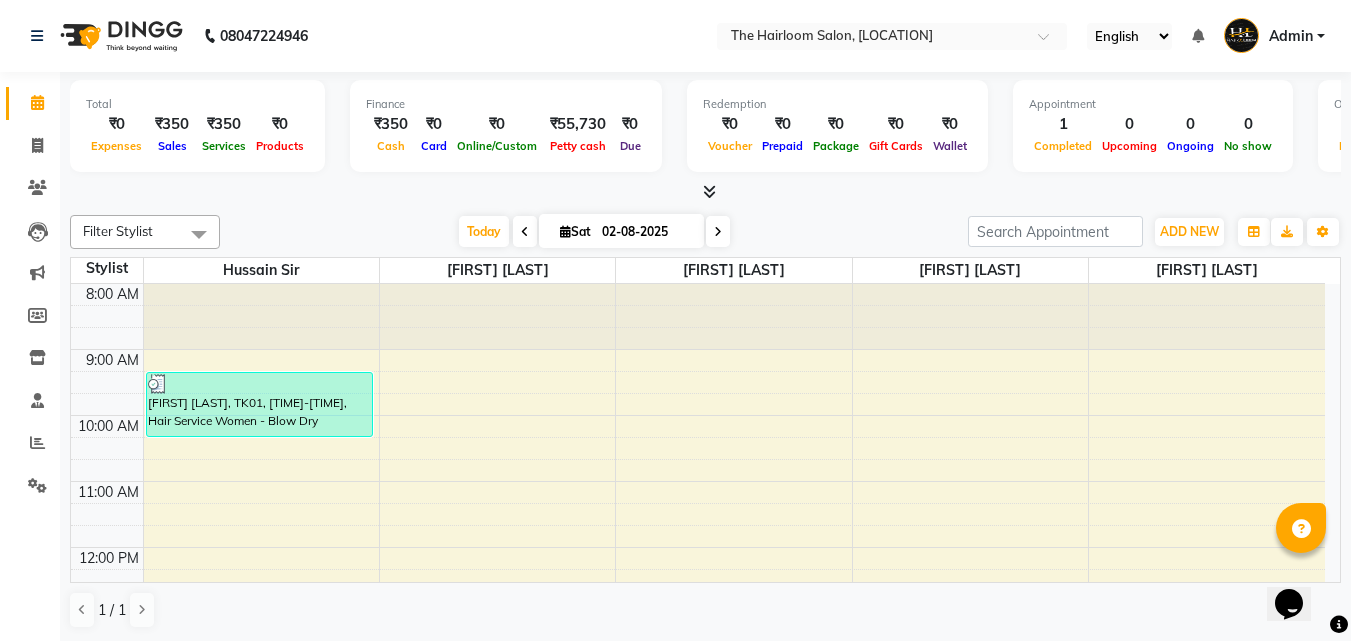 click on "8:00 AM 9:00 AM 10:00 AM 11:00 AM 12:00 PM 1:00 PM 2:00 PM 3:00 PM 4:00 PM 5:00 PM 6:00 PM 7:00 PM 8:00 PM 9:00 PM 10:00 PM 11:00 PM     [FIRST] [LAST], TK01, [TIME]-[TIME], Hair Service Women  - Blow Dry" at bounding box center (698, 811) 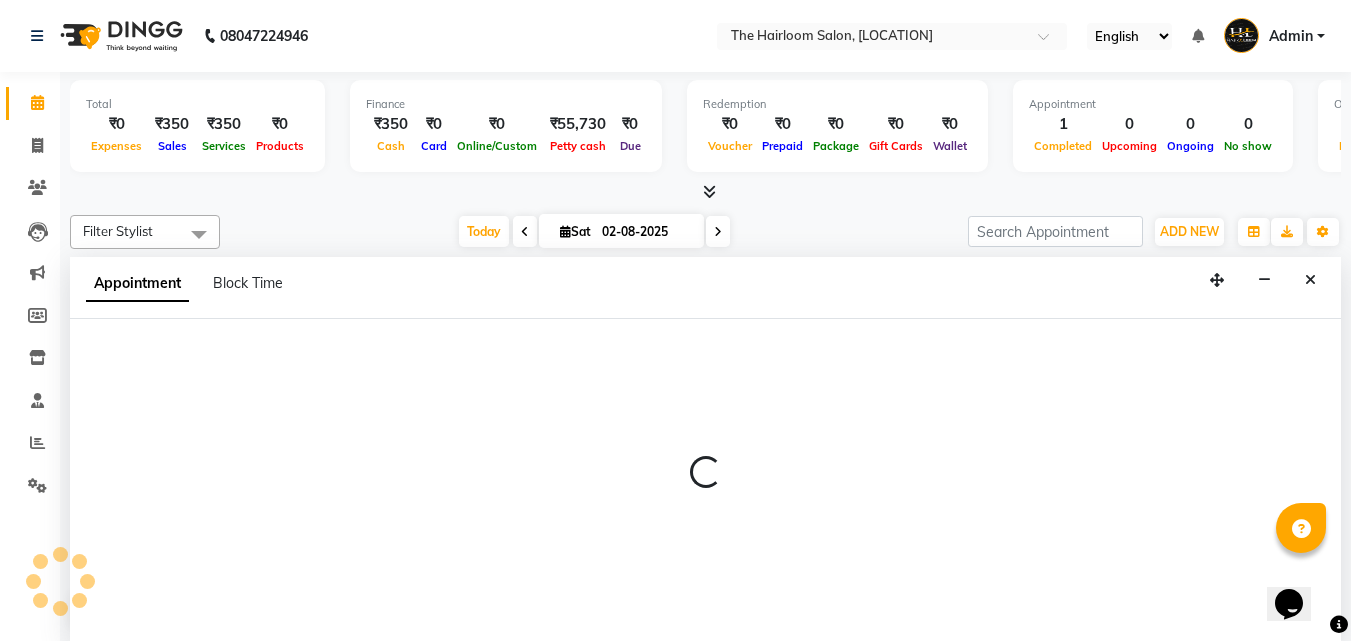 select on "41757" 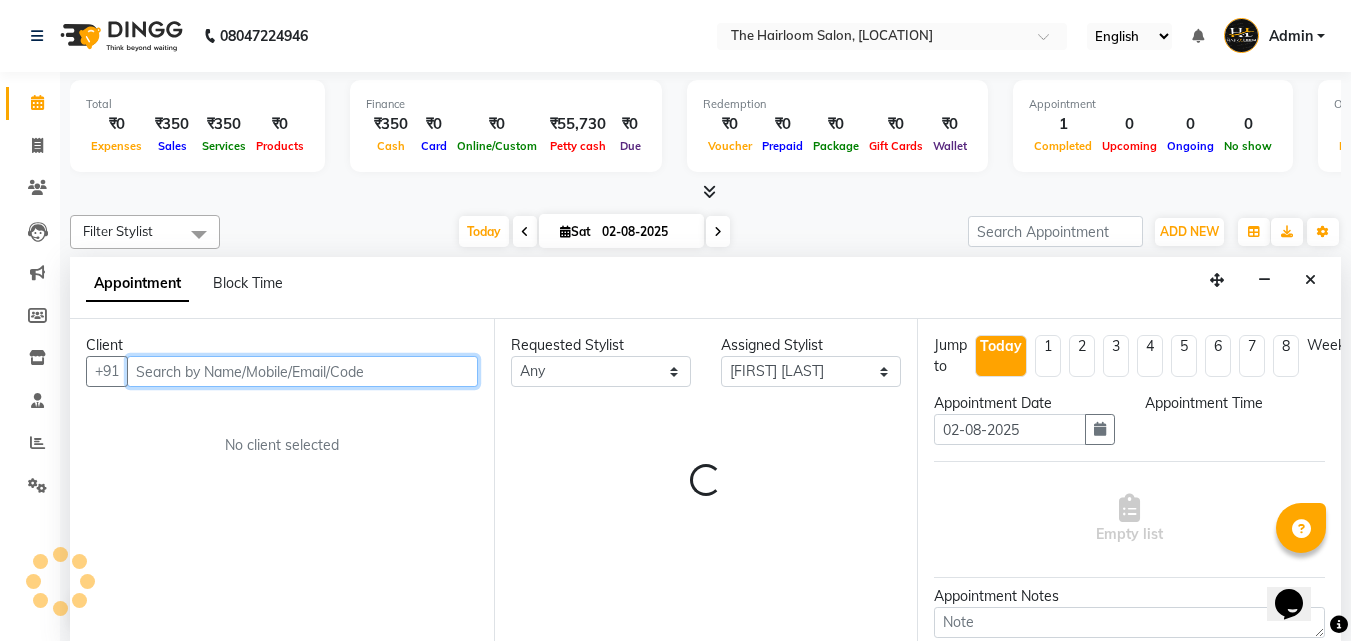 select on "585" 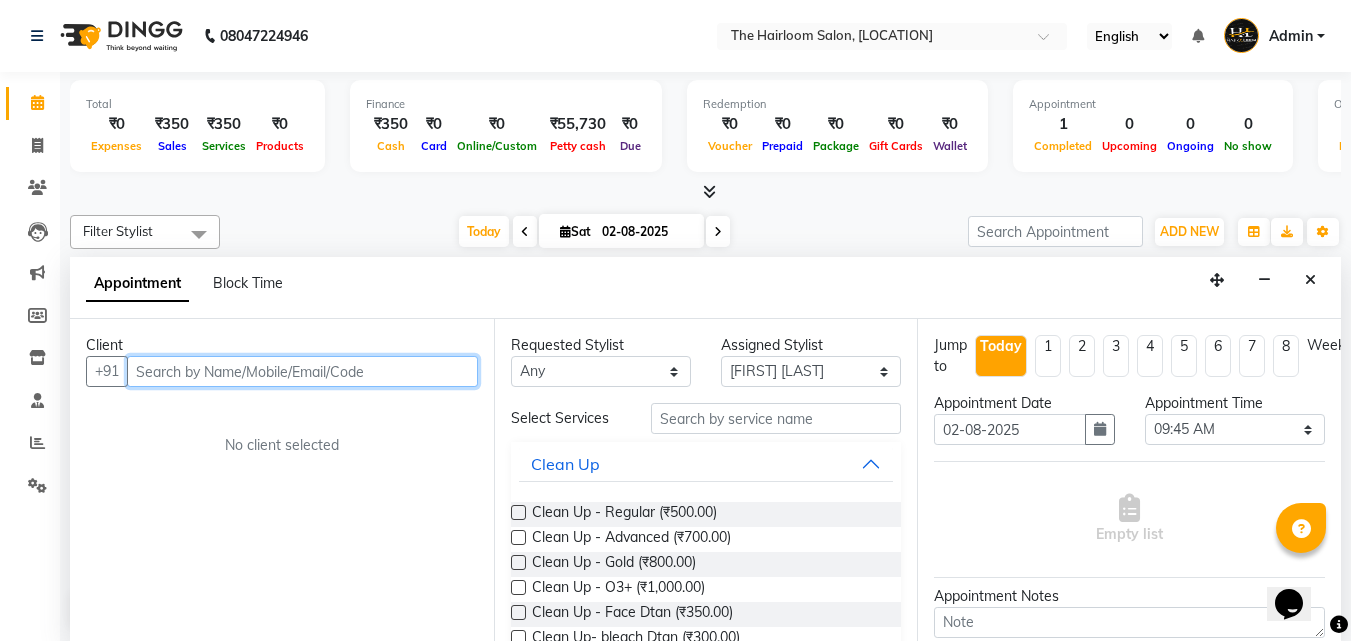 scroll, scrollTop: 1, scrollLeft: 0, axis: vertical 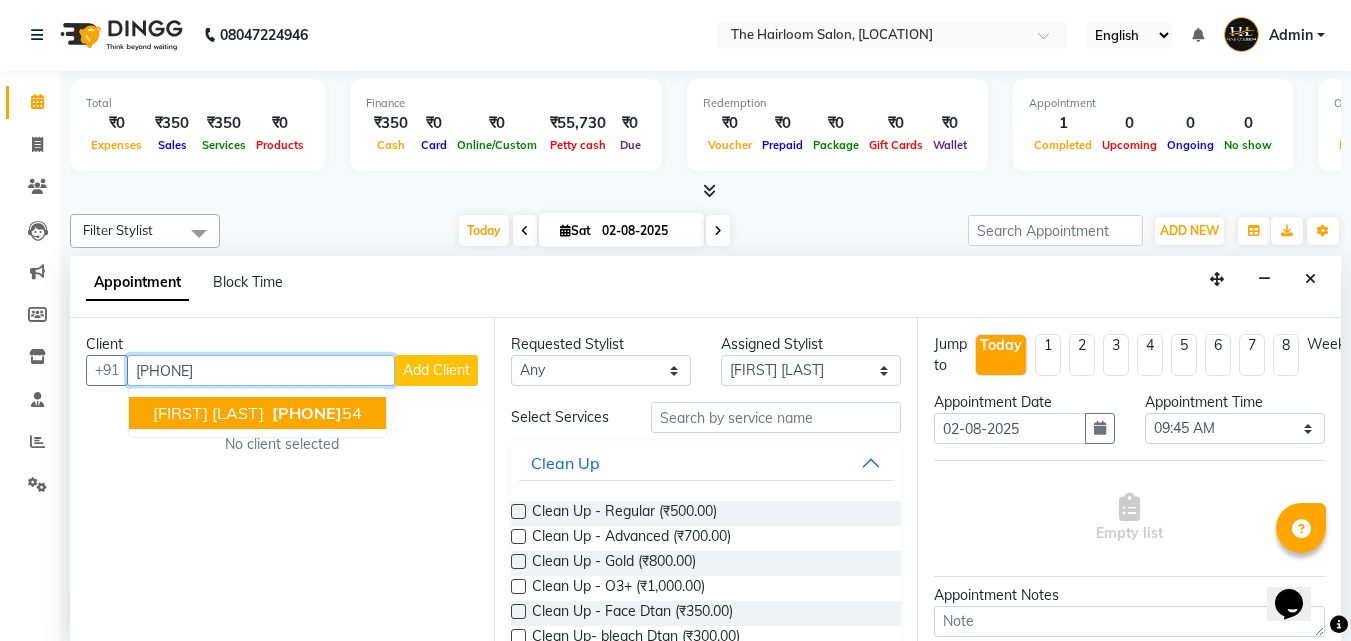 click on "[PHONE]" at bounding box center [307, 413] 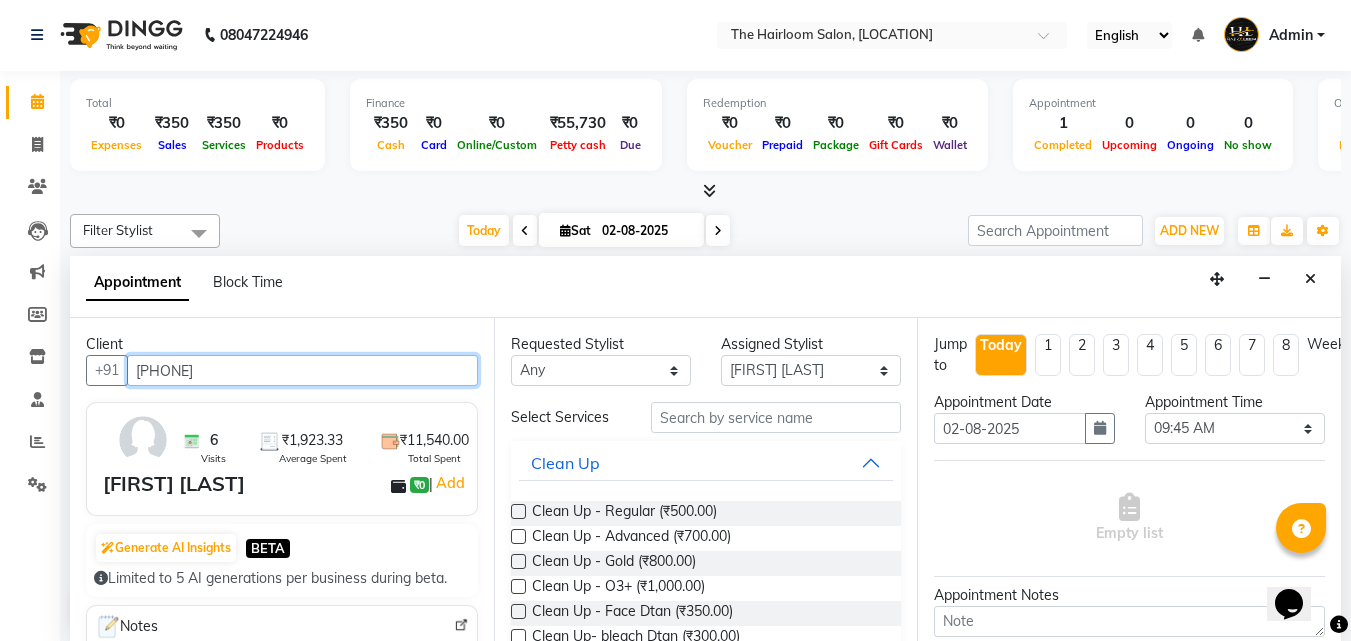 type on "[PHONE]" 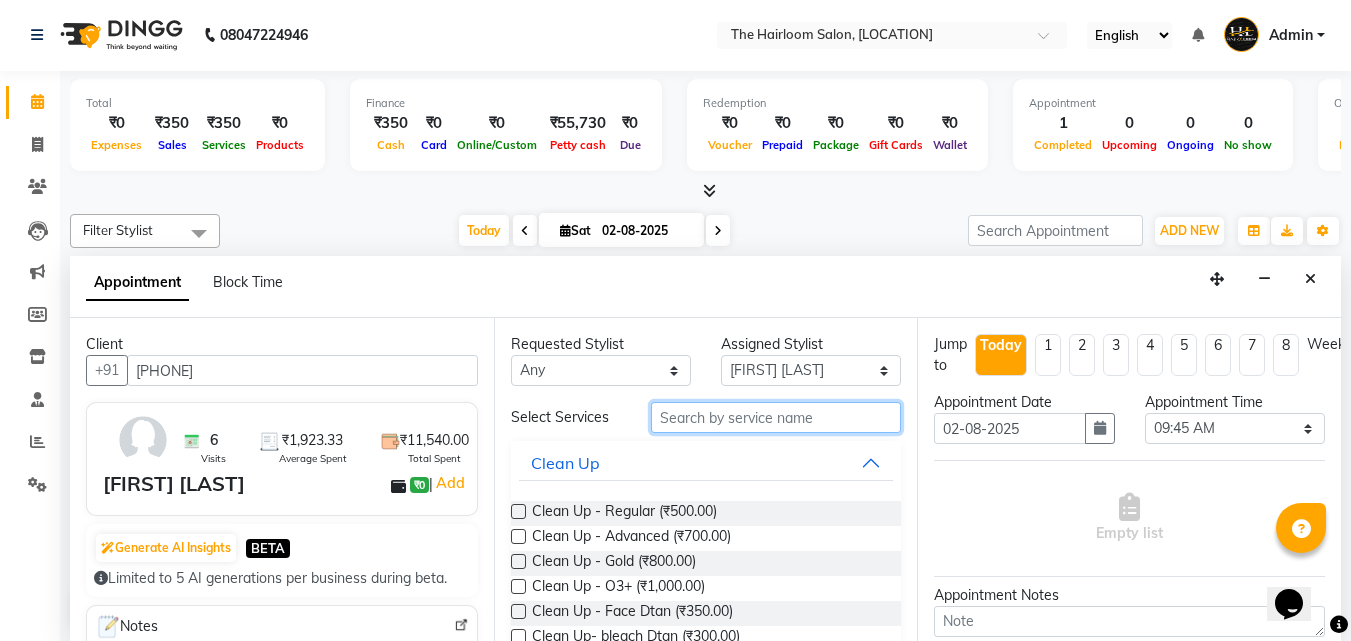 click at bounding box center (776, 417) 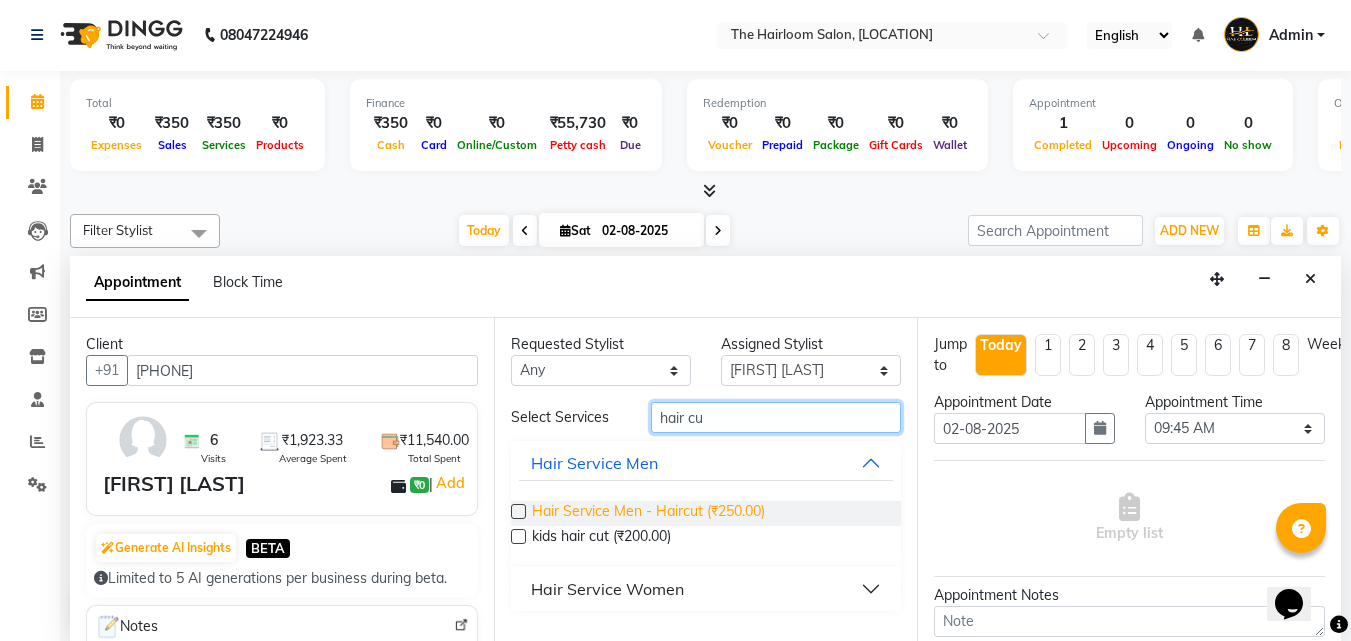 type on "hair cu" 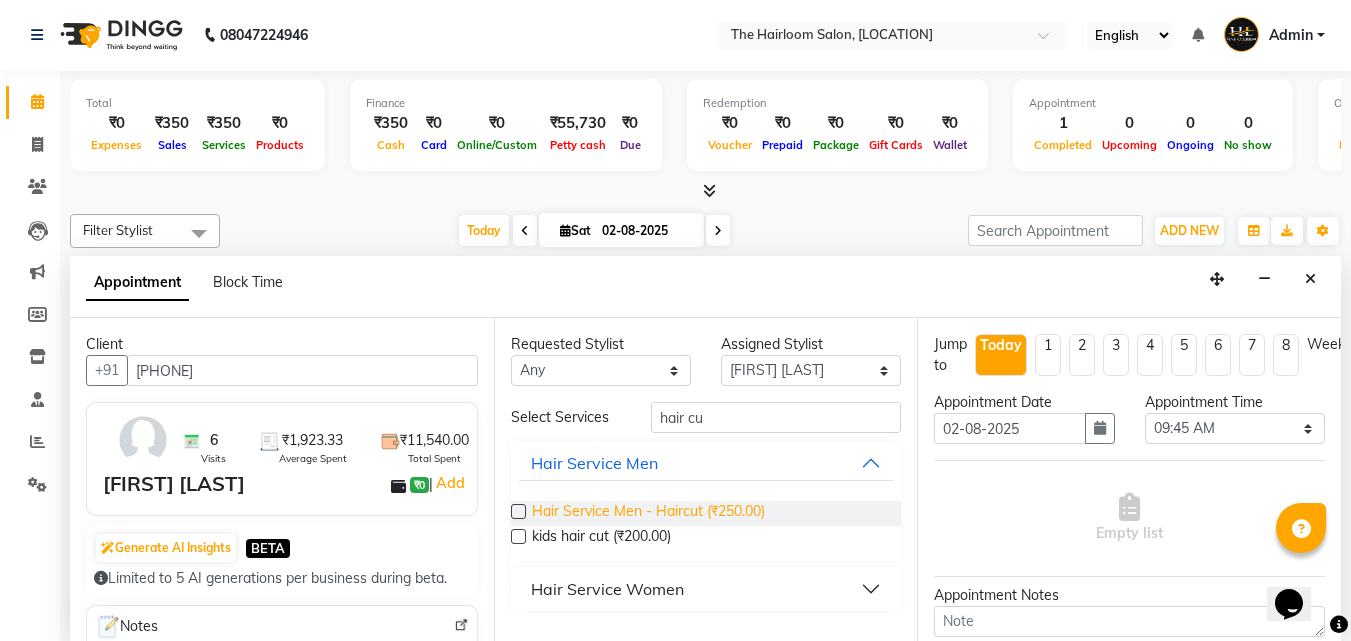 click on "Hair Service Men  - Haircut (₹250.00)" at bounding box center [648, 513] 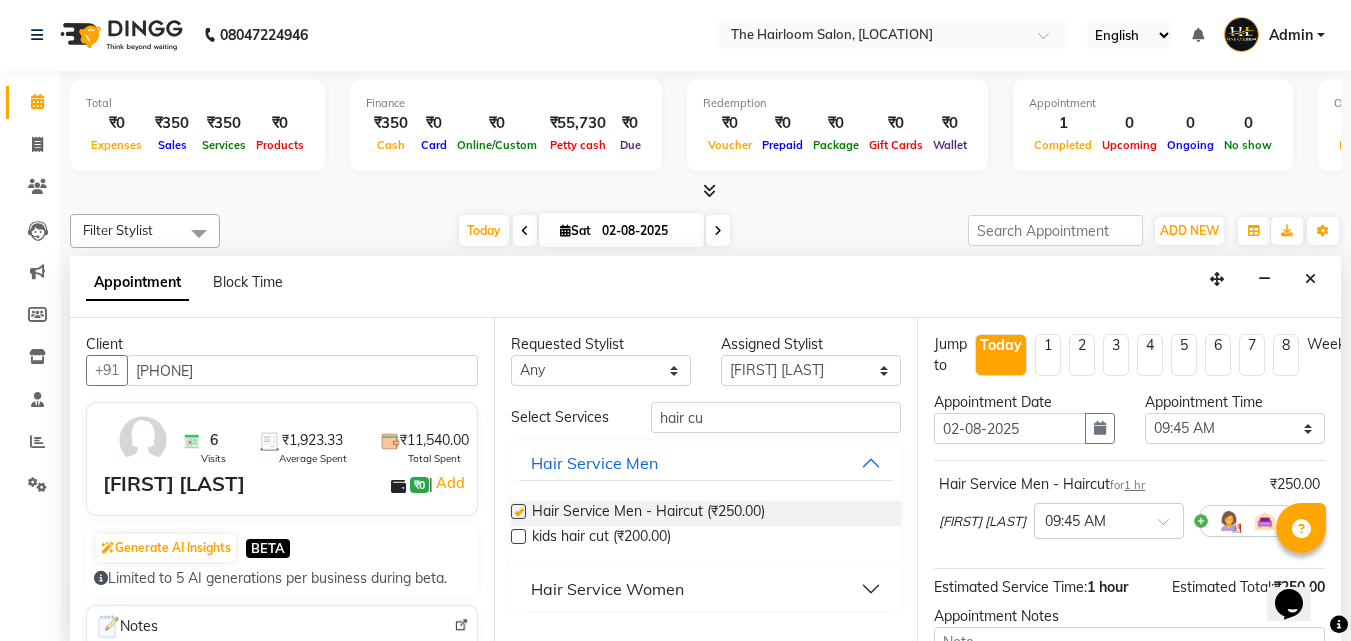checkbox on "false" 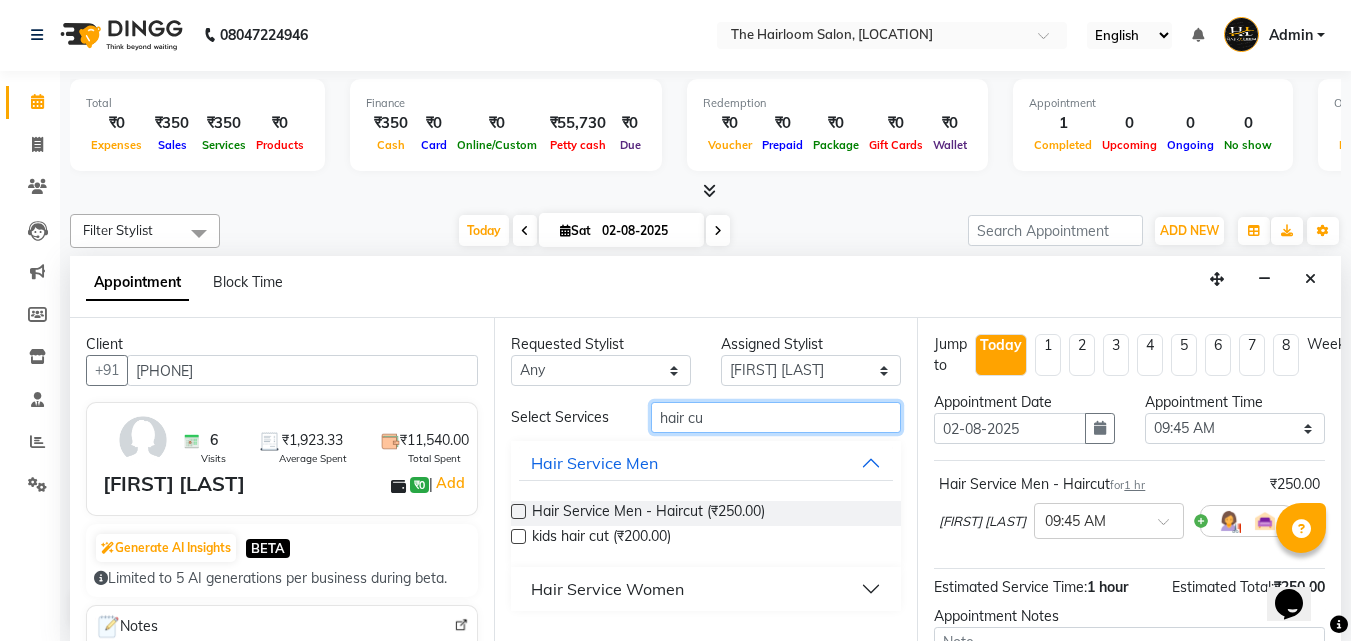 click on "hair cu" at bounding box center [776, 417] 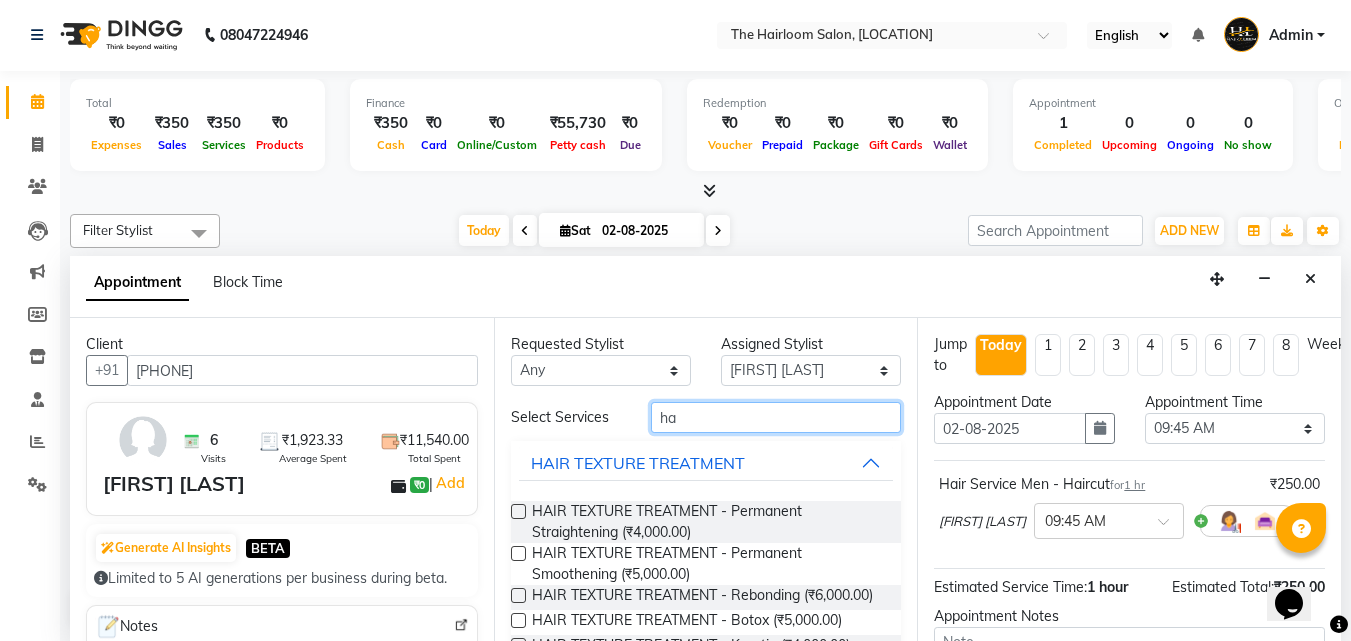 type on "h" 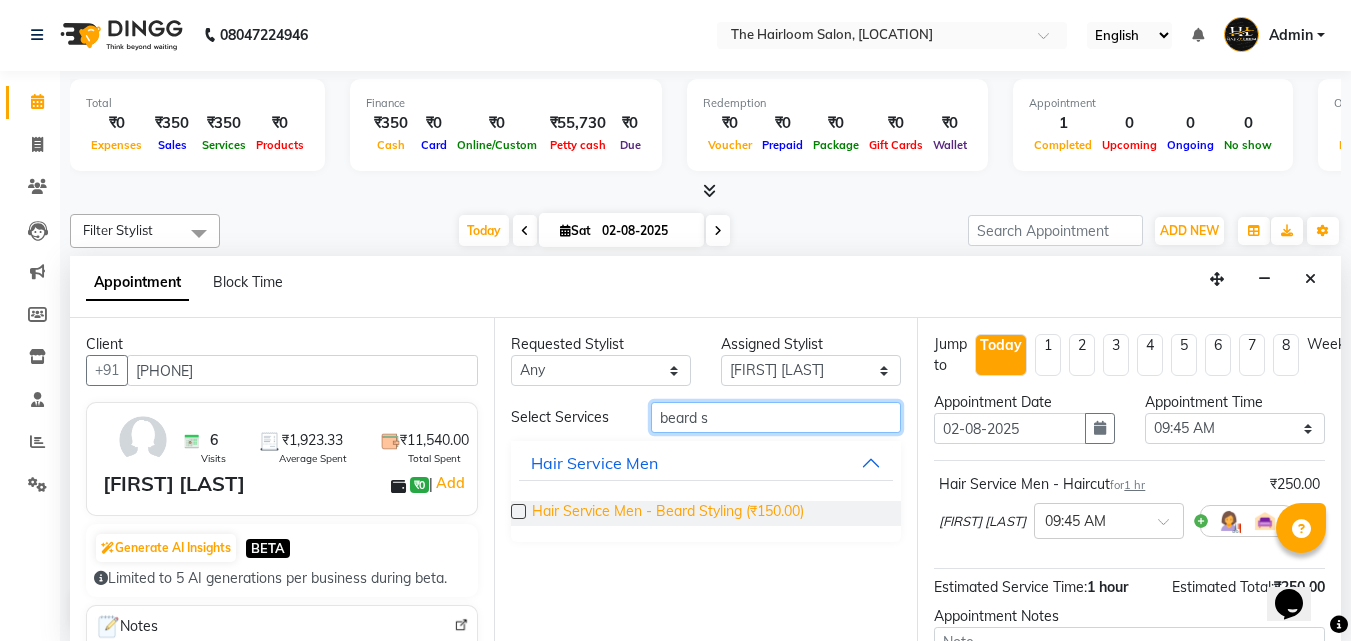 type on "beard s" 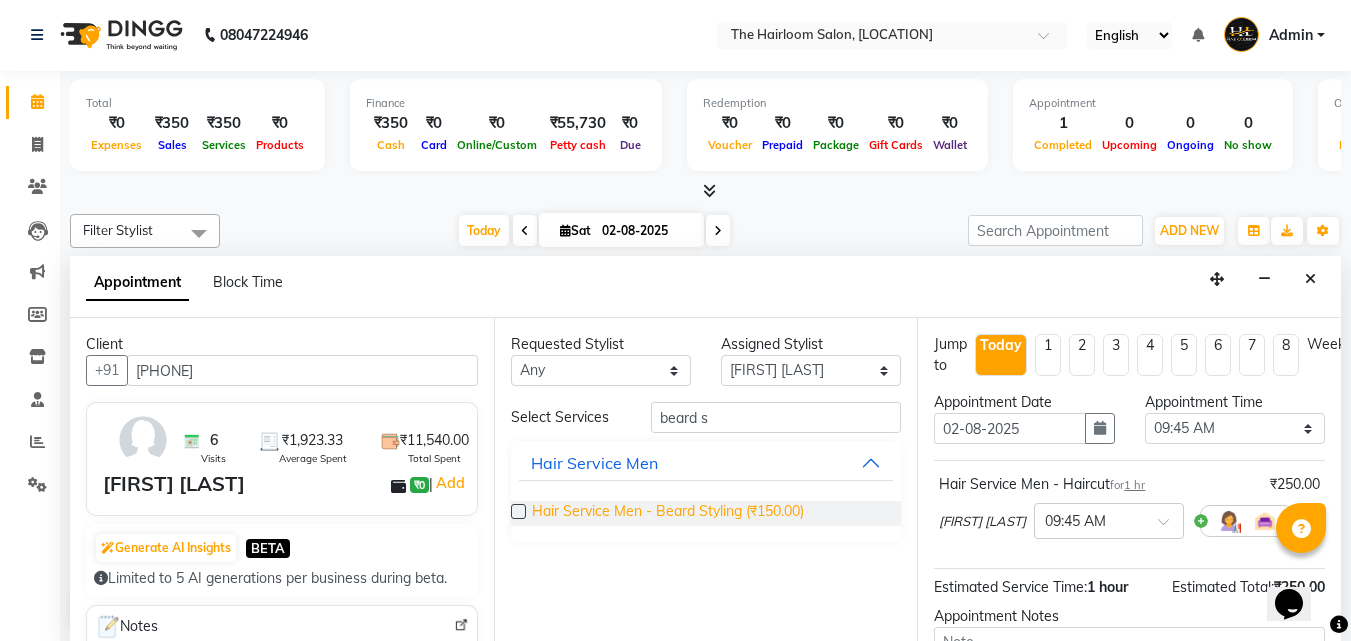 click on "Hair Service Men  - Beard Styling (₹150.00)" at bounding box center [668, 513] 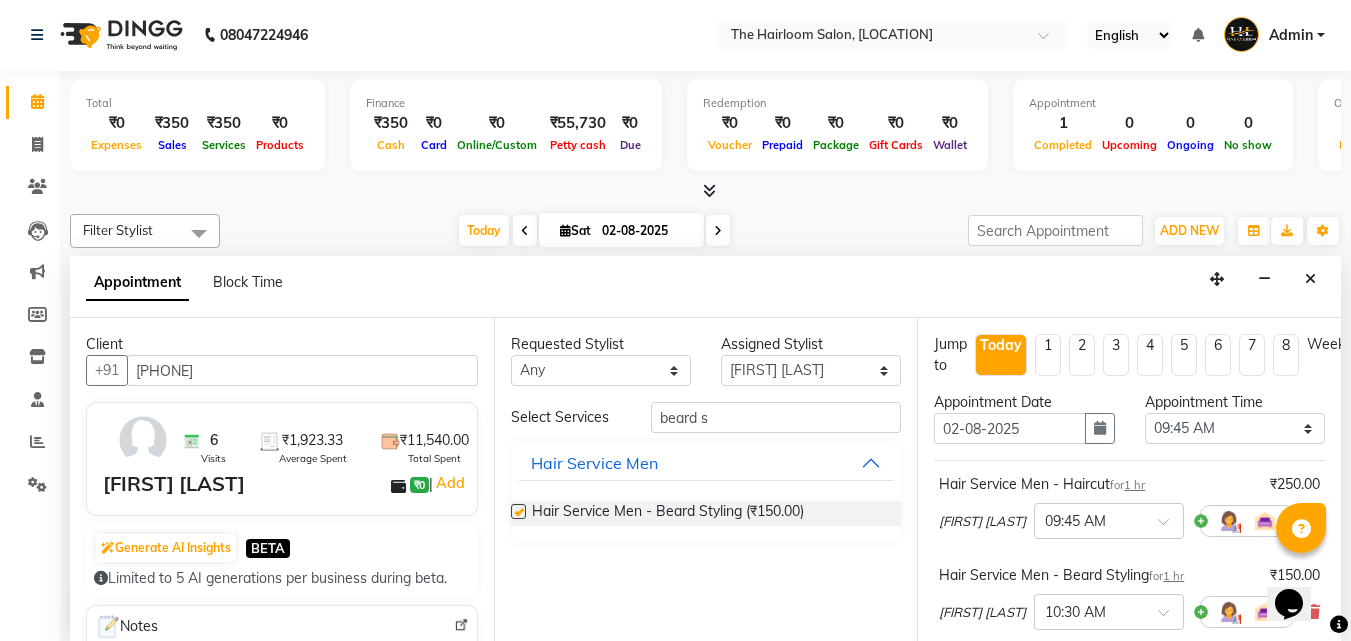 checkbox on "false" 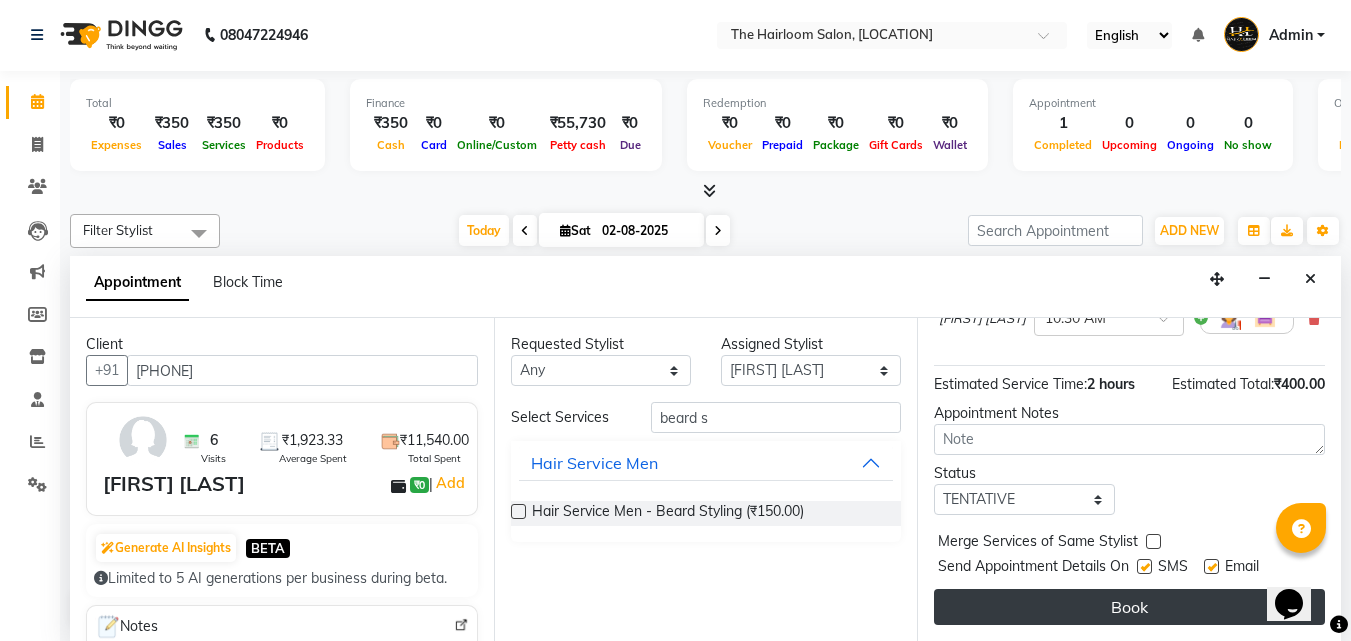 scroll, scrollTop: 315, scrollLeft: 0, axis: vertical 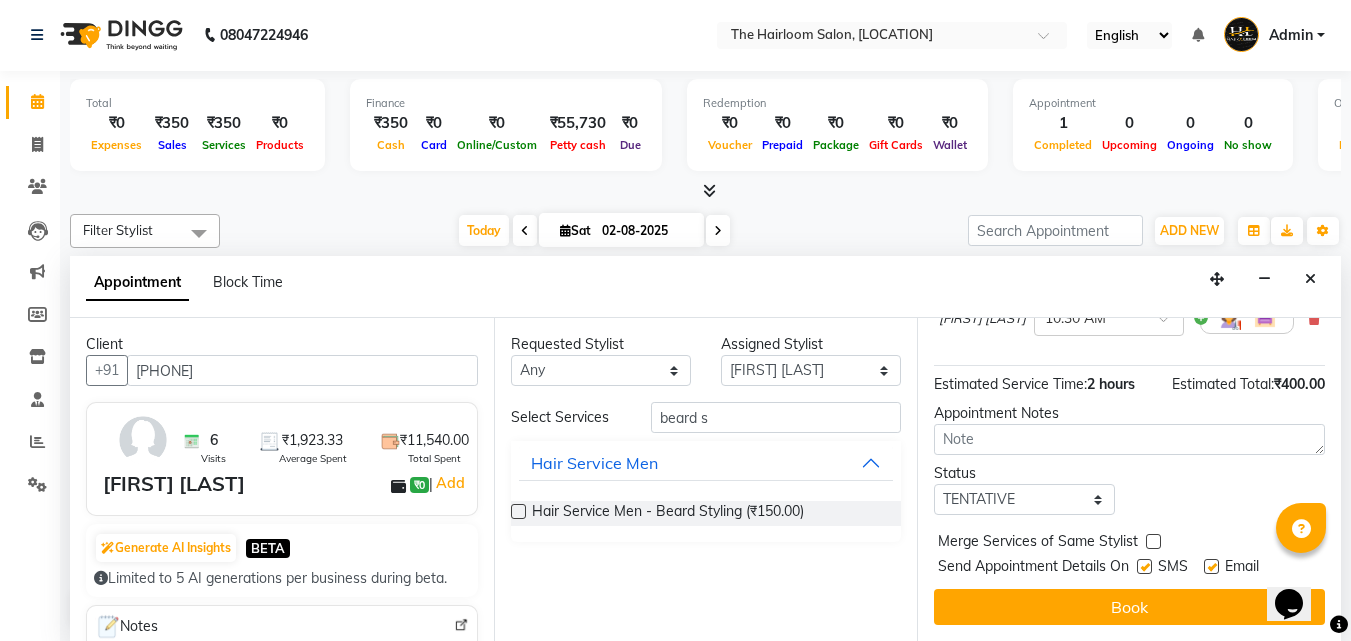 click at bounding box center [1144, 566] 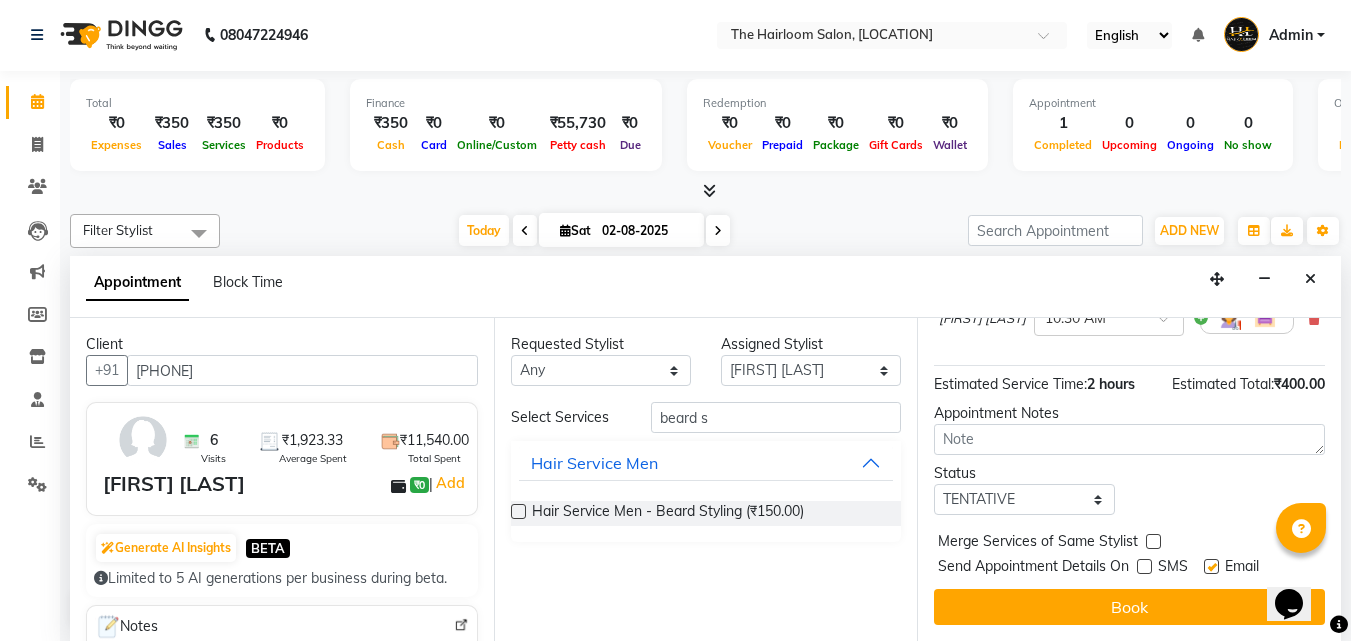 click at bounding box center (1211, 566) 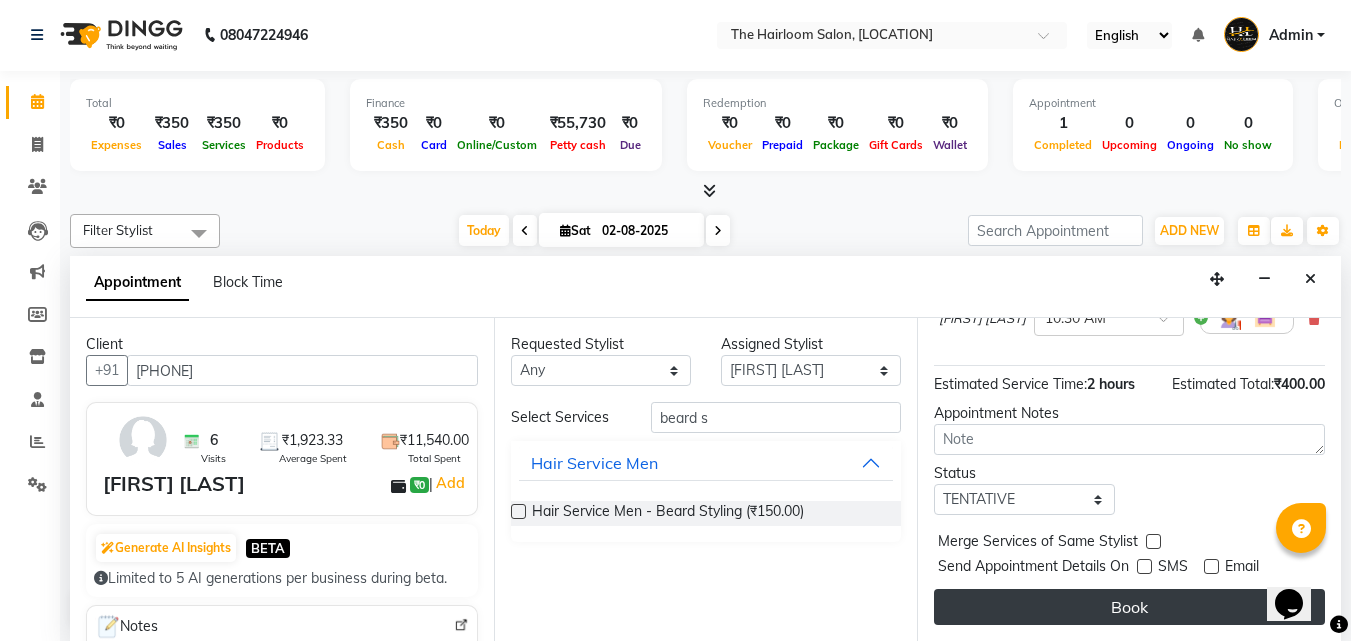 click on "Book" at bounding box center (1129, 607) 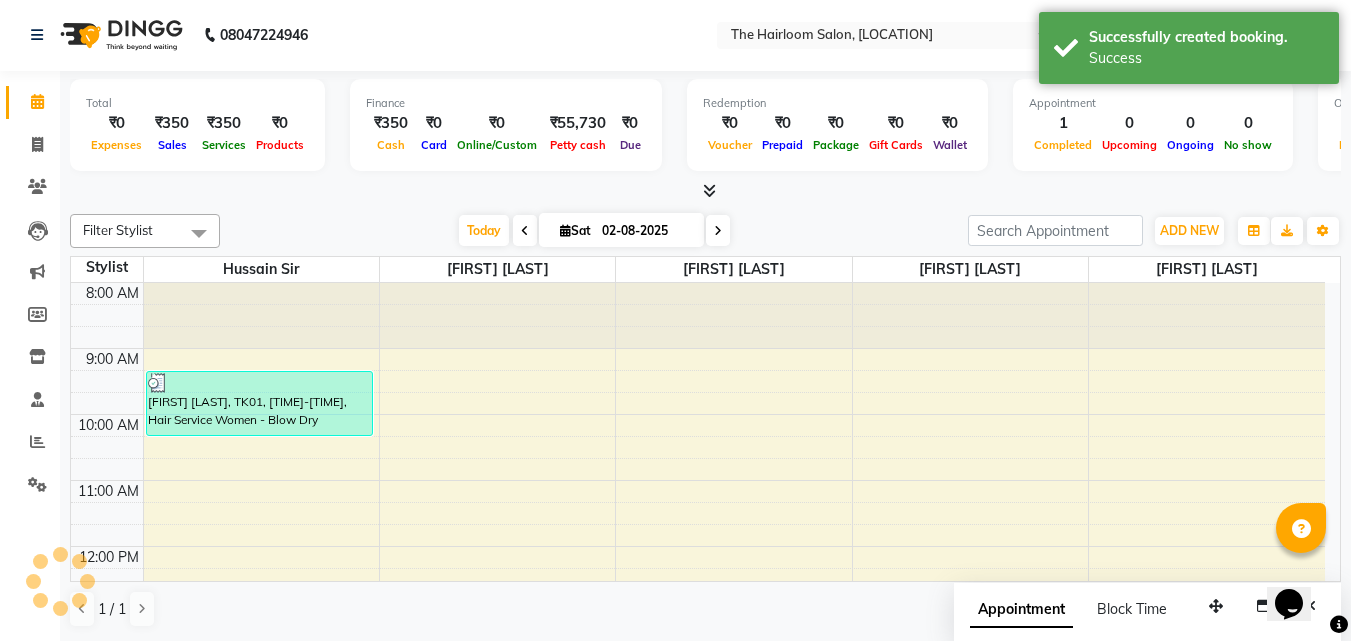 scroll, scrollTop: 0, scrollLeft: 0, axis: both 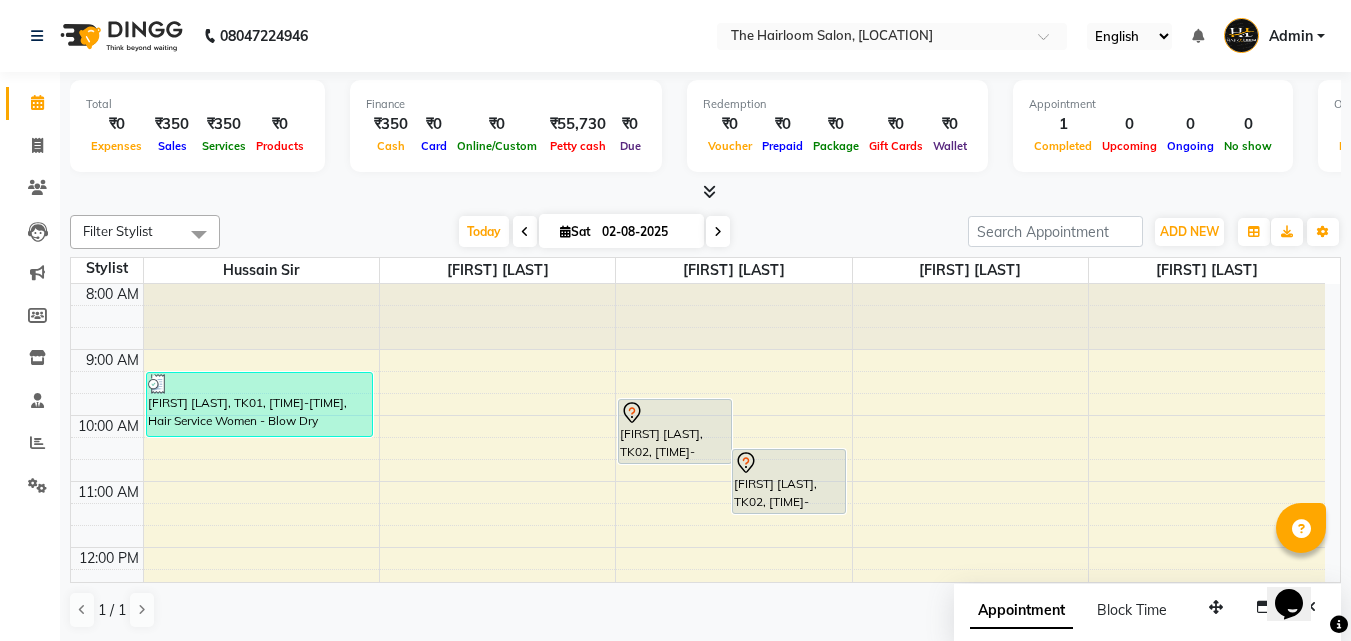 click on "[FIRST] [LAST], TK01, [TIME]-[TIME], Hair Service Women  - Blow Dry             [FIRST] [LAST], TK02, [TIME]-[TIME], Hair Service Men  - Haircut             [FIRST] [LAST], TK02, [TIME]-[TIME], Hair Service Men  - Beard Styling" at bounding box center [698, 811] 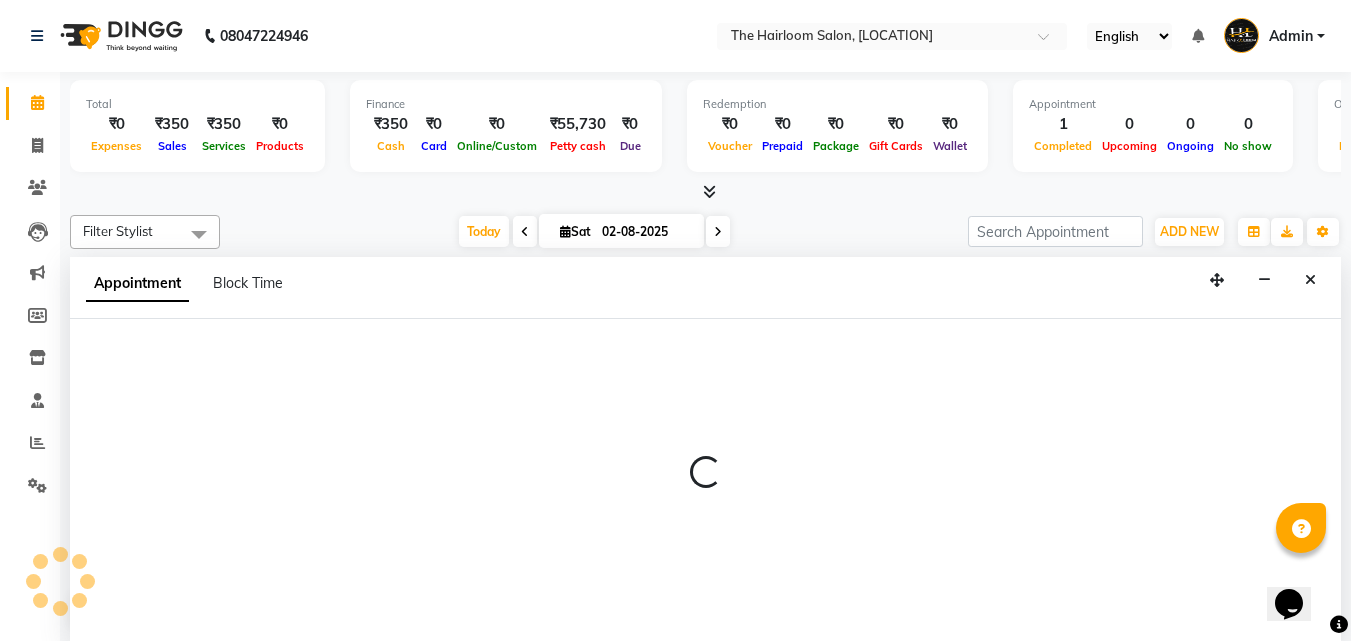 select on "41755" 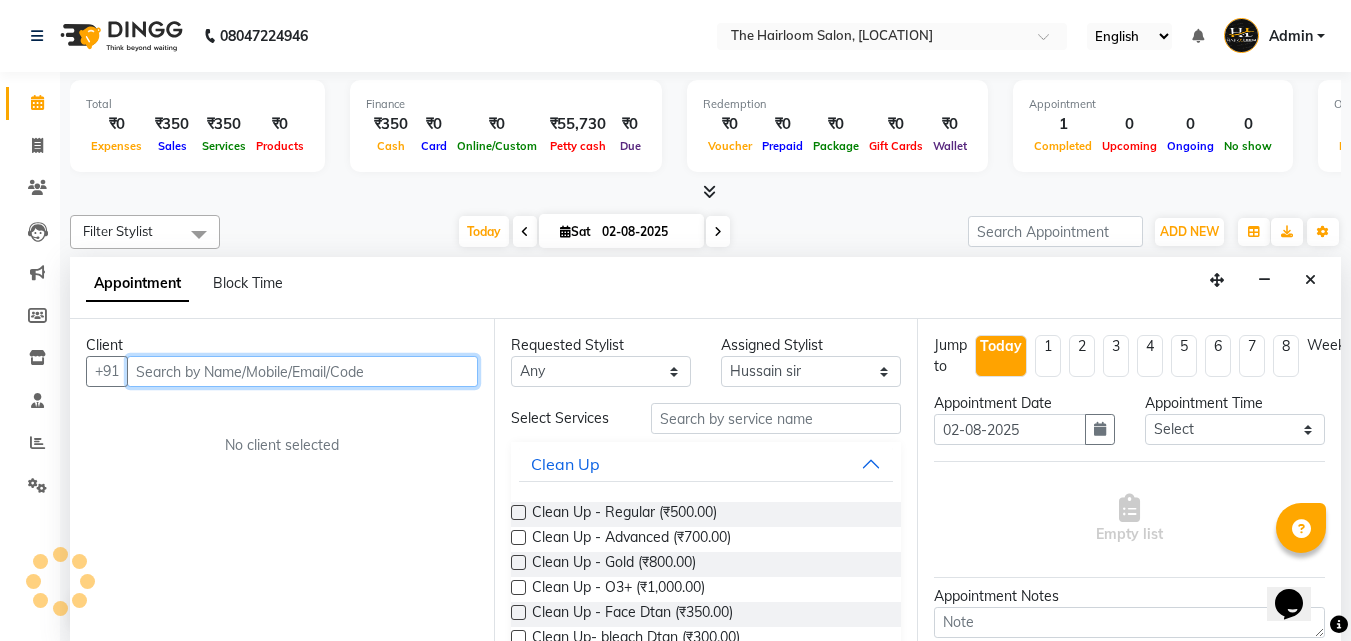 scroll, scrollTop: 1, scrollLeft: 0, axis: vertical 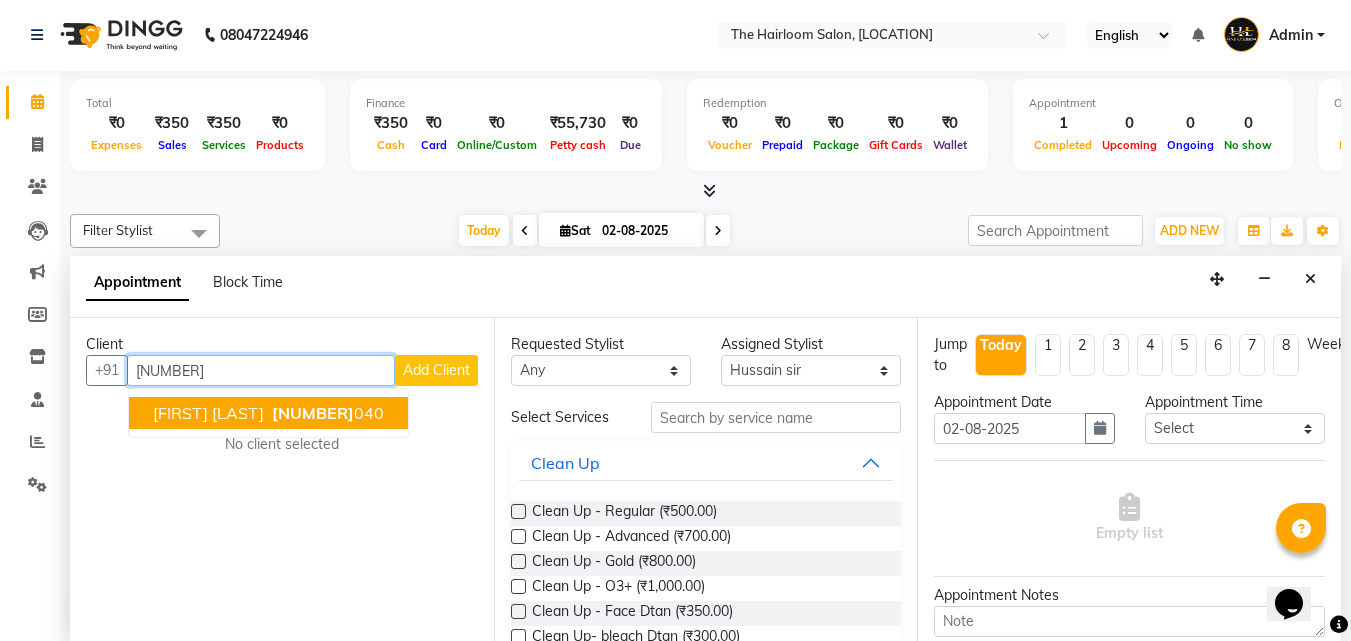 click on "[NUMBER]" at bounding box center [313, 413] 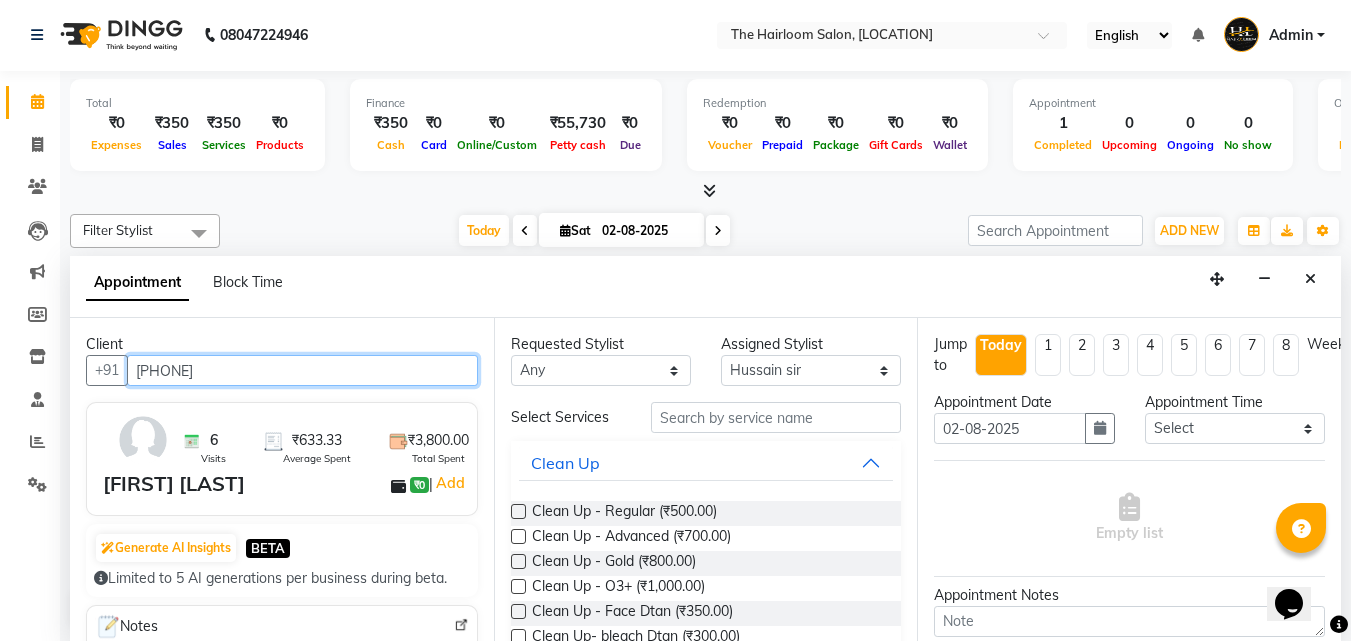 type on "[PHONE]" 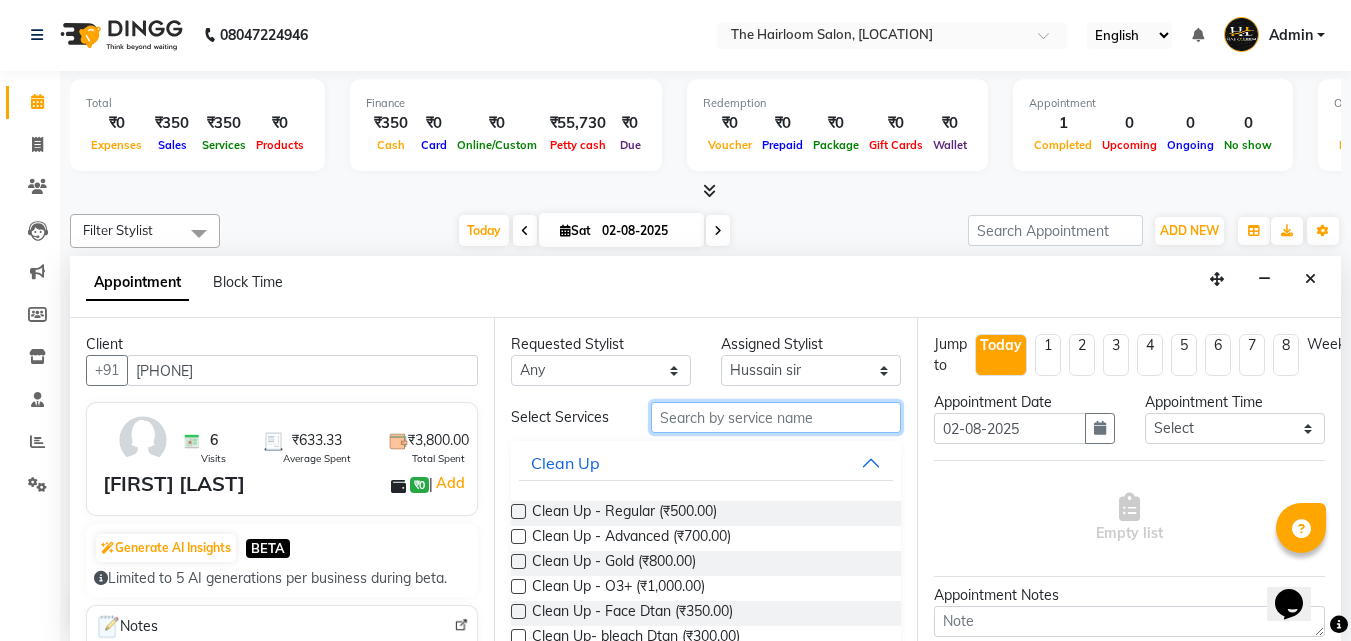 click at bounding box center (776, 417) 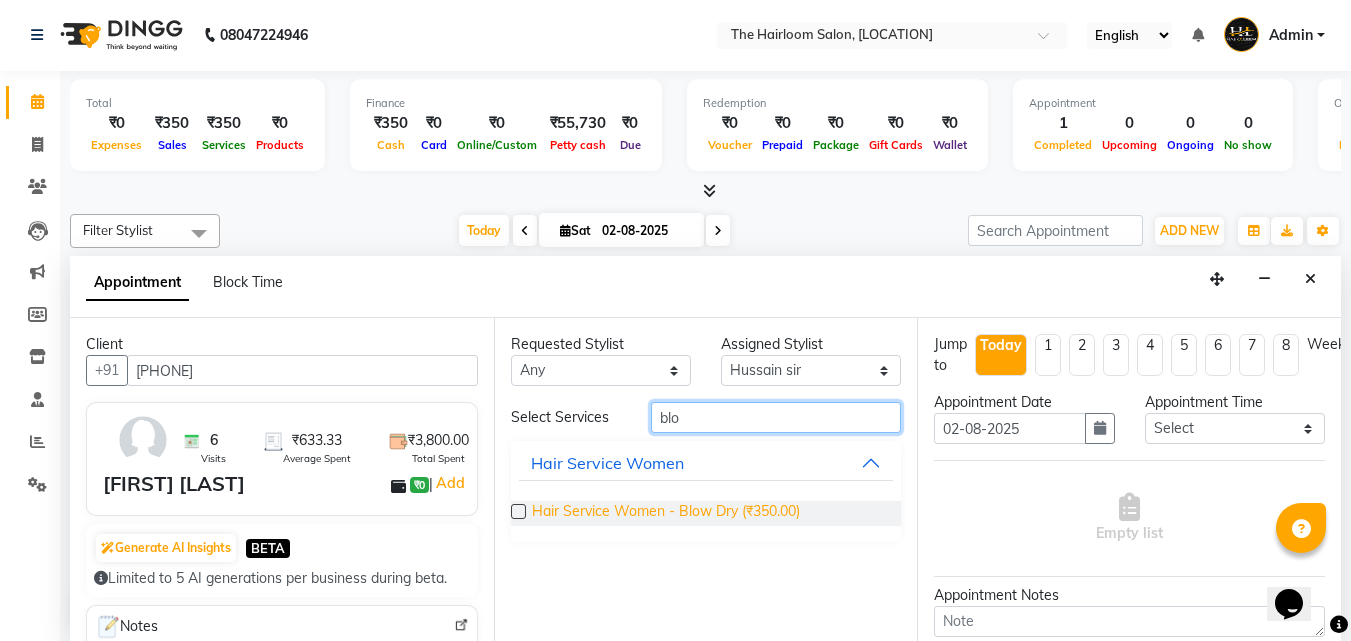 type on "blo" 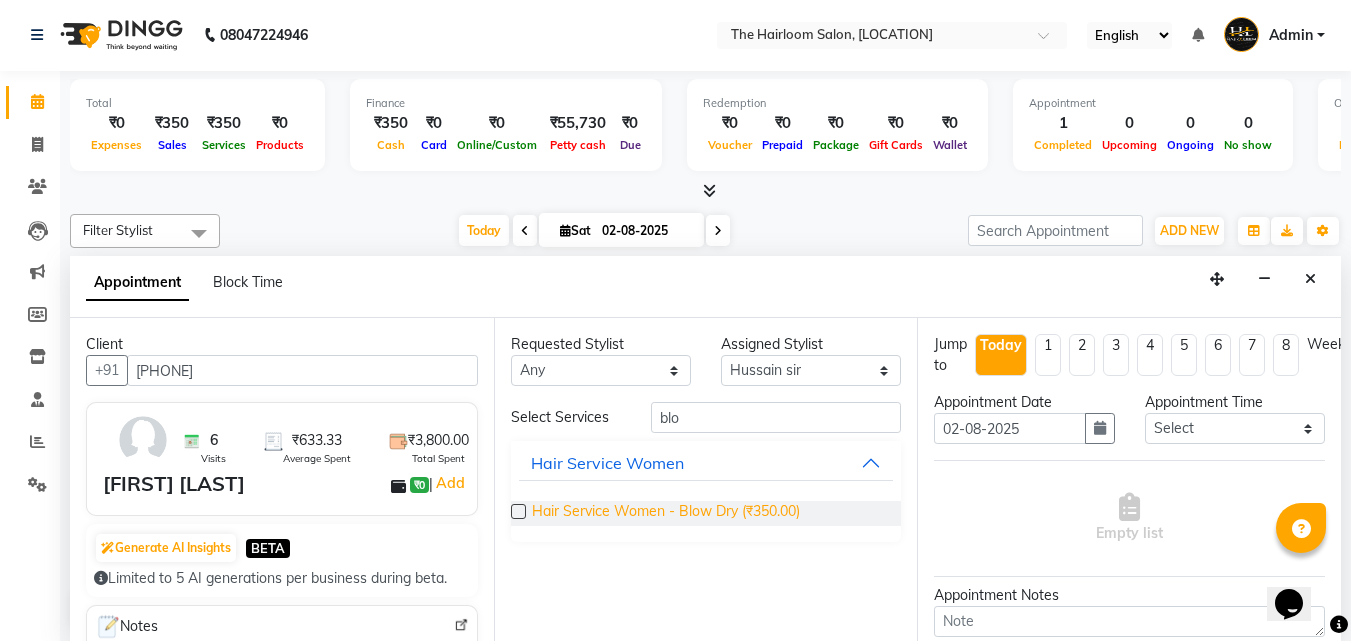 click on "Hair Service Women  - Blow Dry (₹350.00)" at bounding box center (666, 513) 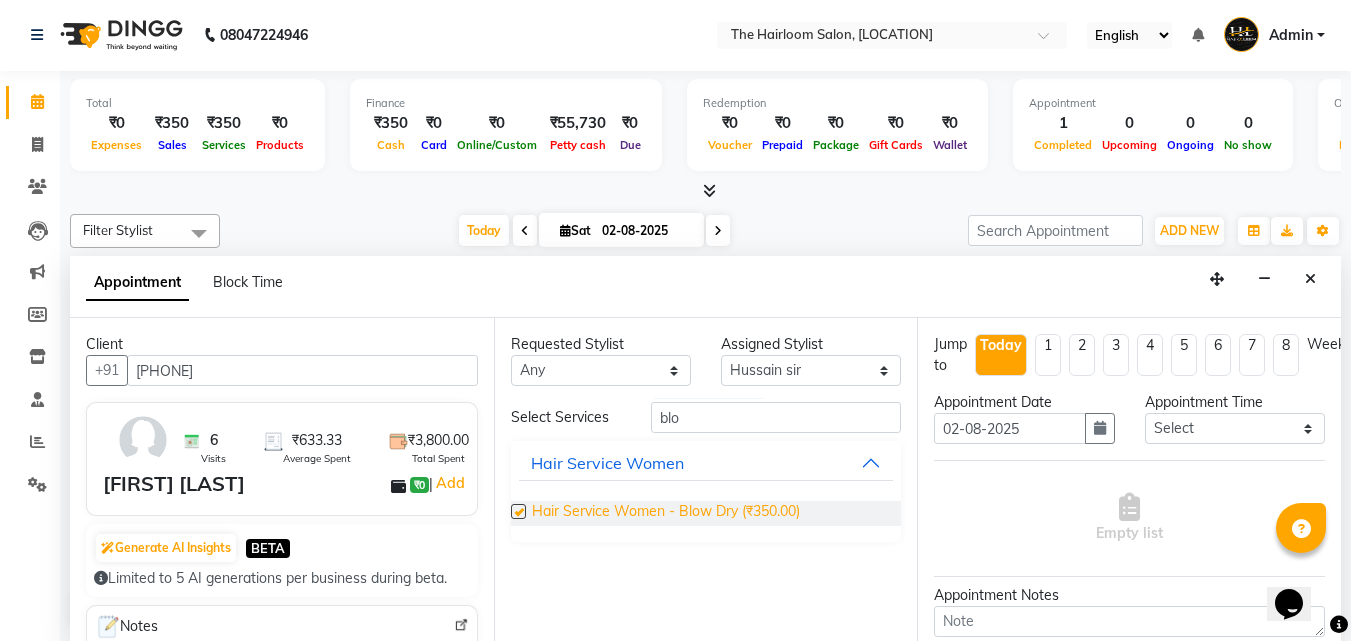 checkbox on "false" 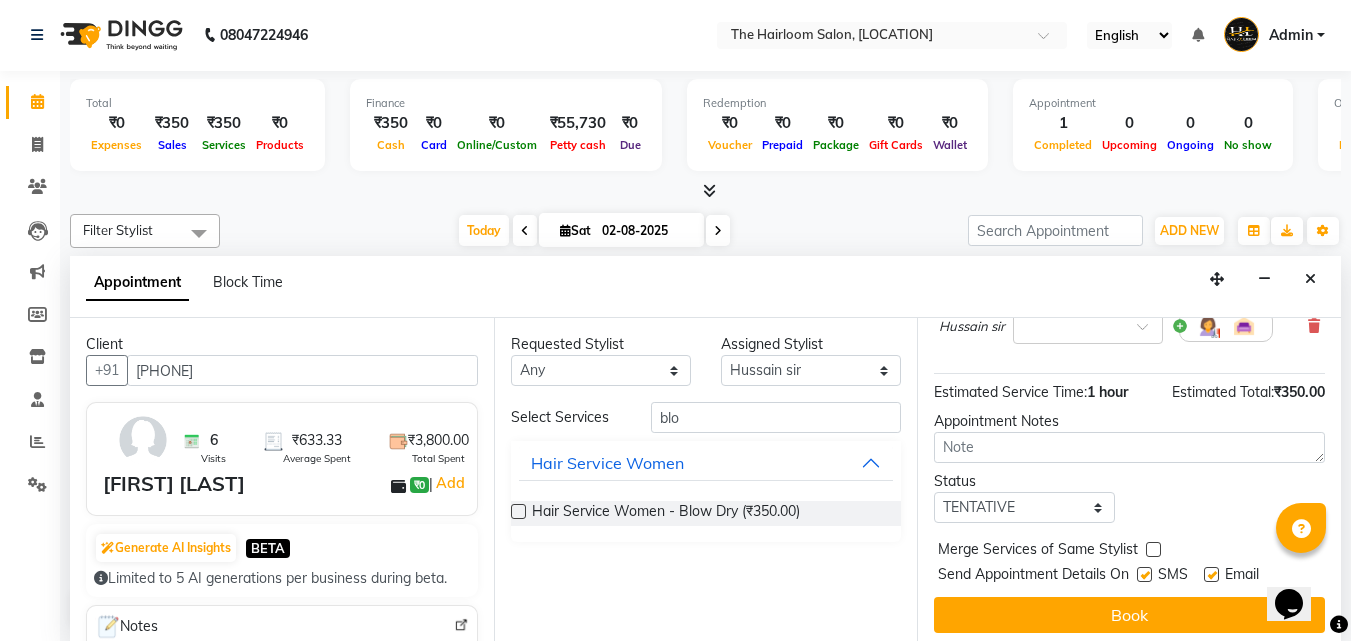 scroll, scrollTop: 200, scrollLeft: 0, axis: vertical 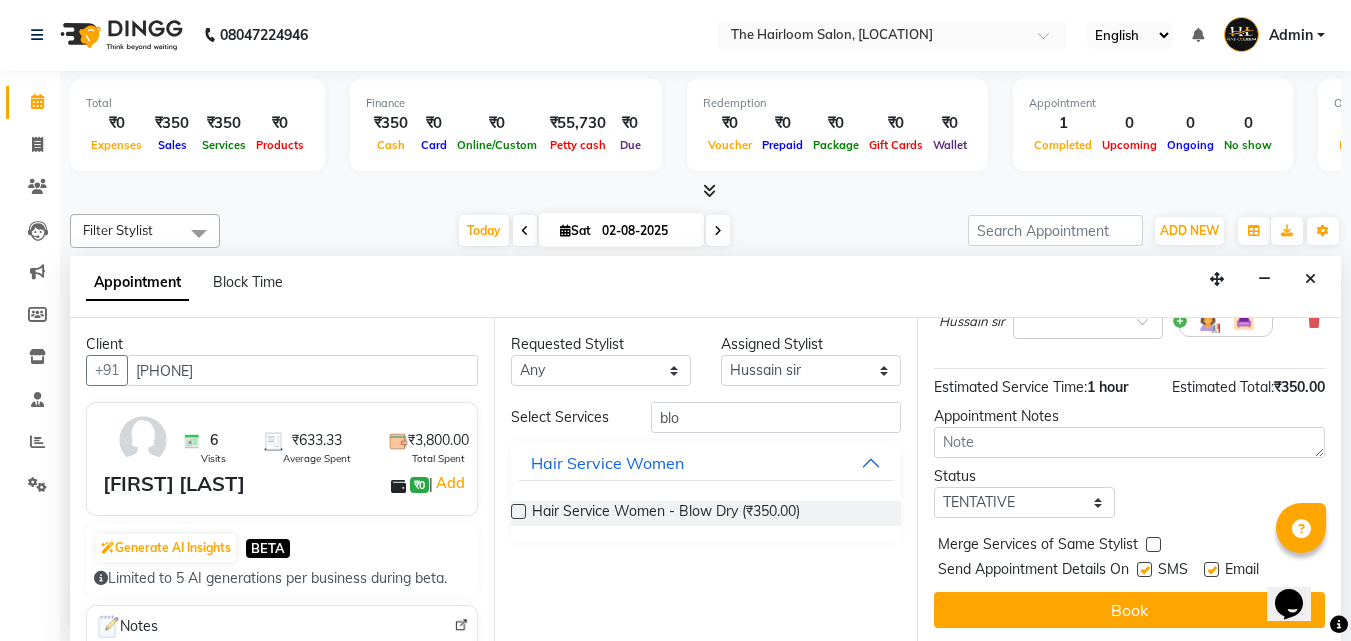 click at bounding box center [1144, 569] 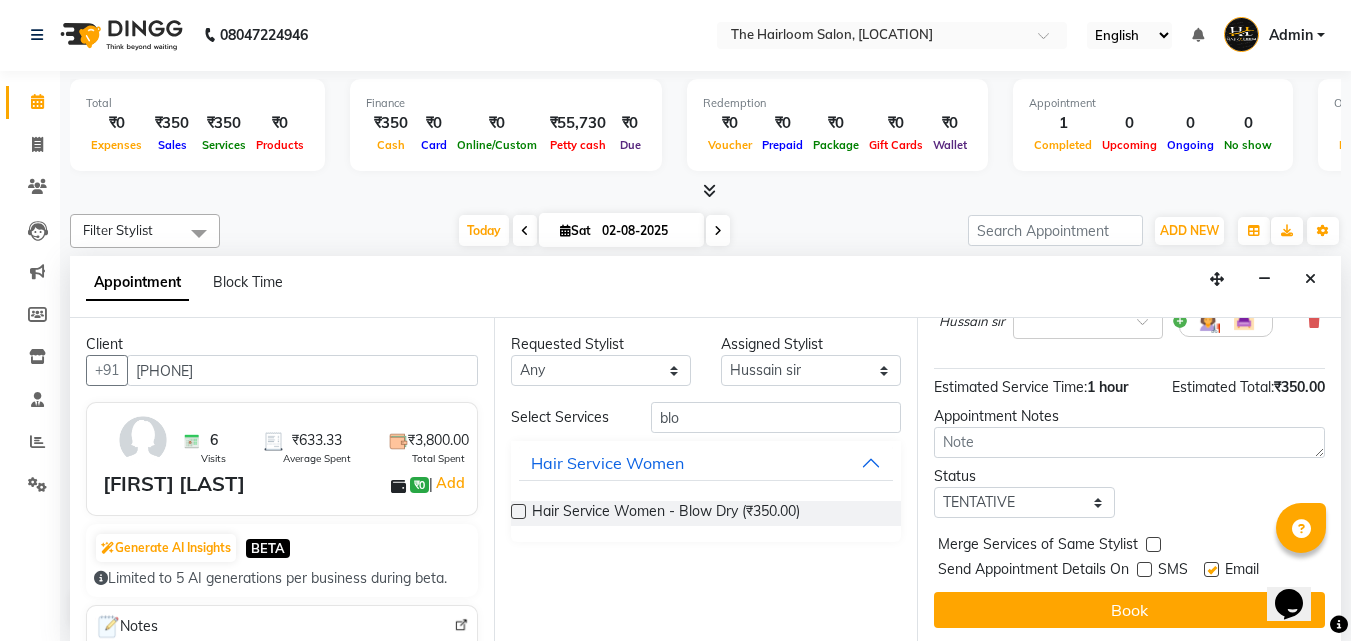 click at bounding box center (1211, 569) 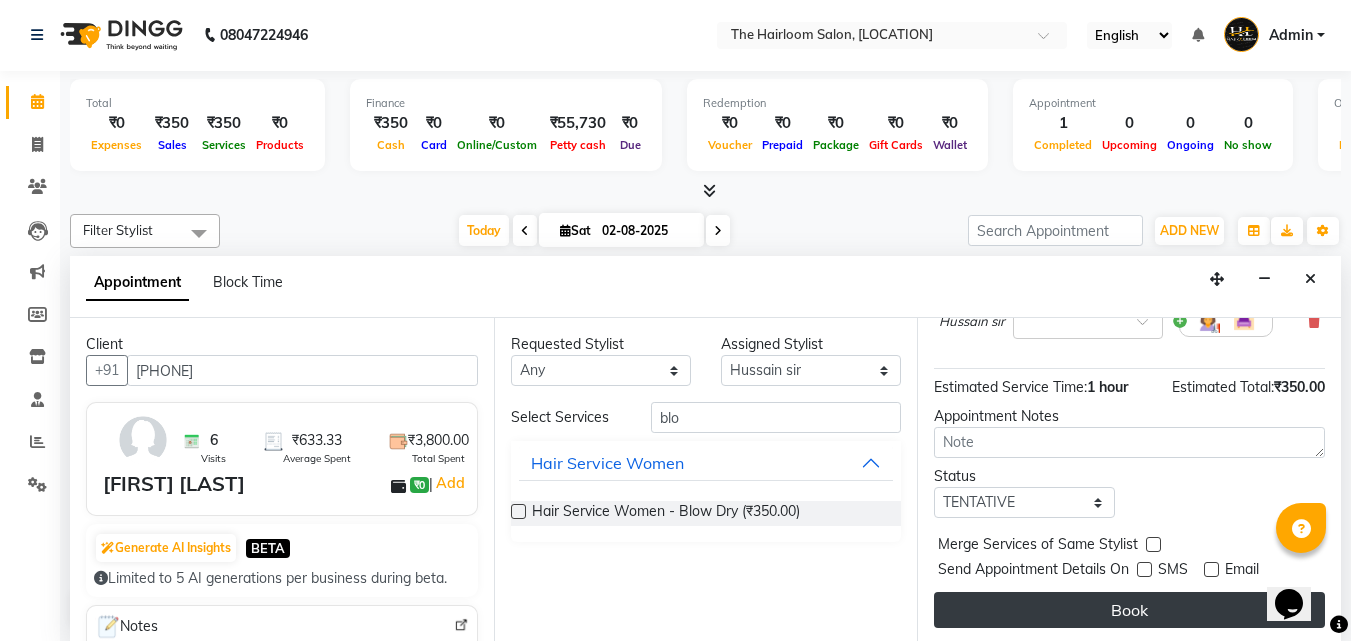 click on "Book" at bounding box center [1129, 610] 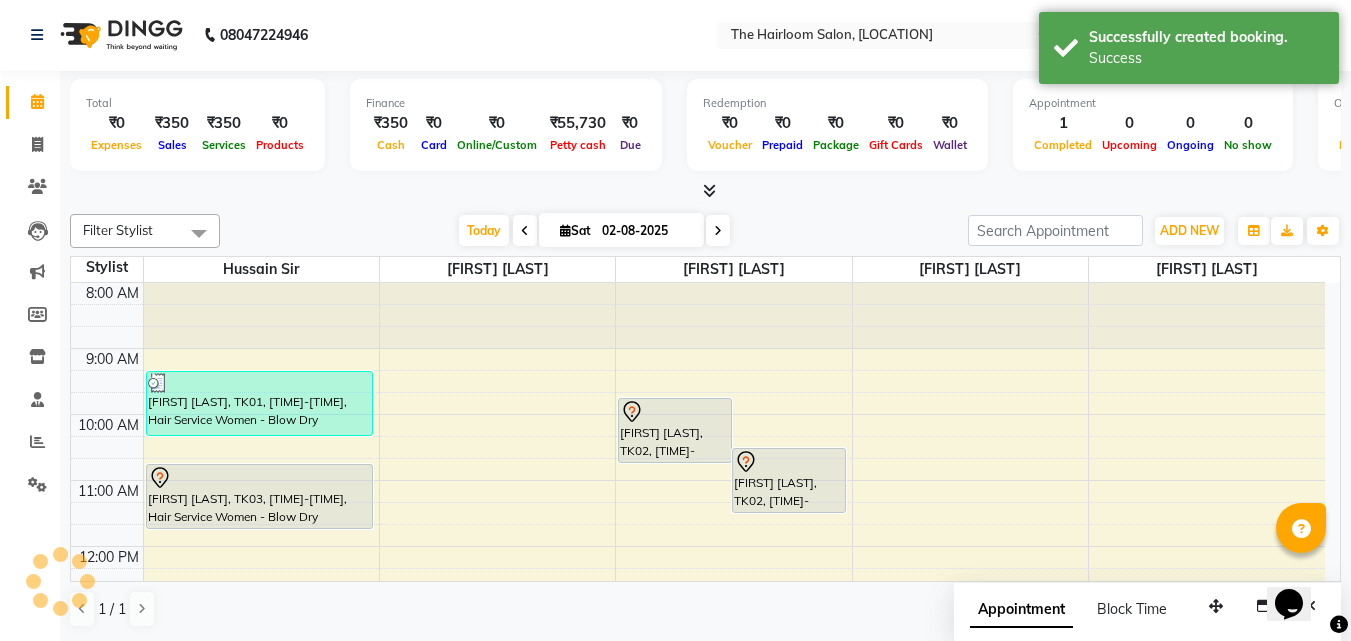 scroll, scrollTop: 0, scrollLeft: 0, axis: both 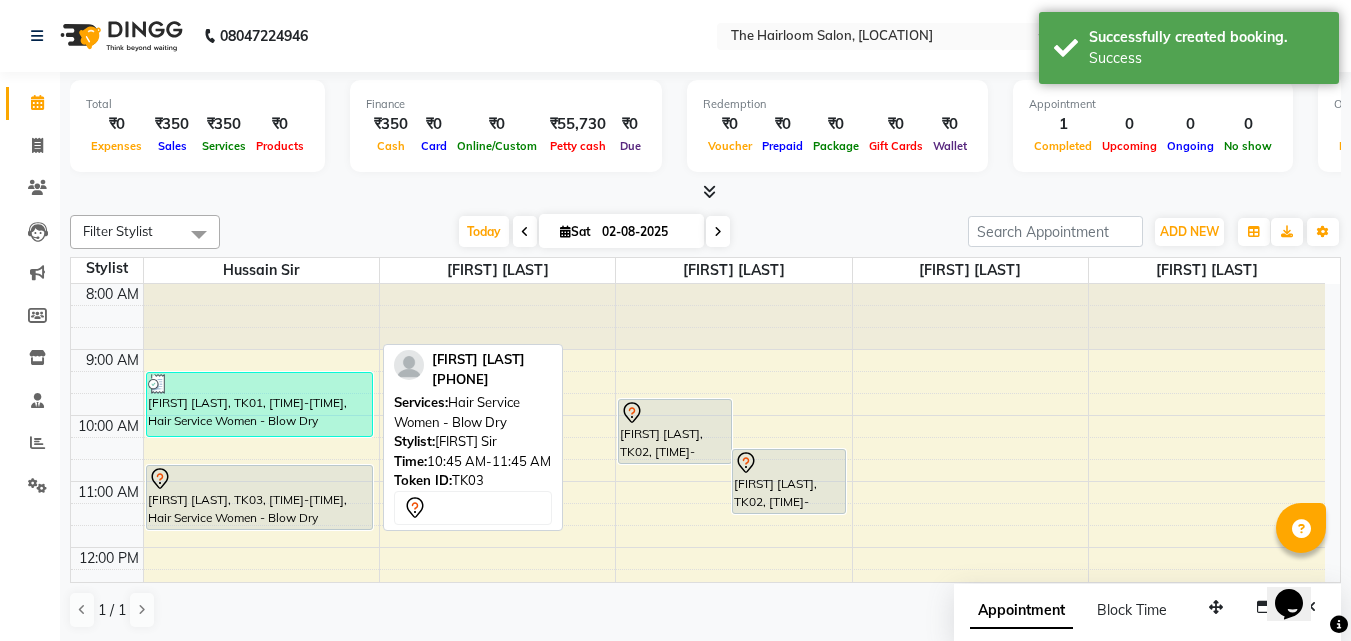 click on "[FIRST] [LAST], TK03, [TIME]-[TIME], Hair Service Women  - Blow Dry" at bounding box center [260, 497] 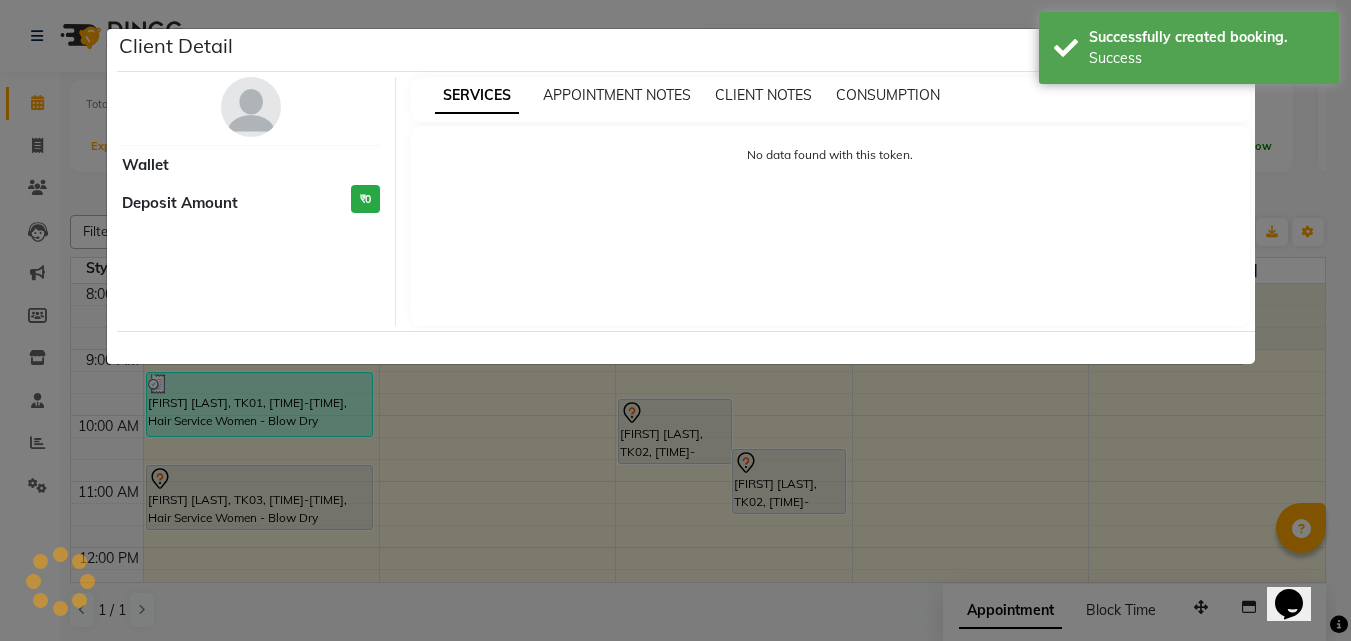 select on "7" 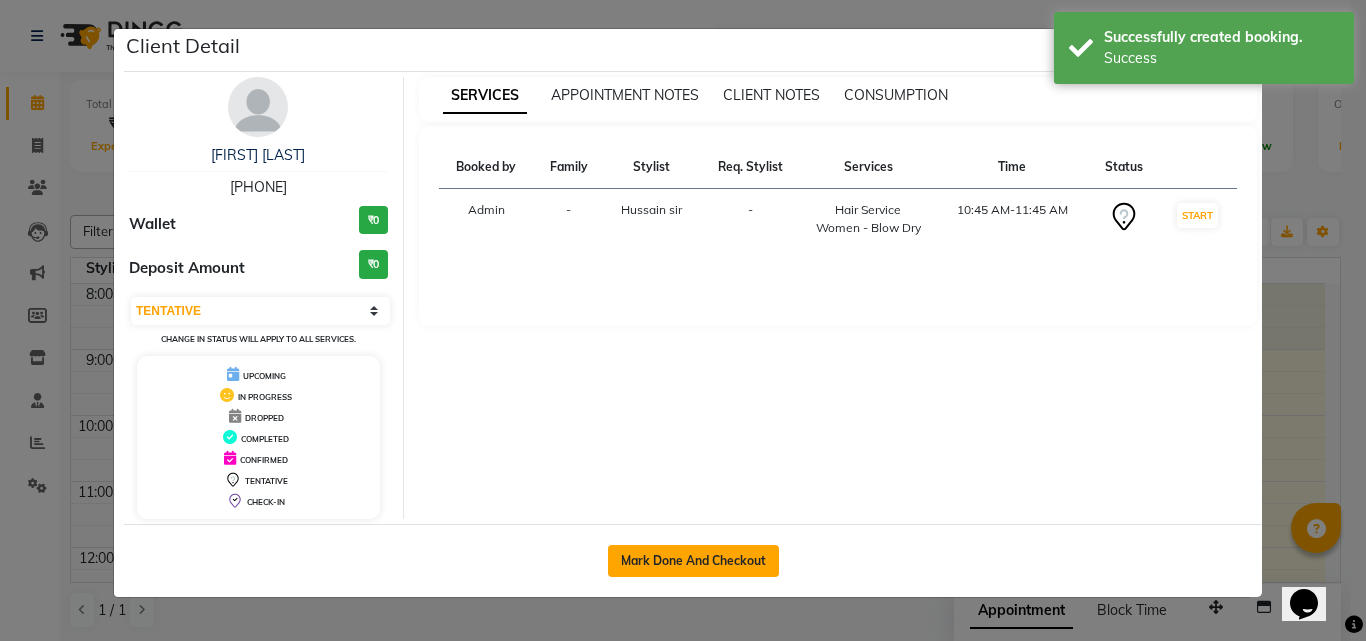 click on "Mark Done And Checkout" 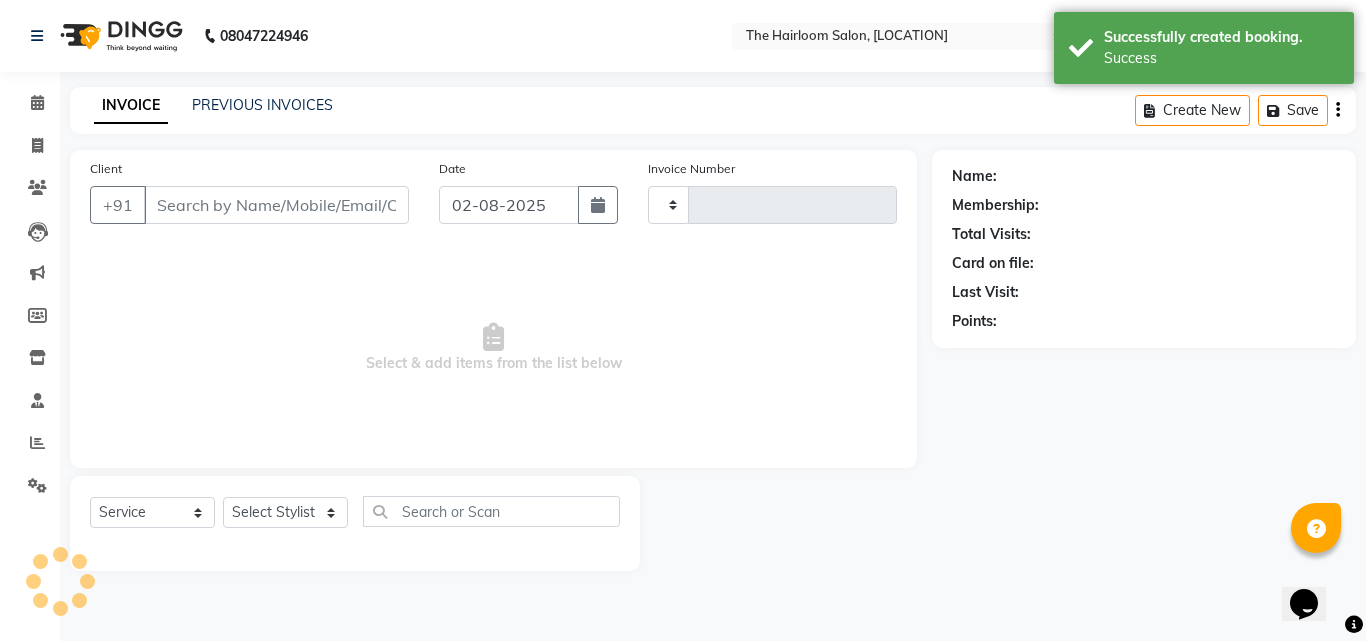 type on "2679" 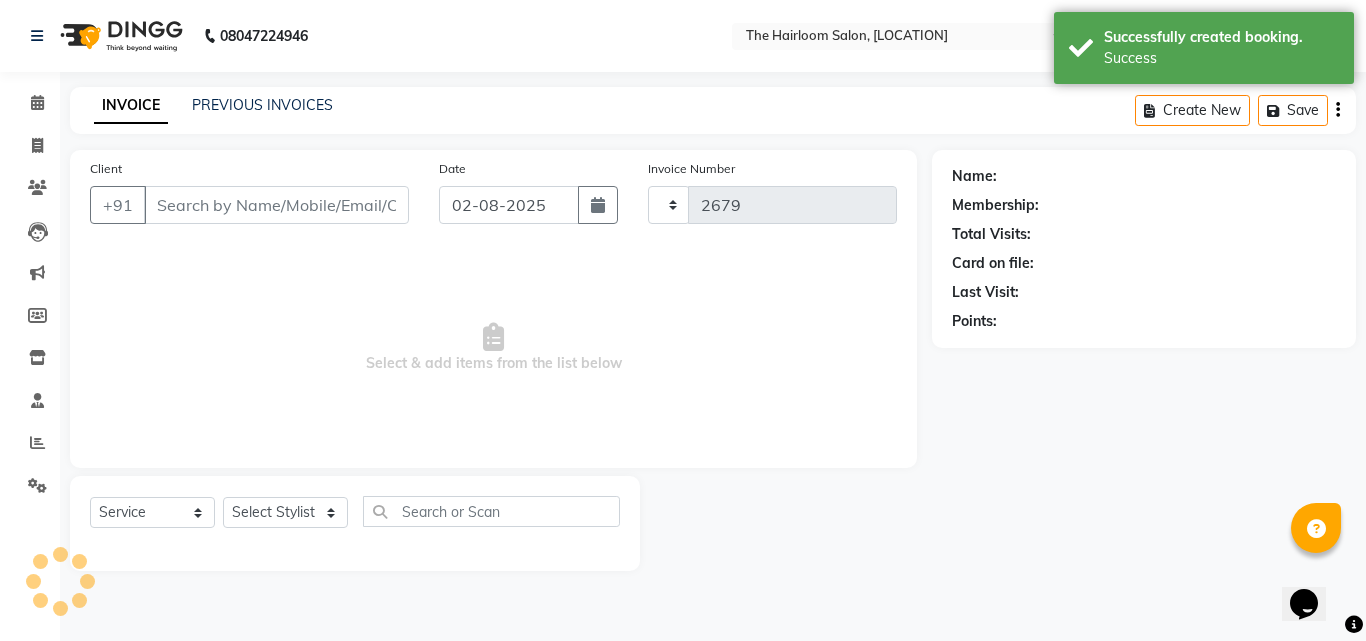 select on "5926" 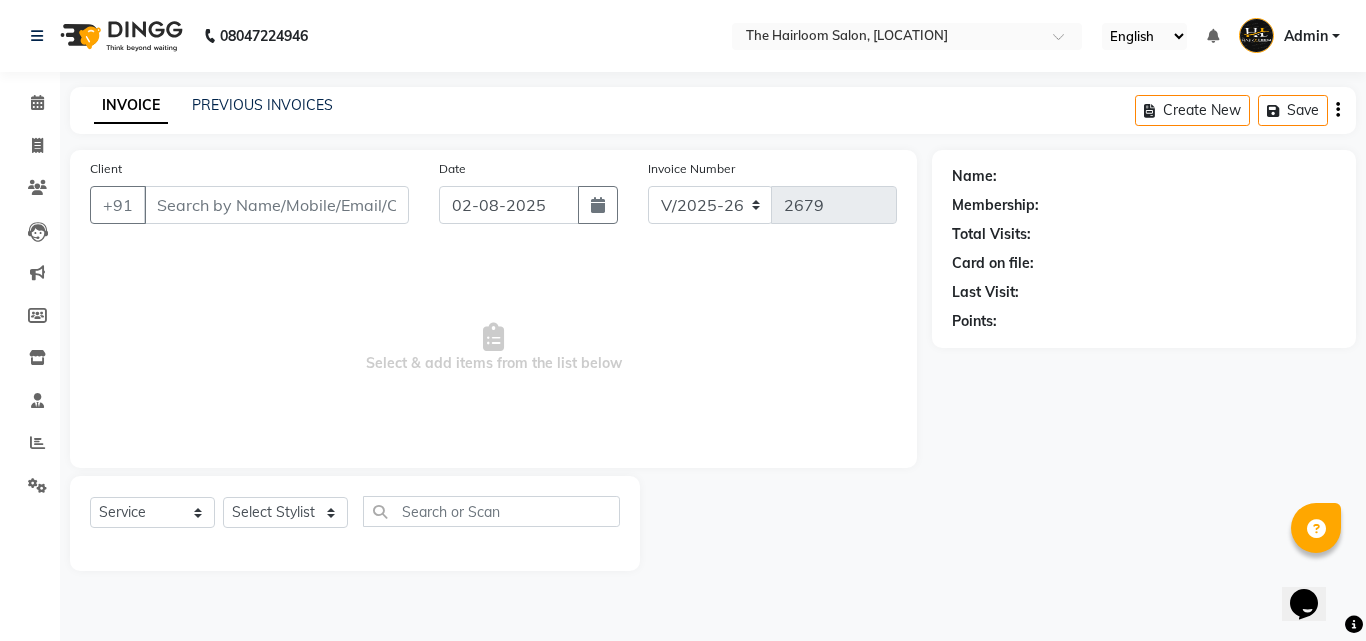 type on "[PHONE]" 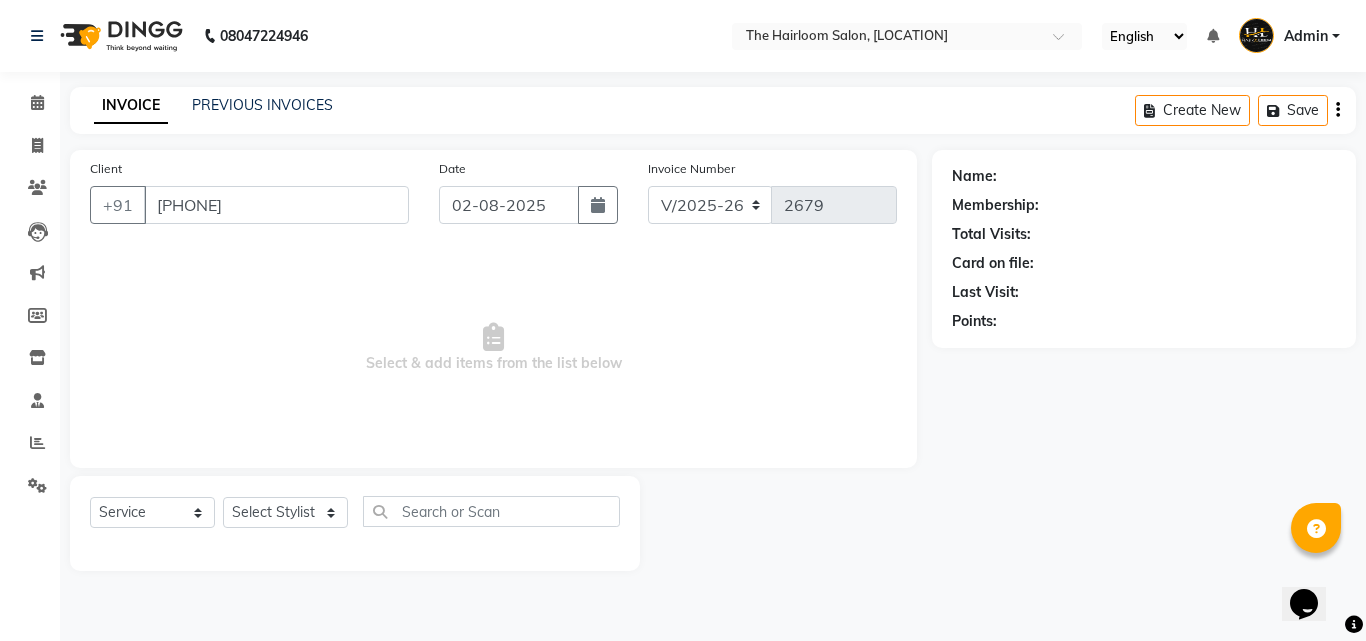 select on "41755" 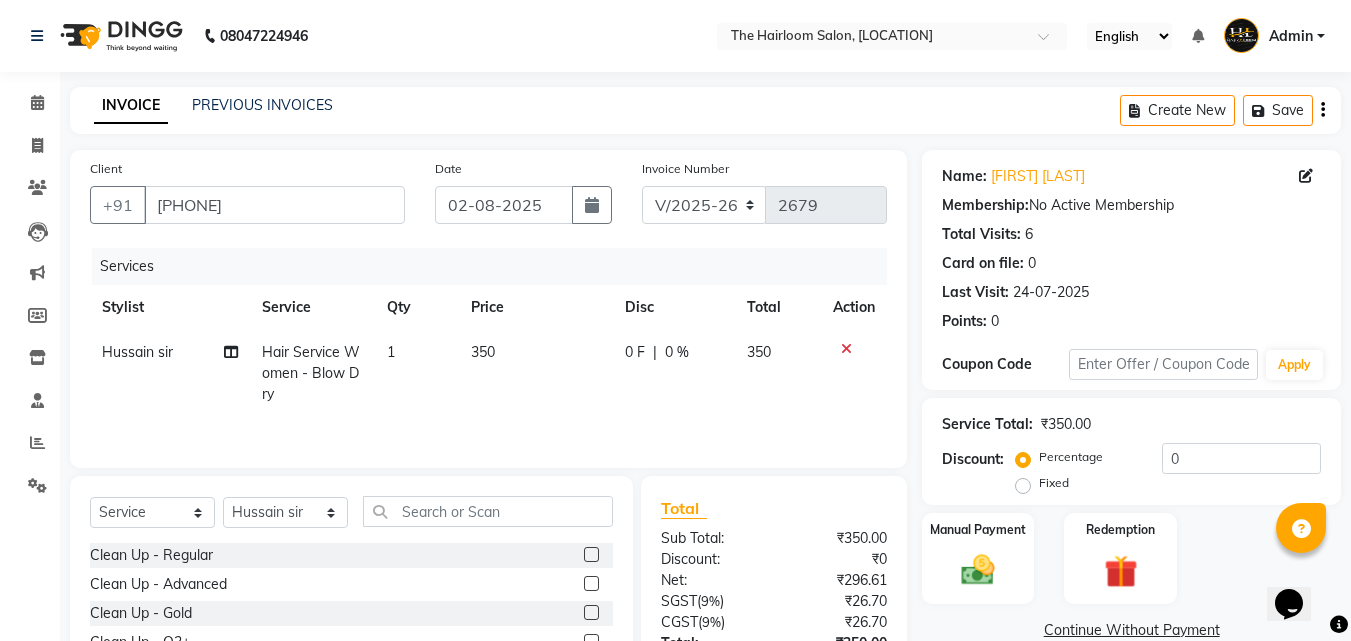 drag, startPoint x: 506, startPoint y: 347, endPoint x: 518, endPoint y: 341, distance: 13.416408 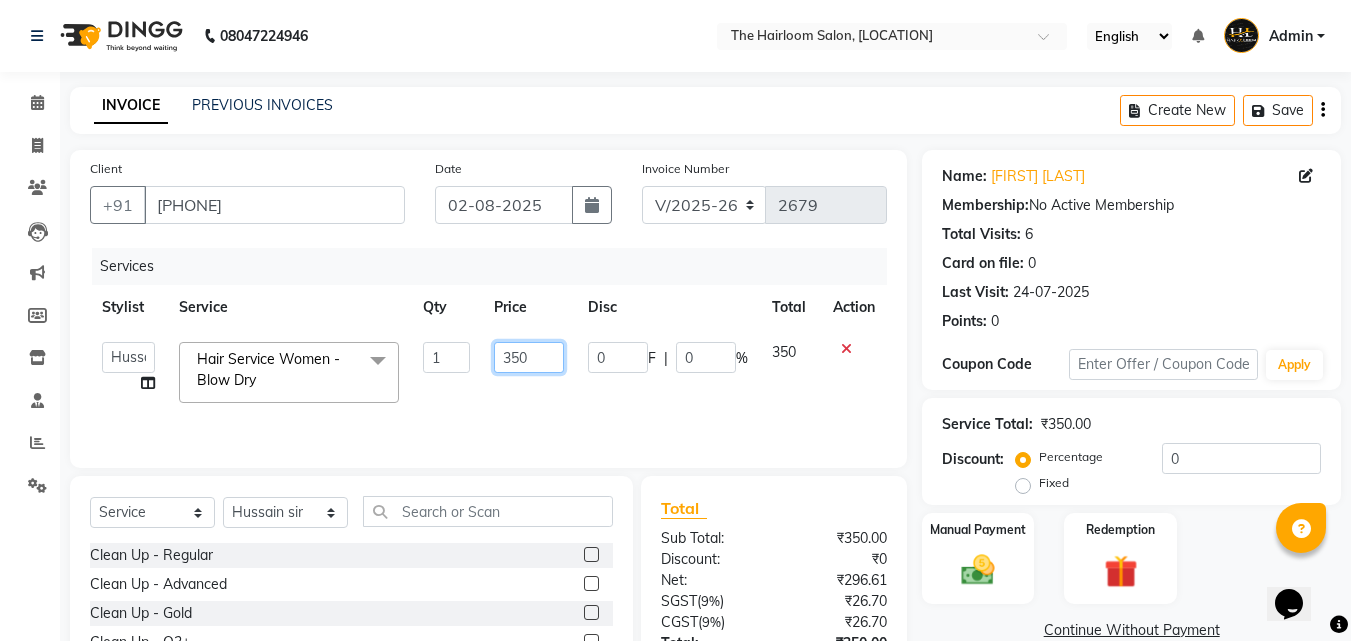 click on "350" 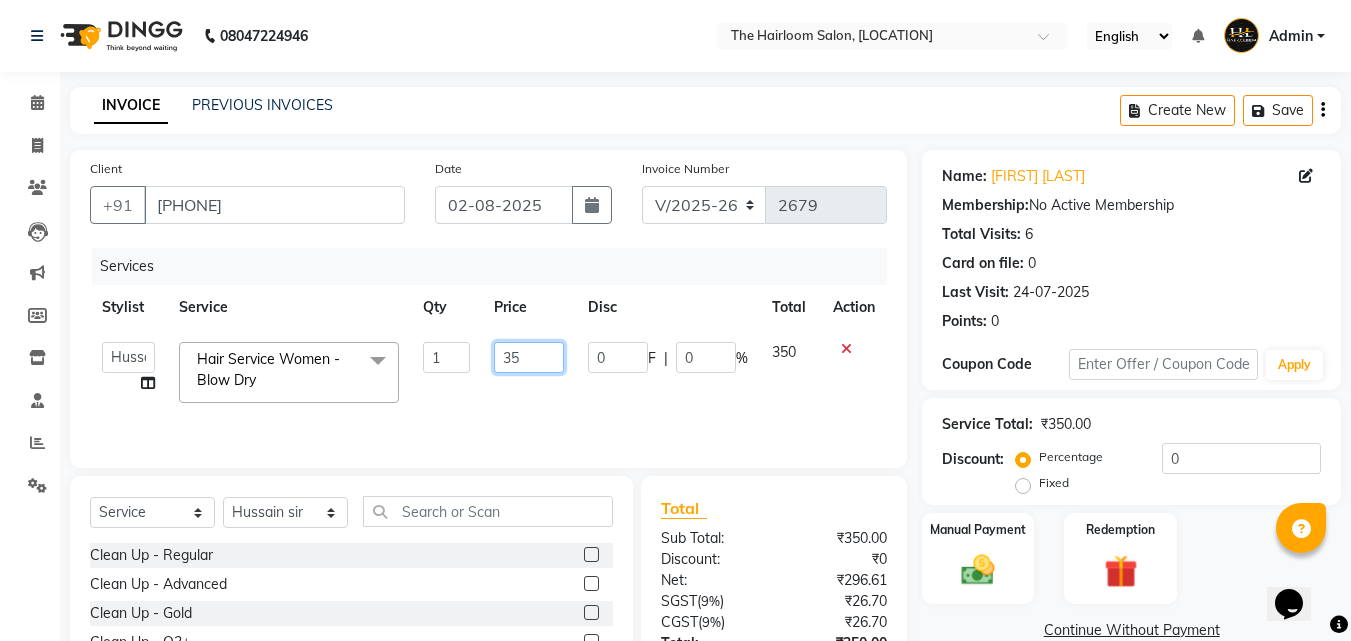 type on "3" 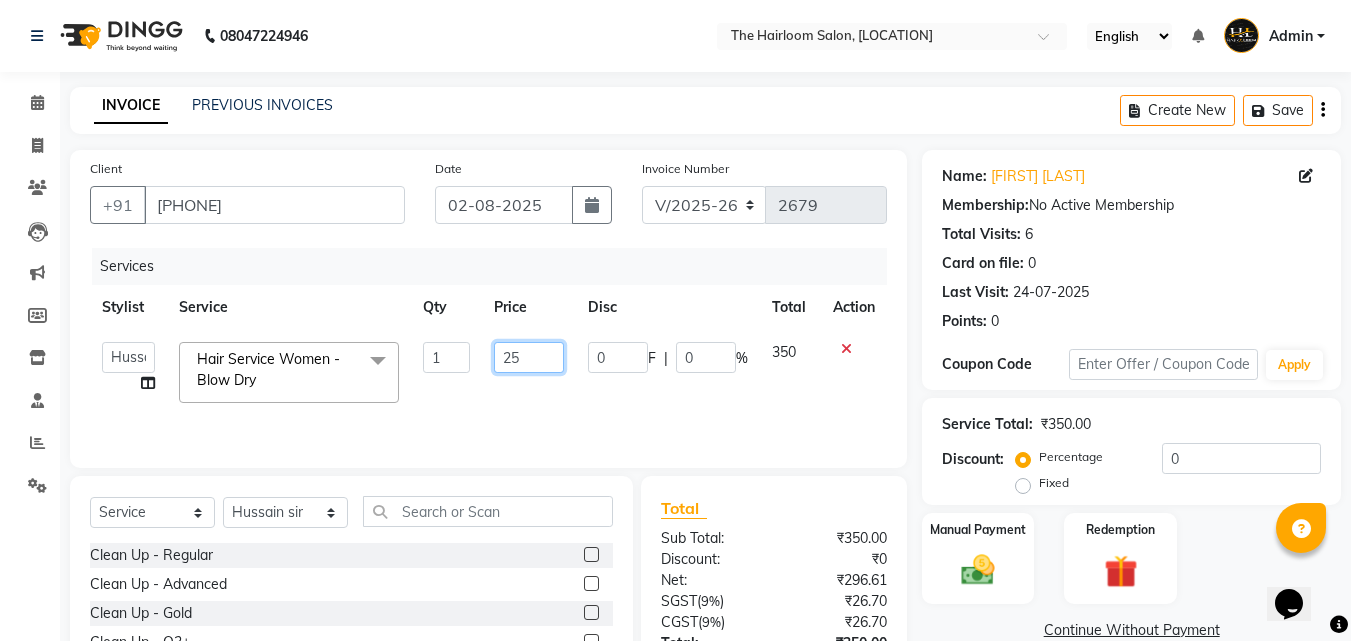 type on "250" 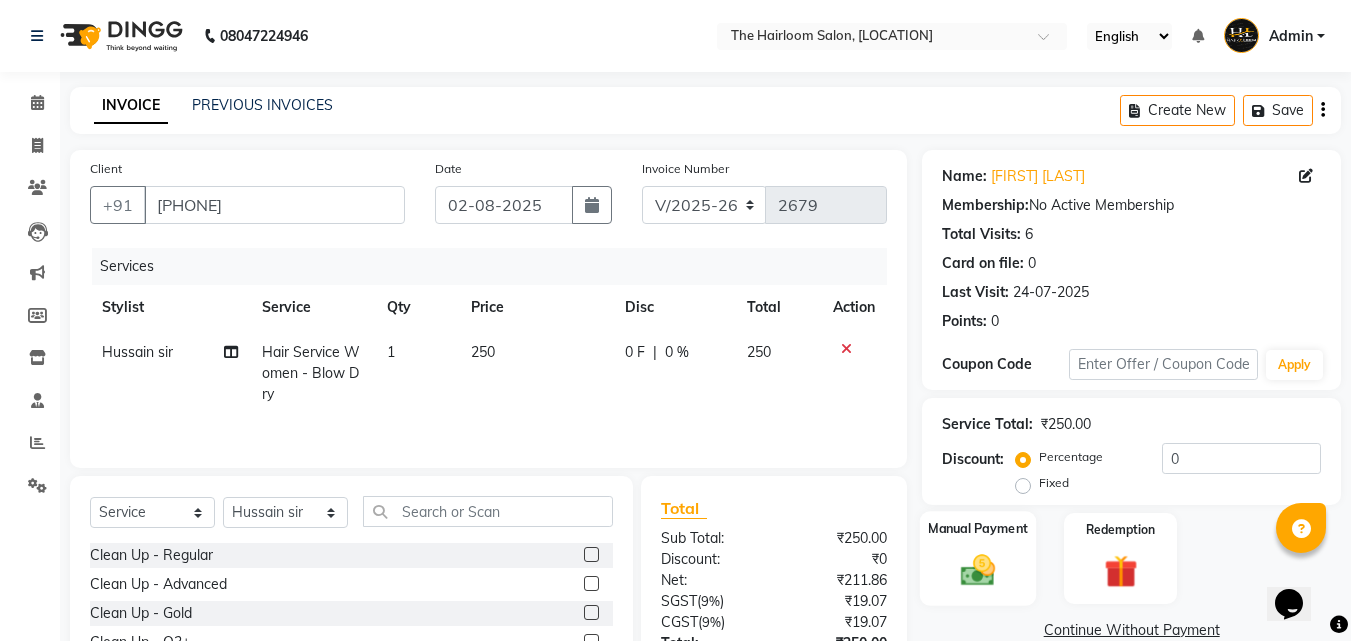 click on "Manual Payment" 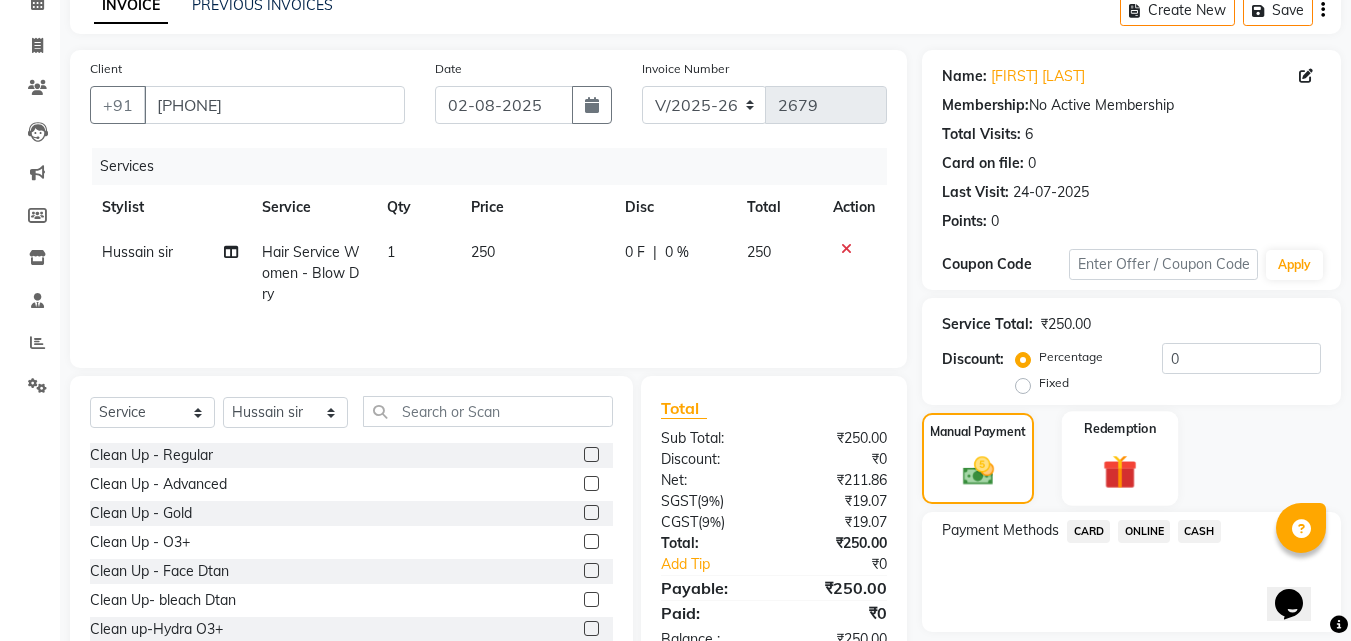 click 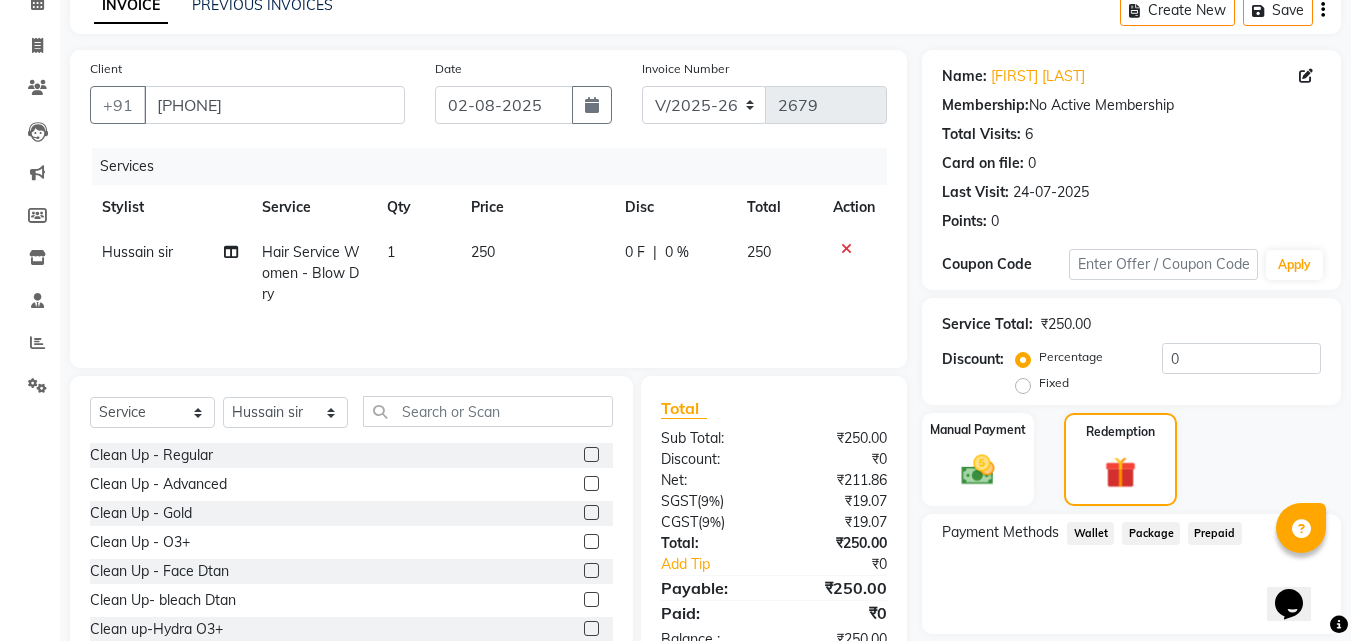 scroll, scrollTop: 164, scrollLeft: 0, axis: vertical 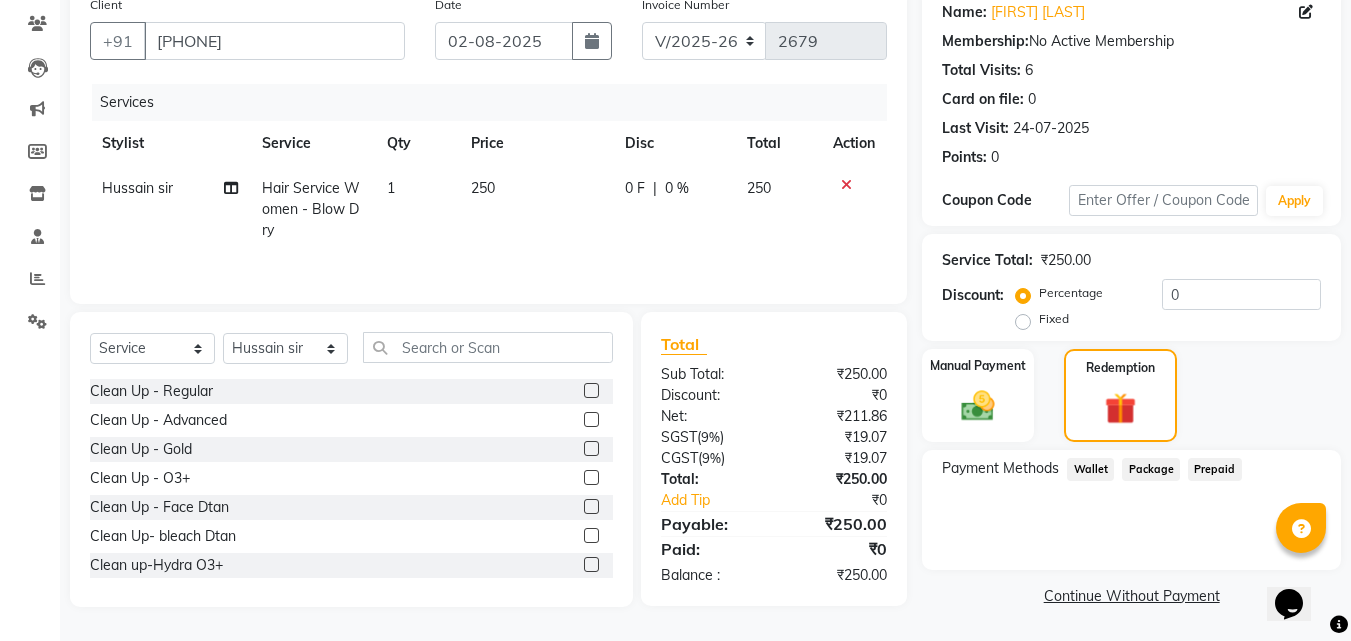 click on "250" 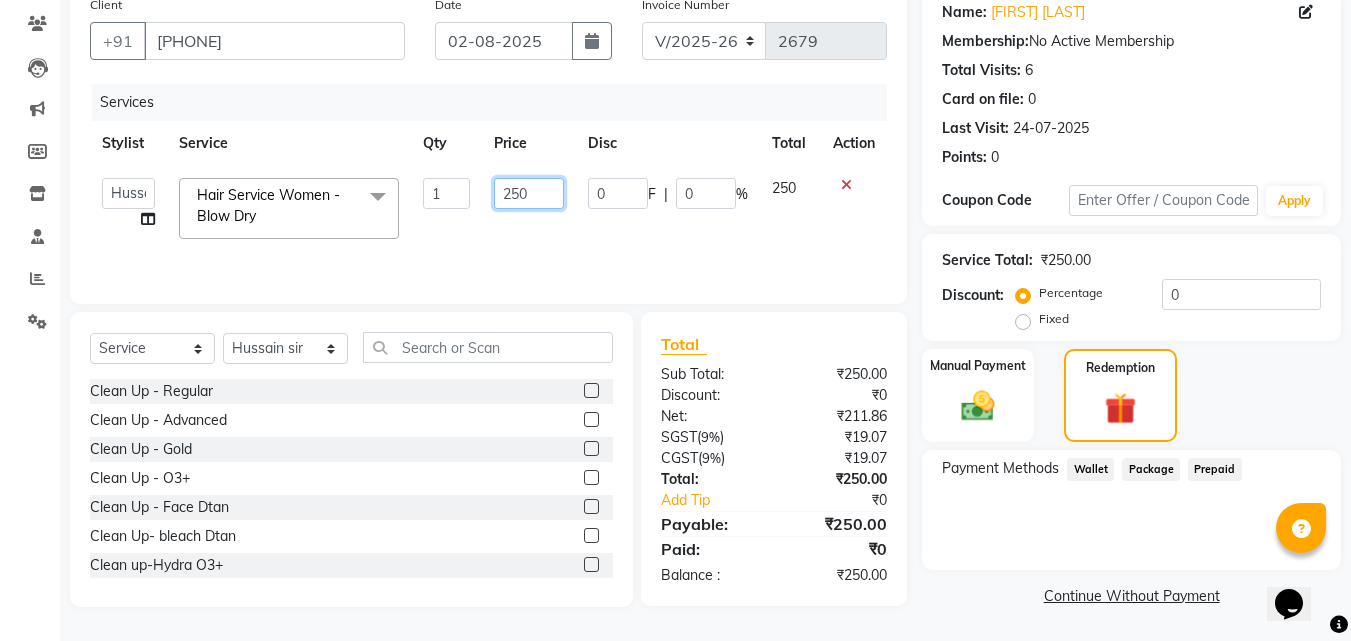 click on "250" 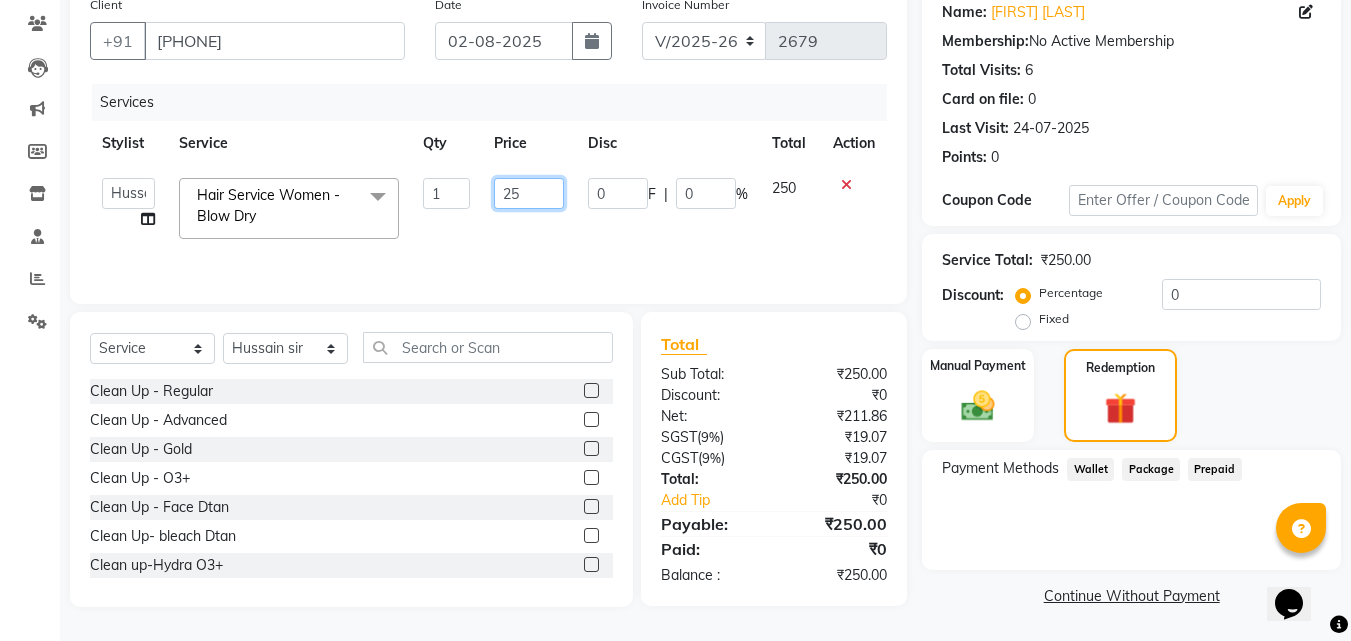 type on "2" 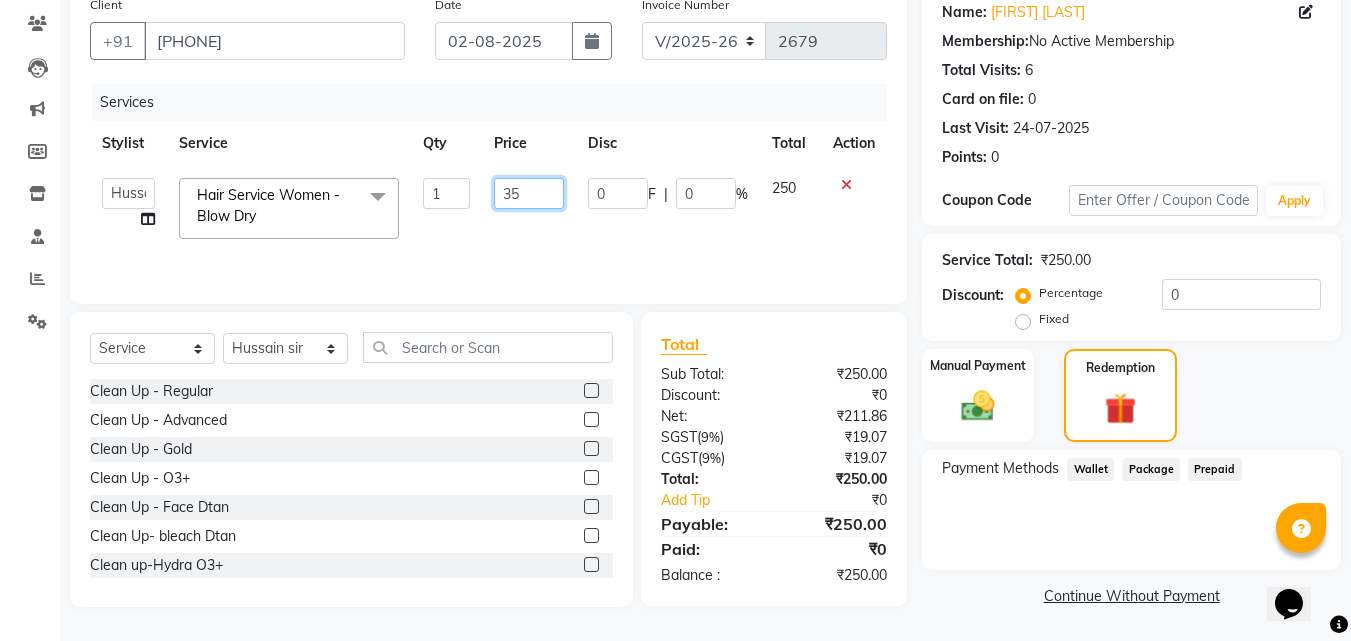 type on "350" 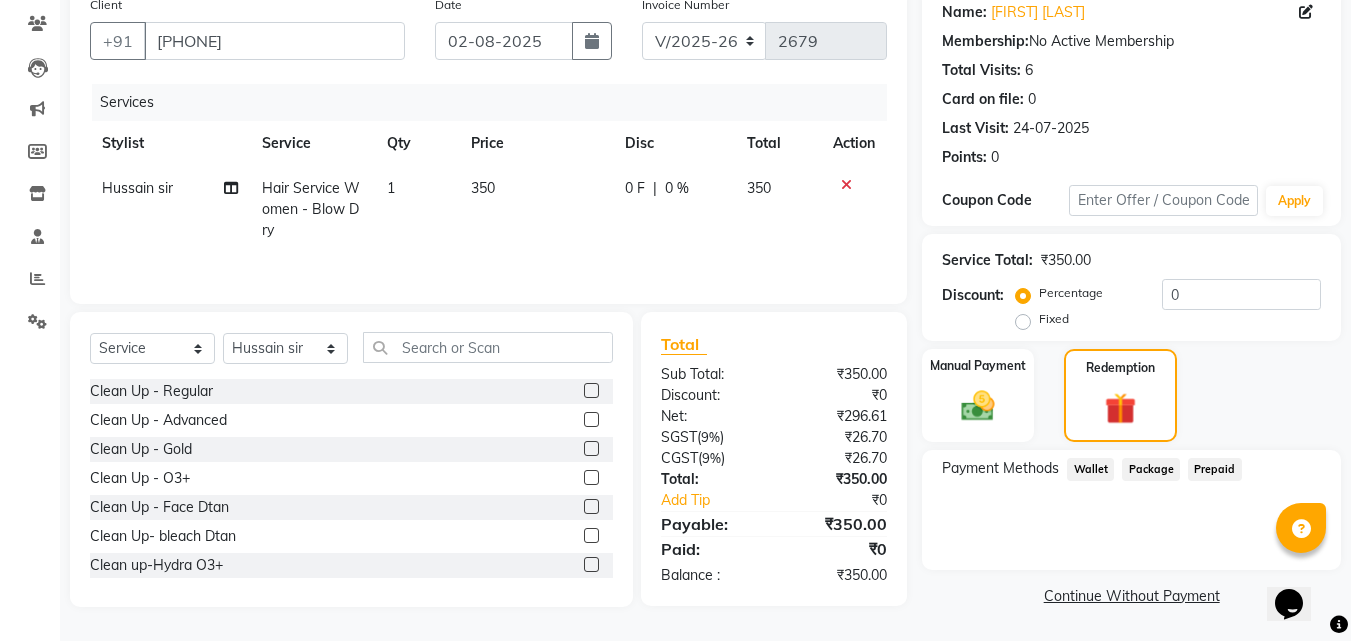 click on "Prepaid" 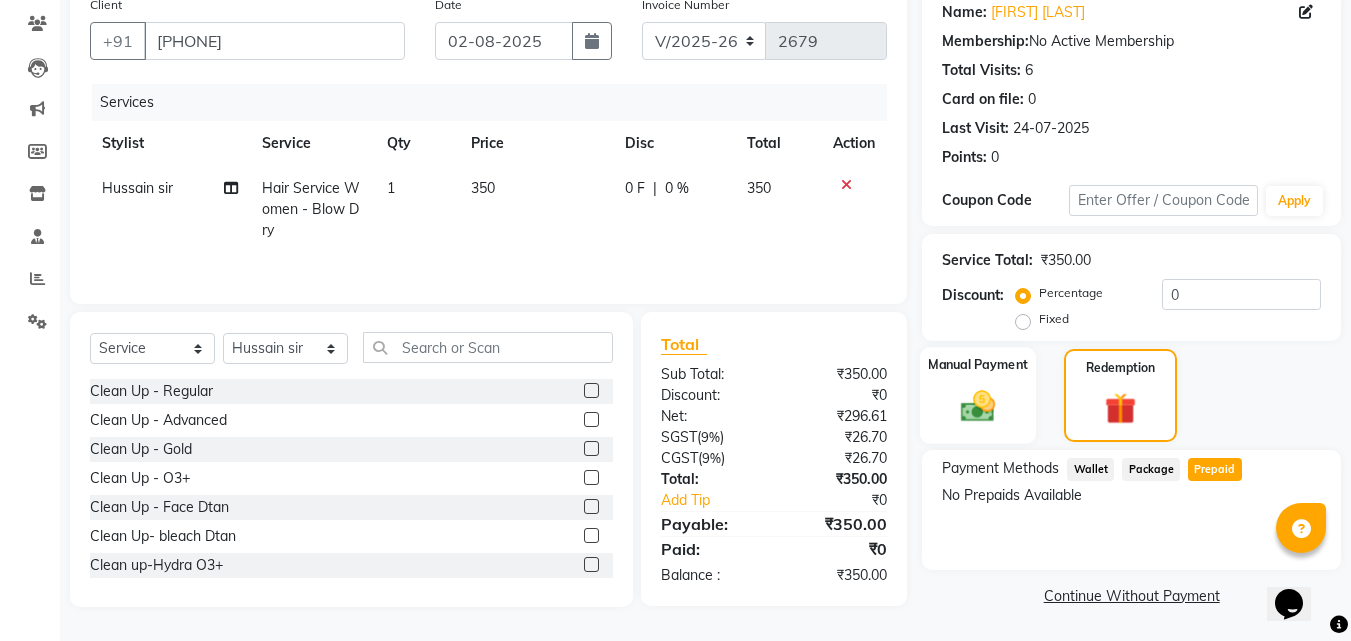 click 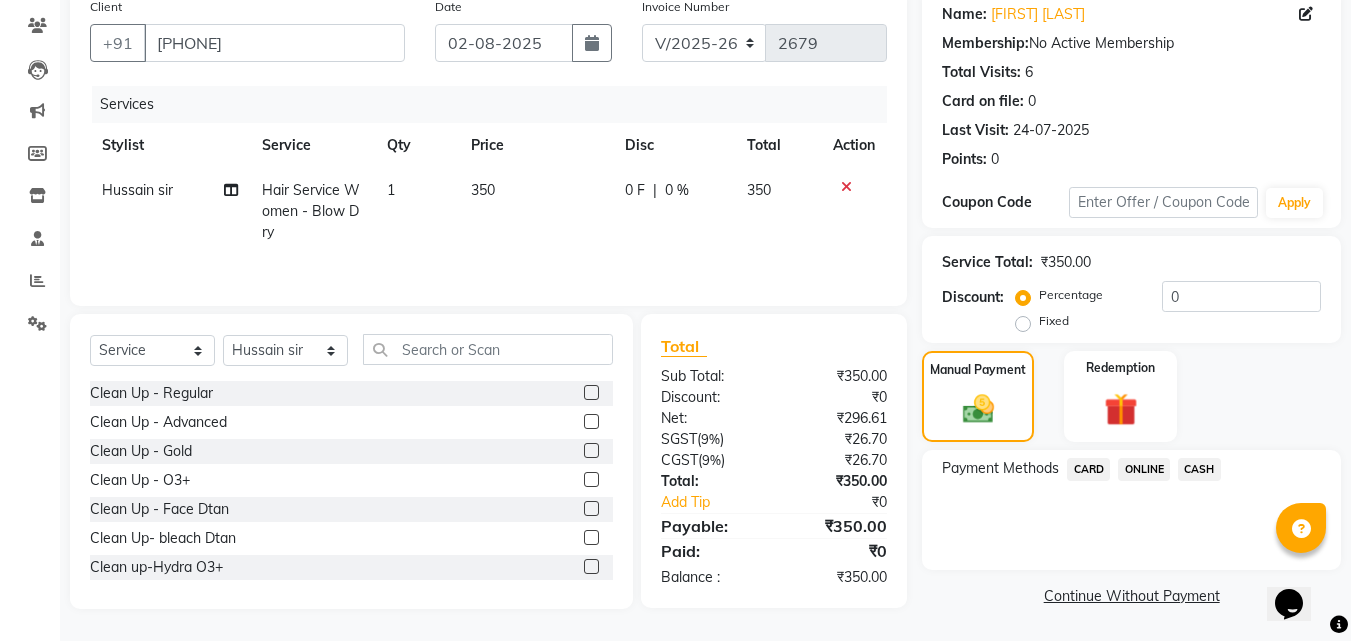 click on "ONLINE" 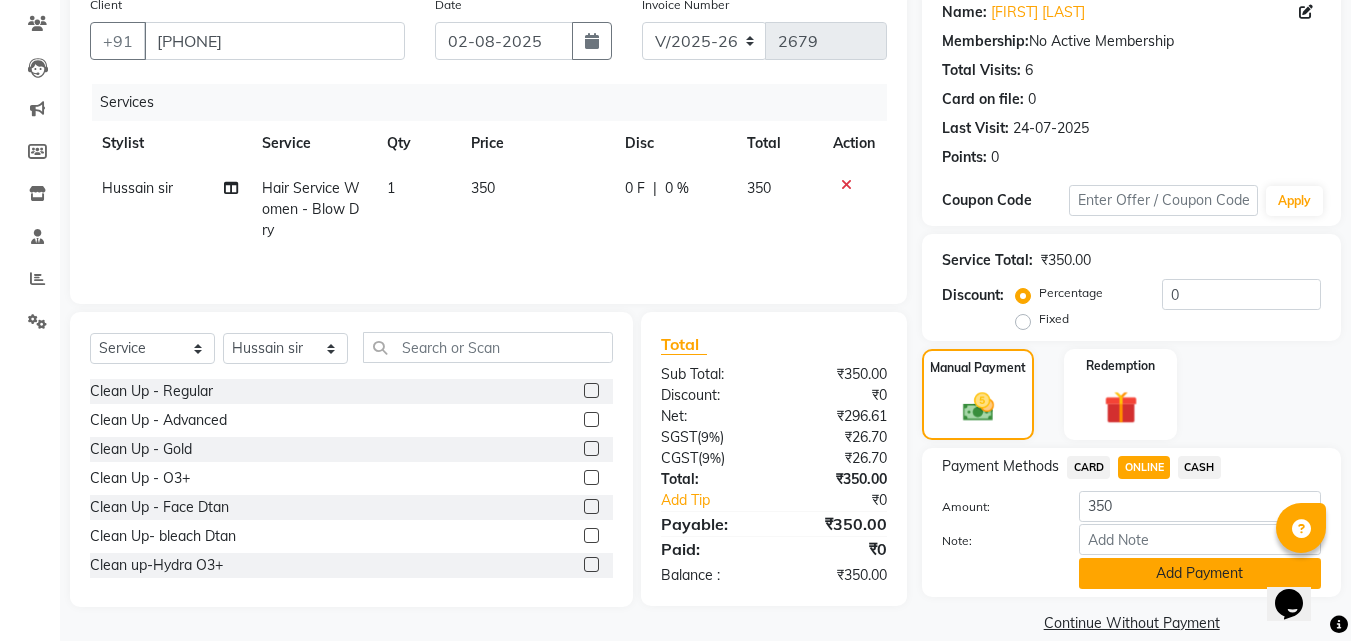 click on "Add Payment" 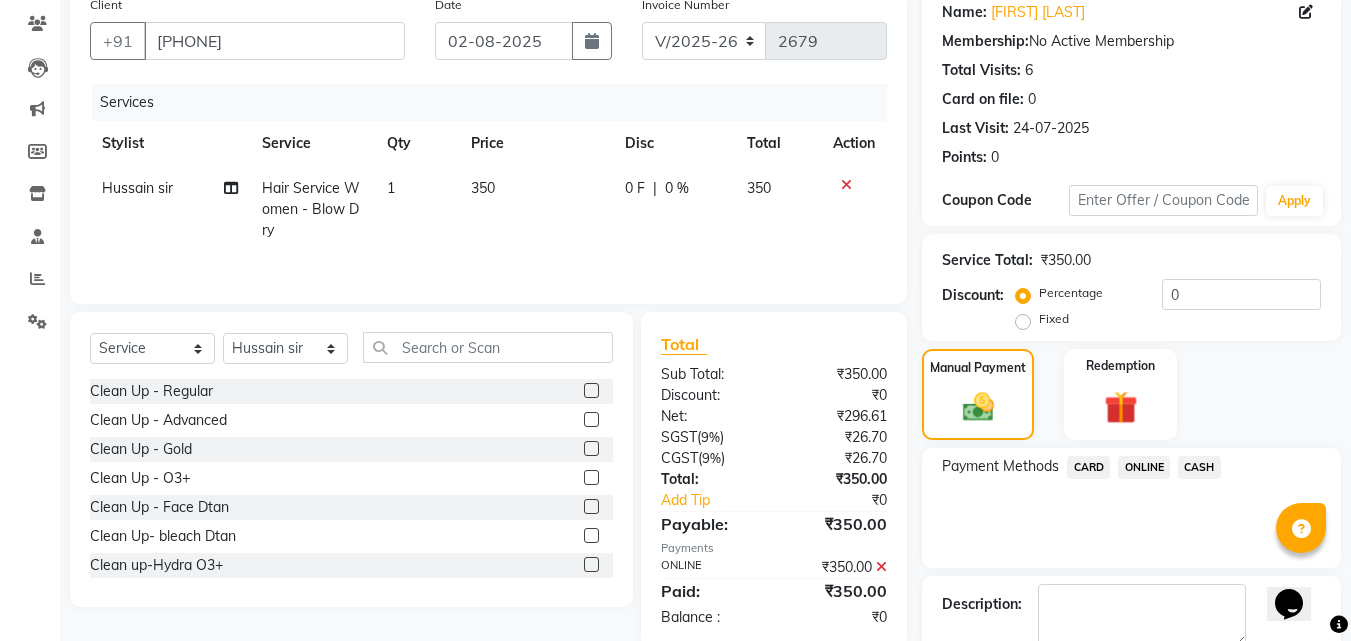 scroll, scrollTop: 275, scrollLeft: 0, axis: vertical 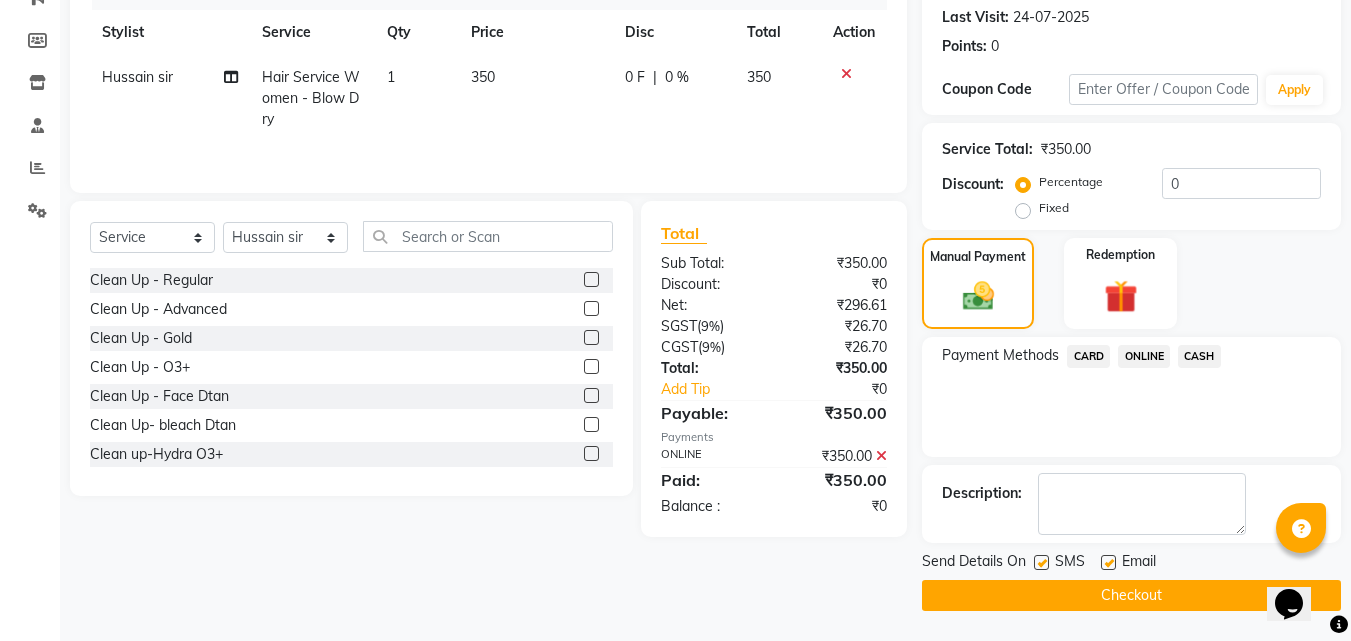 click 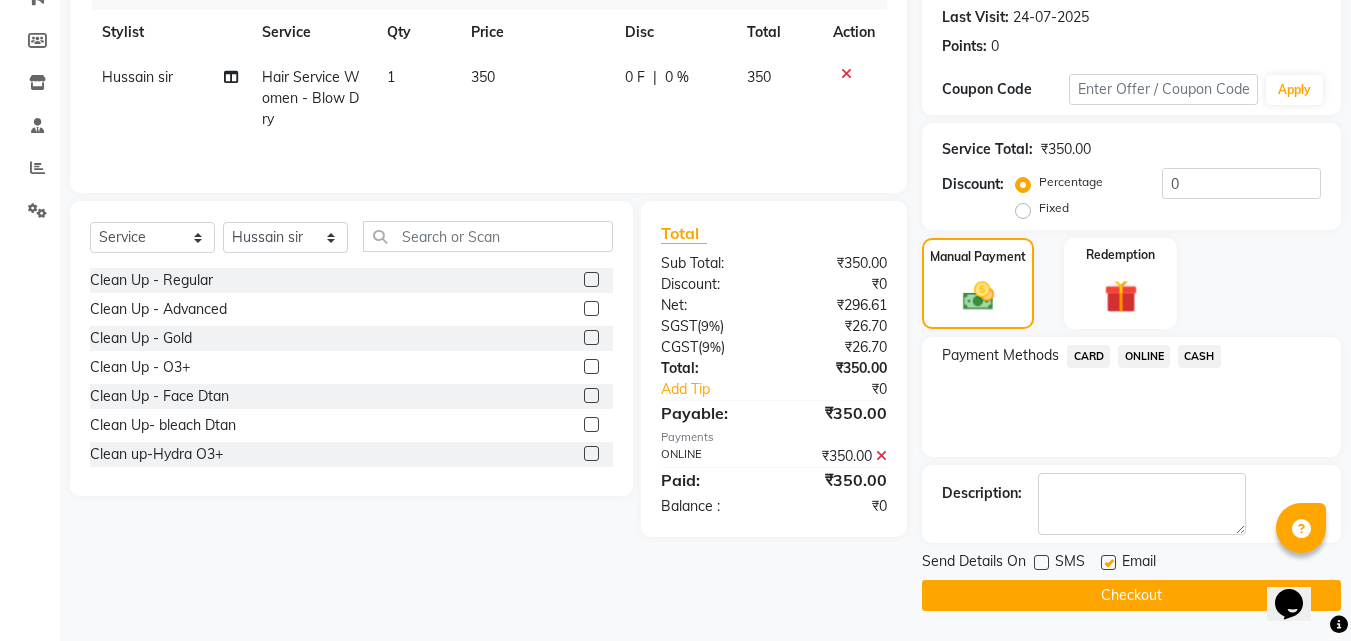 scroll, scrollTop: 0, scrollLeft: 0, axis: both 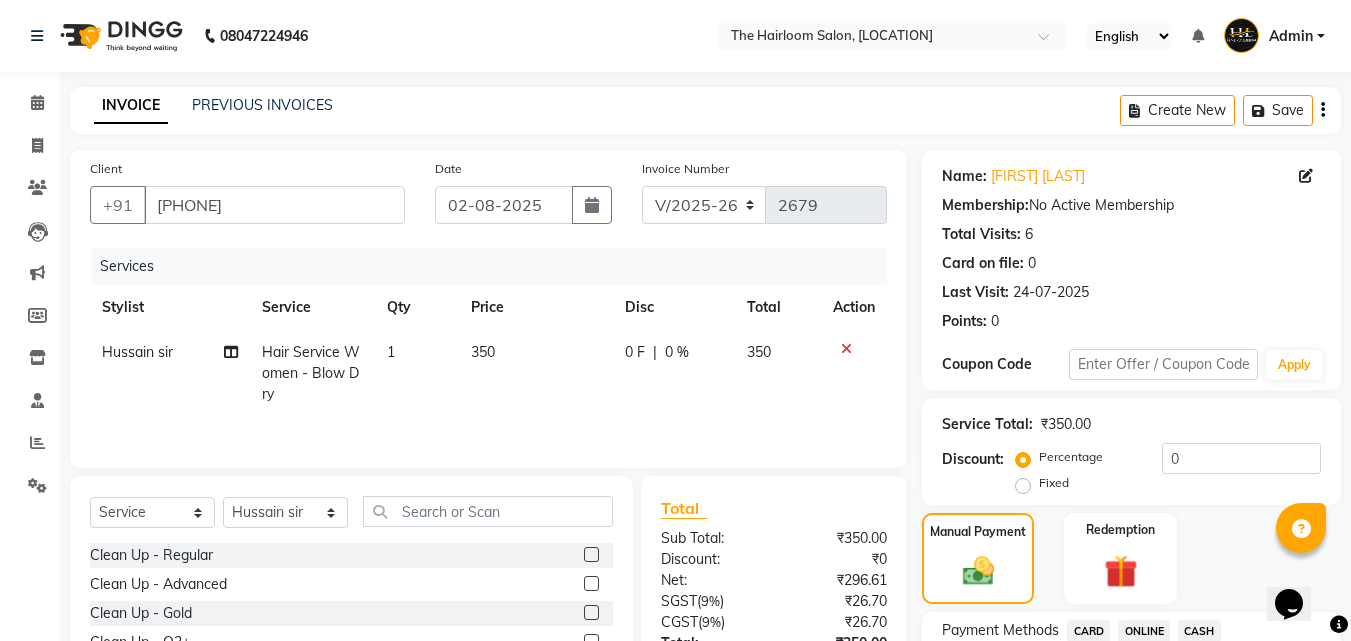 click on "350" 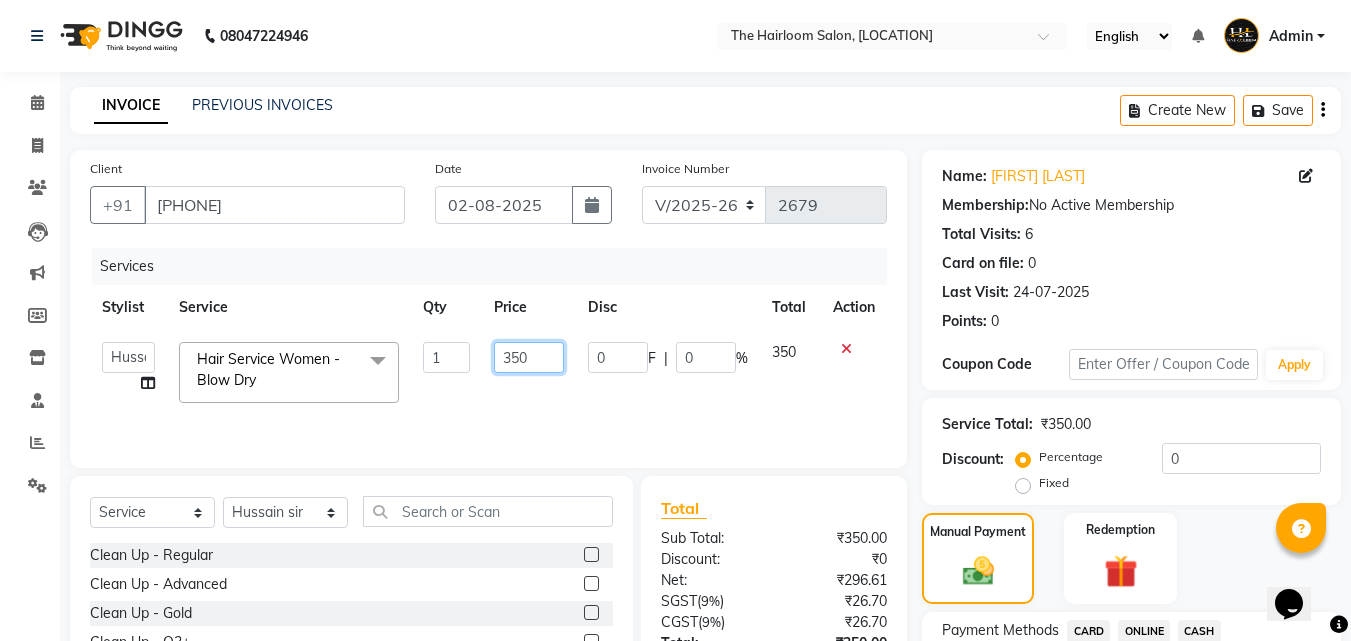 click on "350" 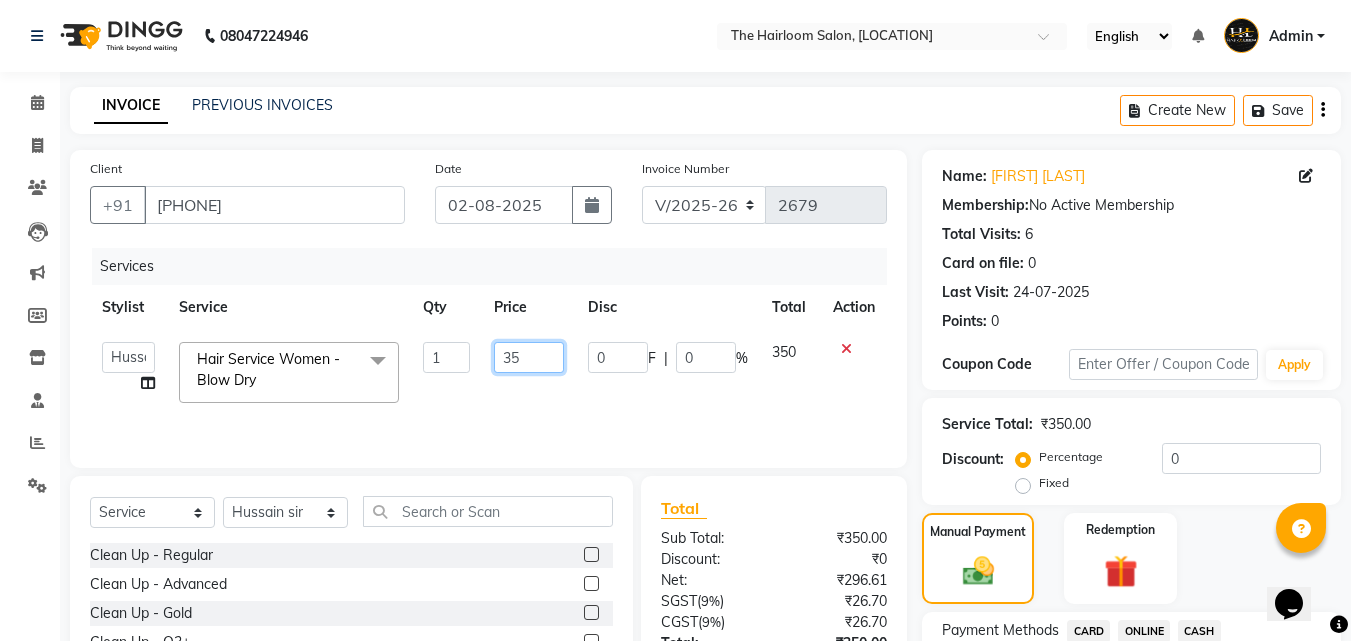 type on "3" 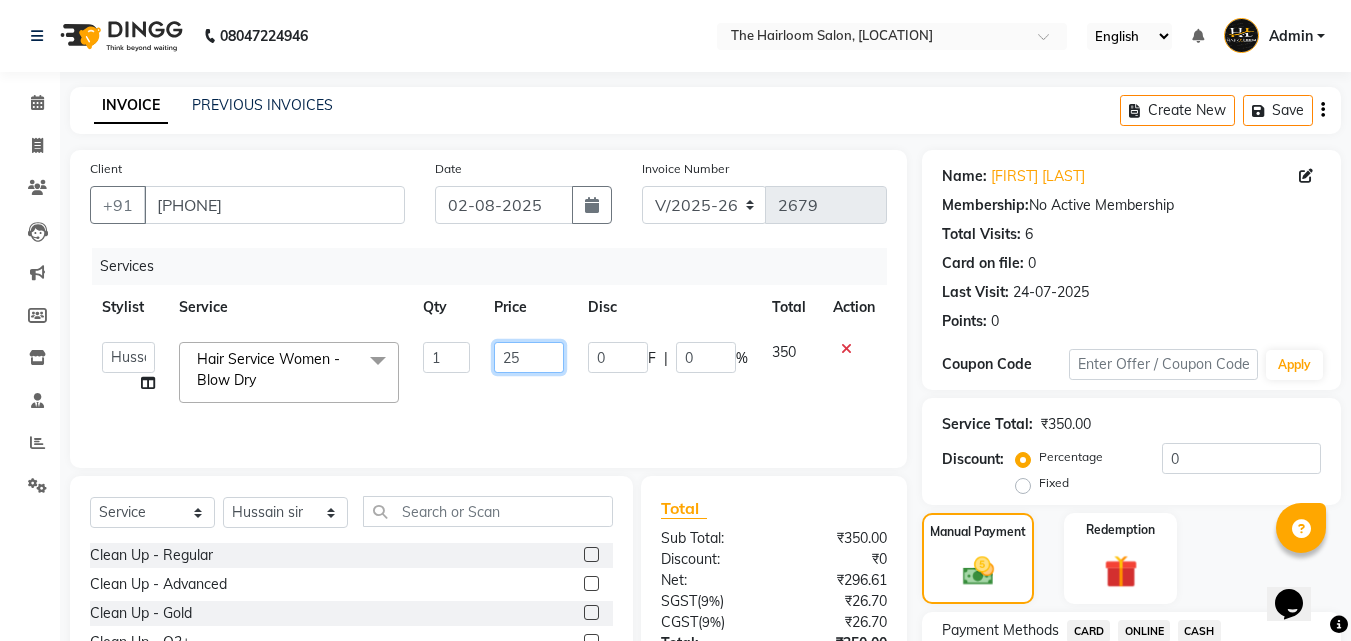 type on "250" 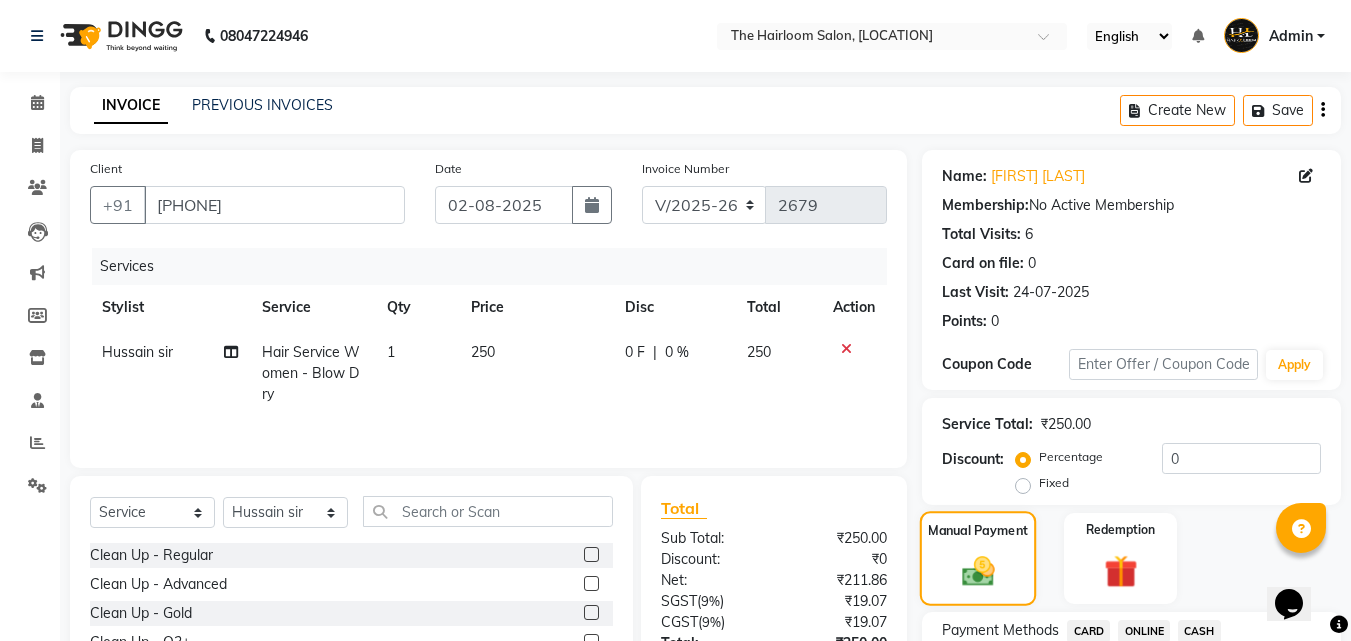 click on "Manual Payment" 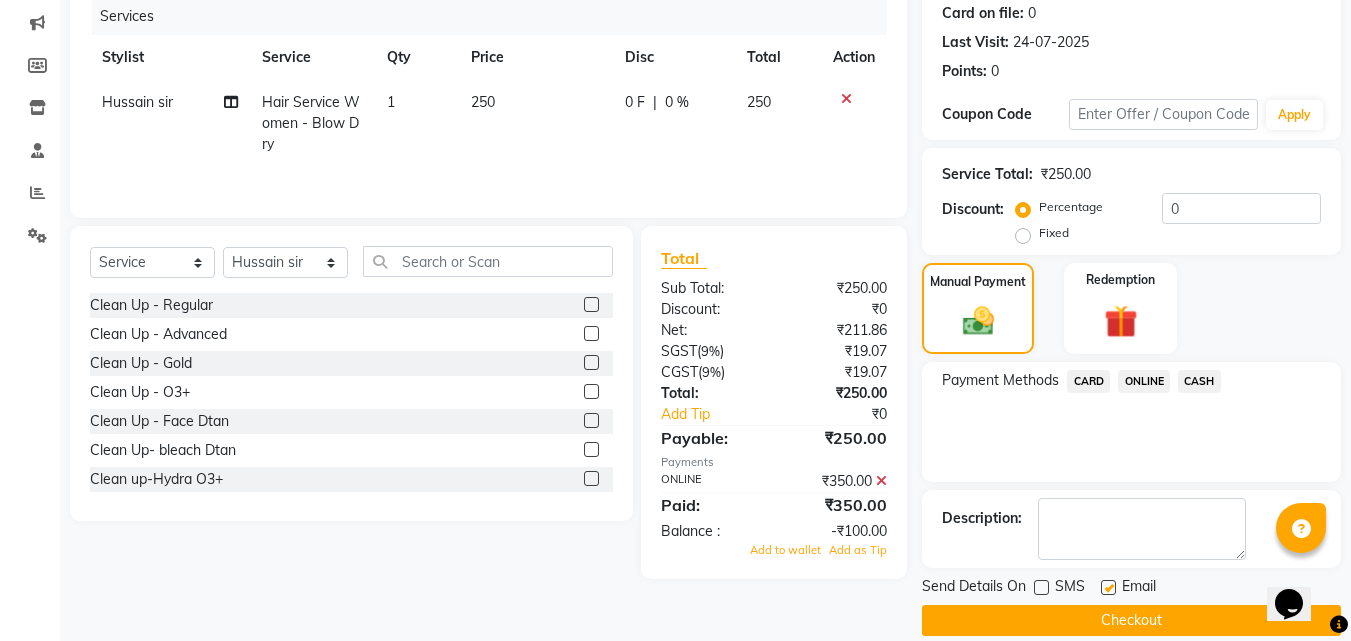 scroll, scrollTop: 275, scrollLeft: 0, axis: vertical 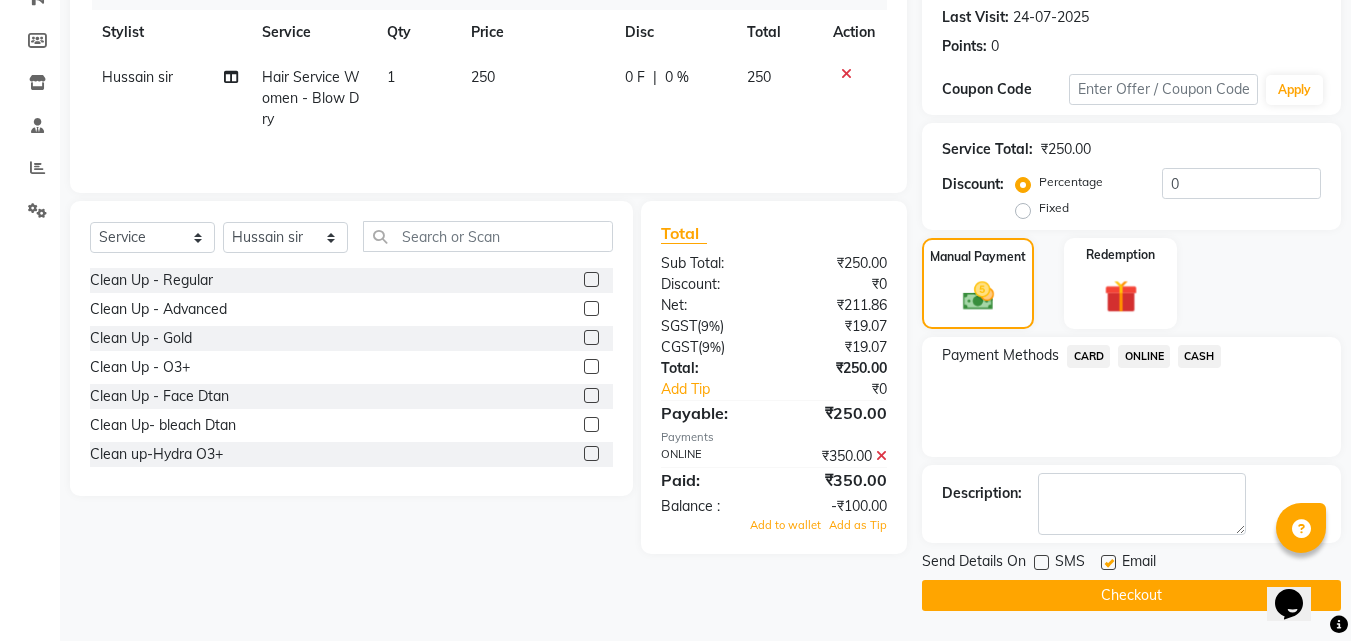 click on "ONLINE" 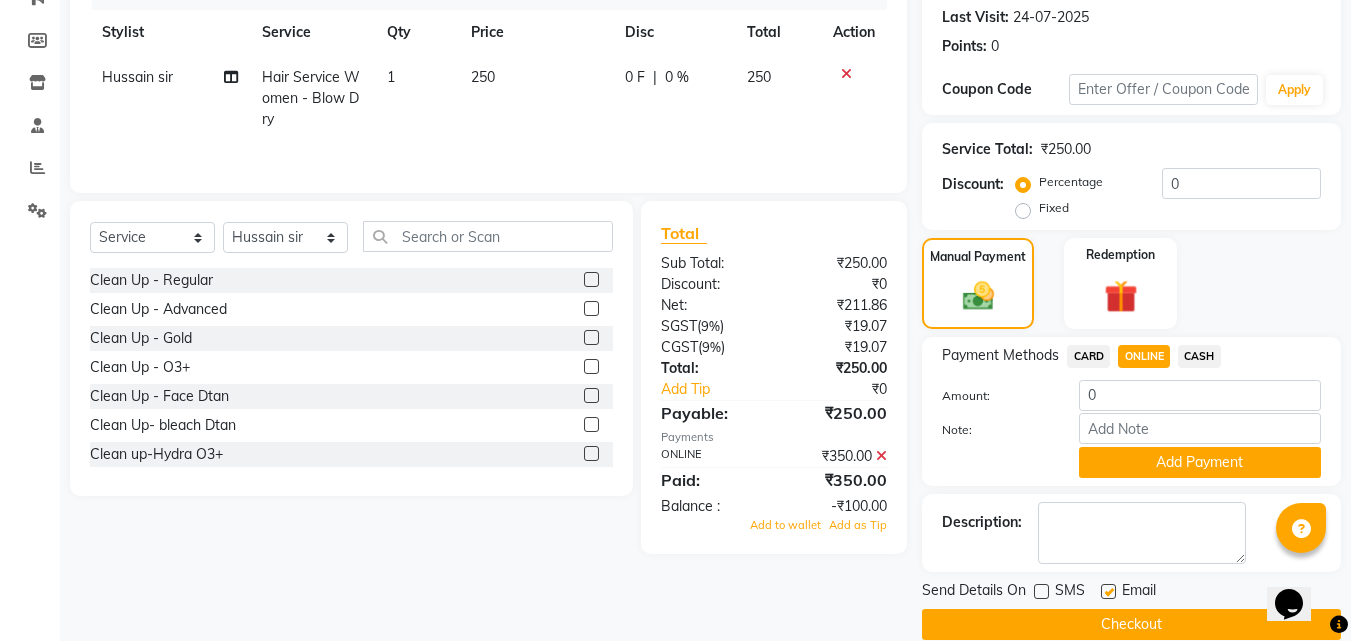 click 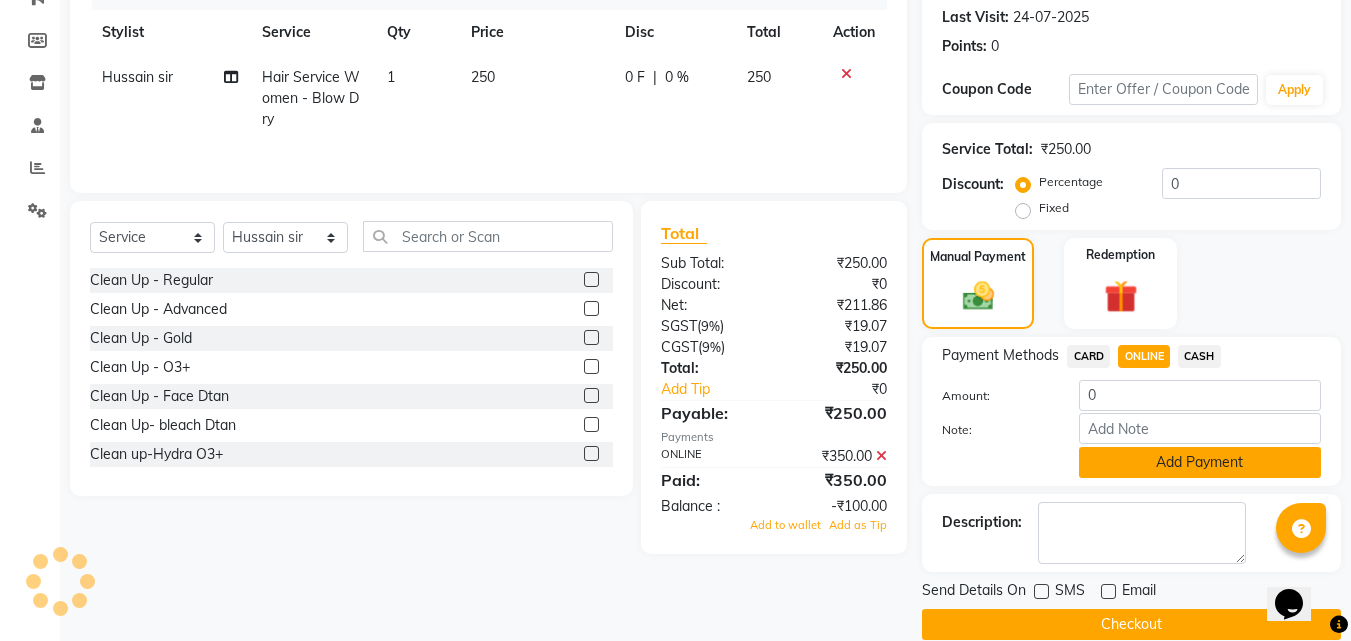 click on "Add Payment" 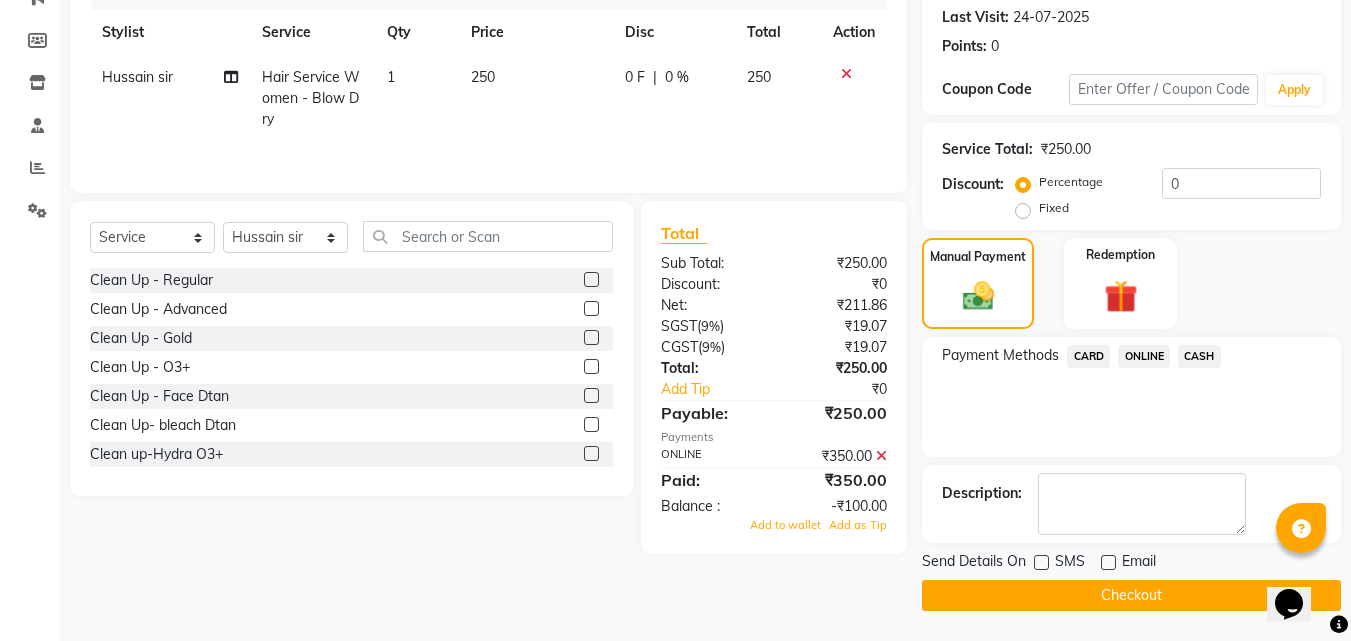 click on "Send Details On SMS Email  Checkout" 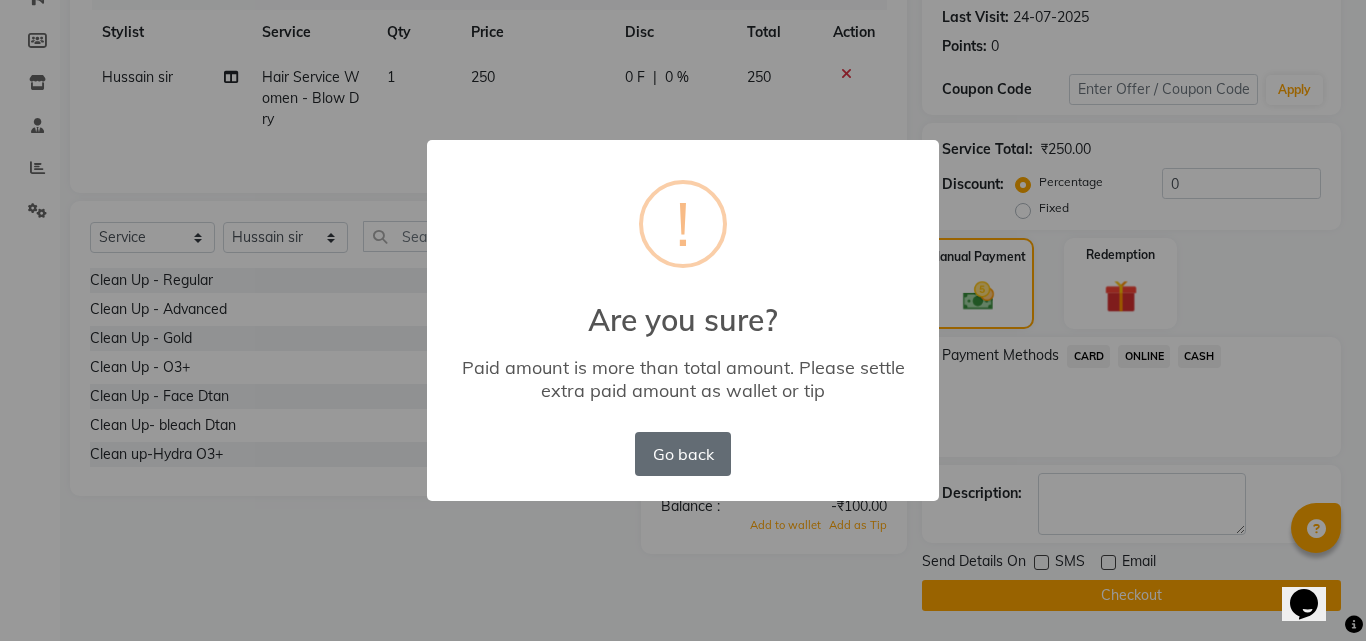 click on "Go back" at bounding box center [683, 454] 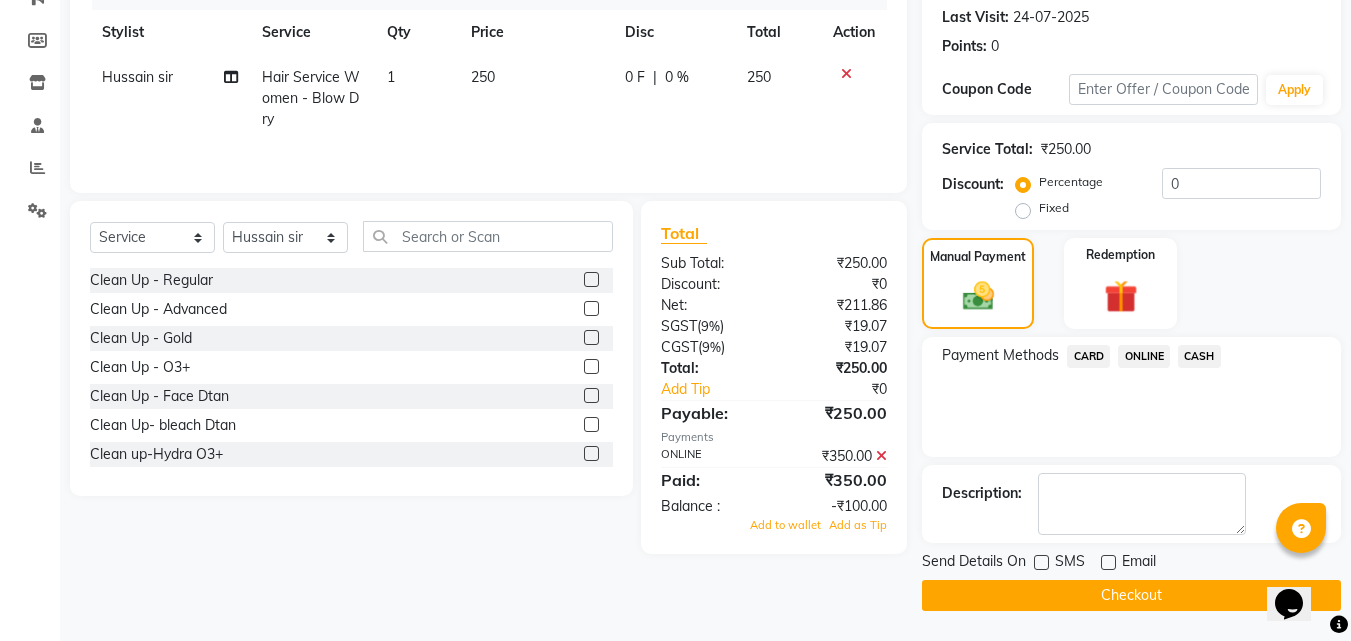 scroll, scrollTop: 0, scrollLeft: 0, axis: both 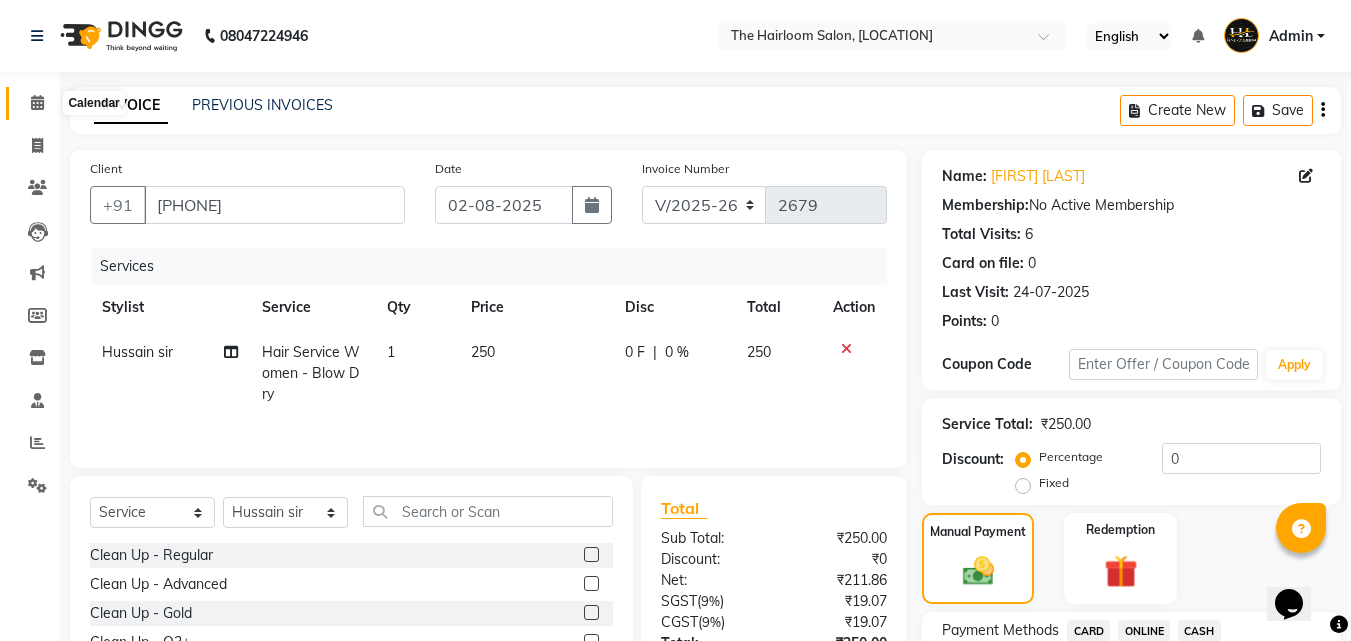 click 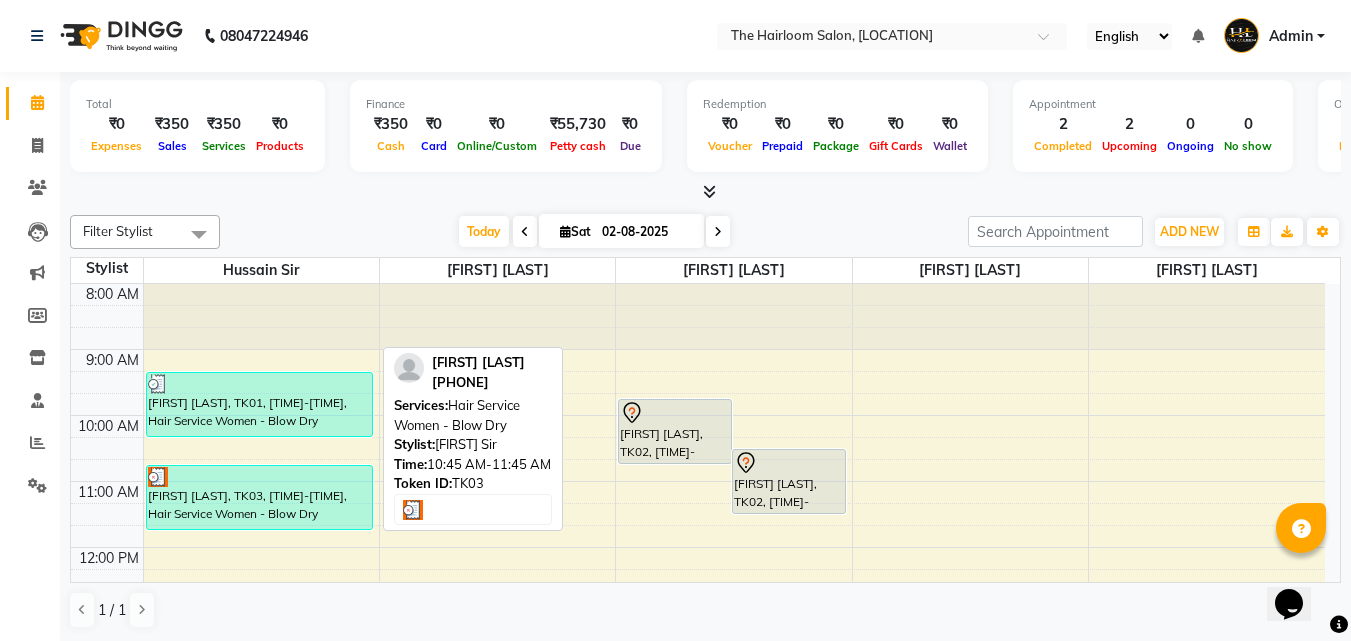 click on "[FIRST] [LAST], TK03, [TIME]-[TIME], Hair Service Women  - Blow Dry" at bounding box center (260, 497) 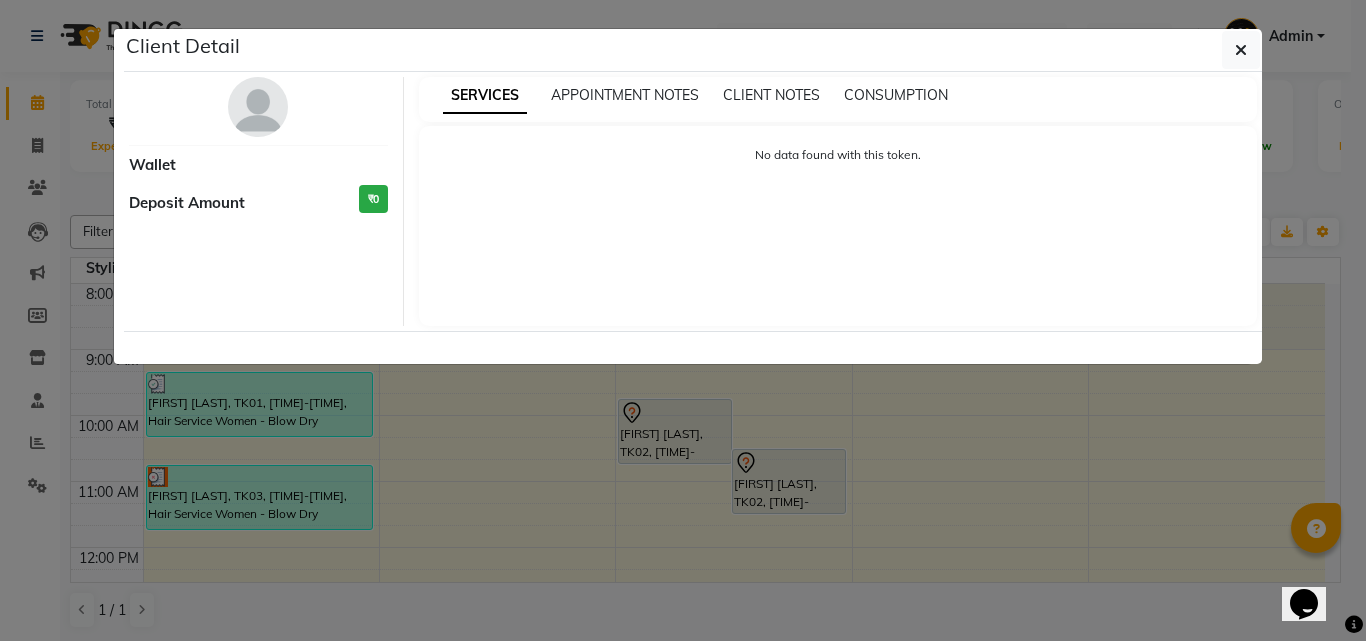 select on "3" 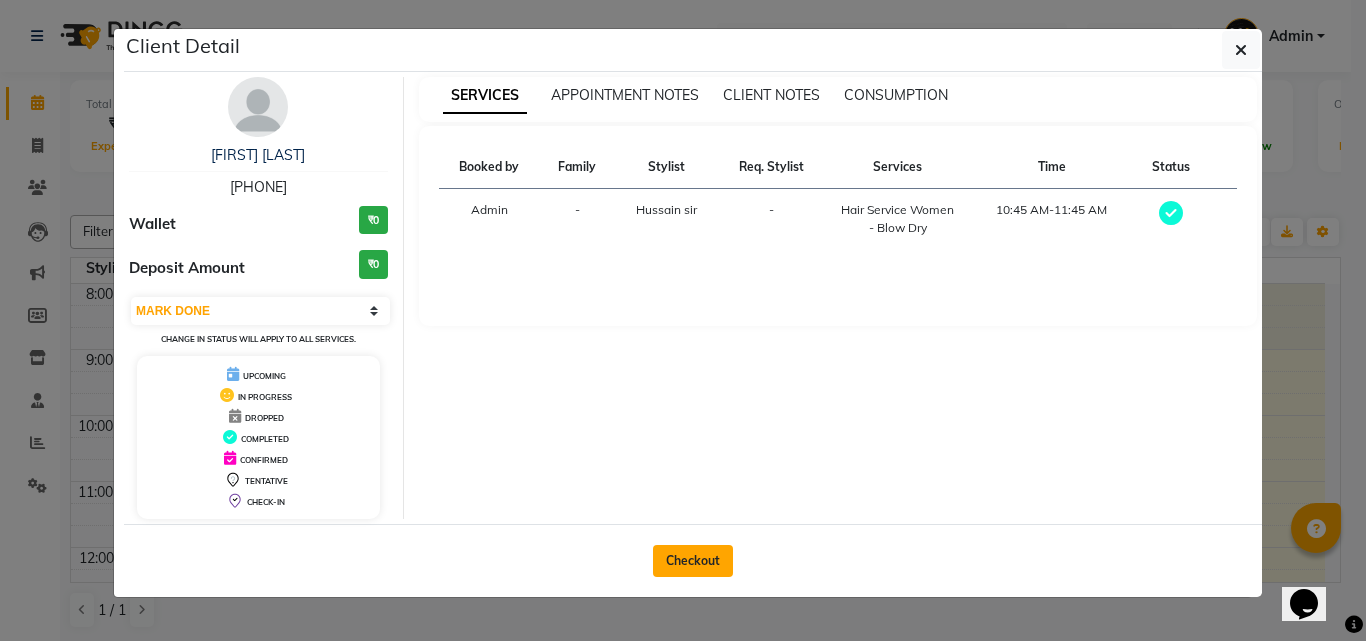 click on "Checkout" 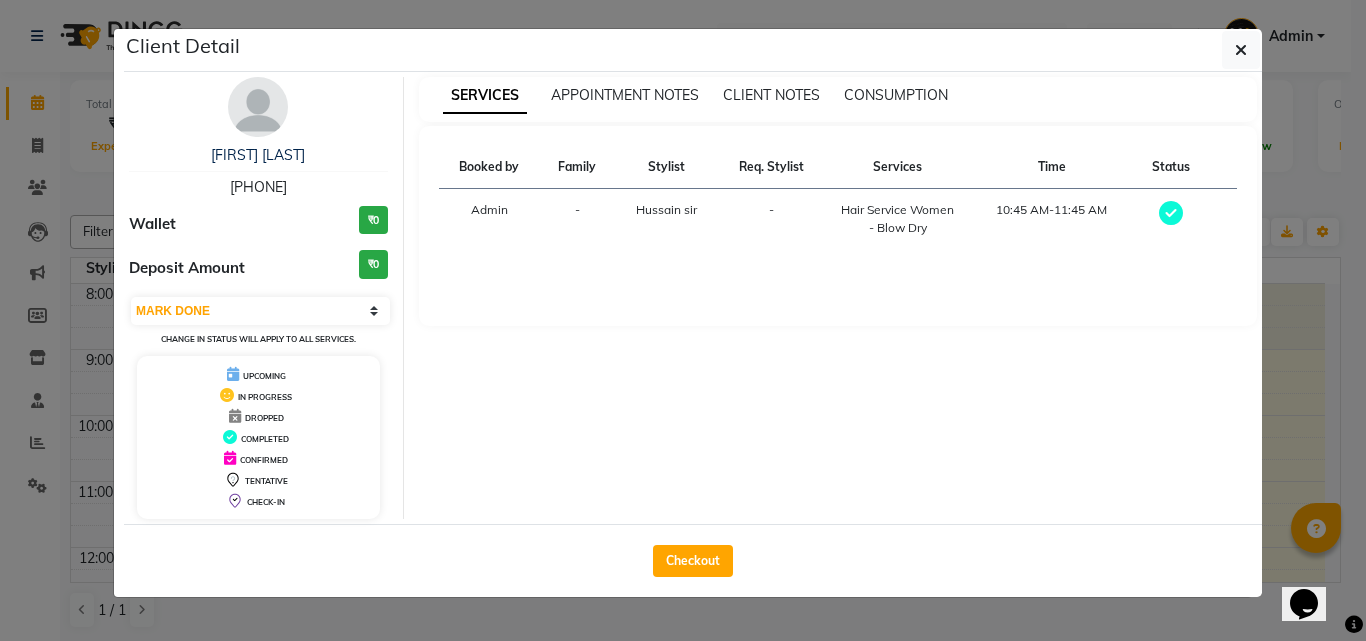 select on "service" 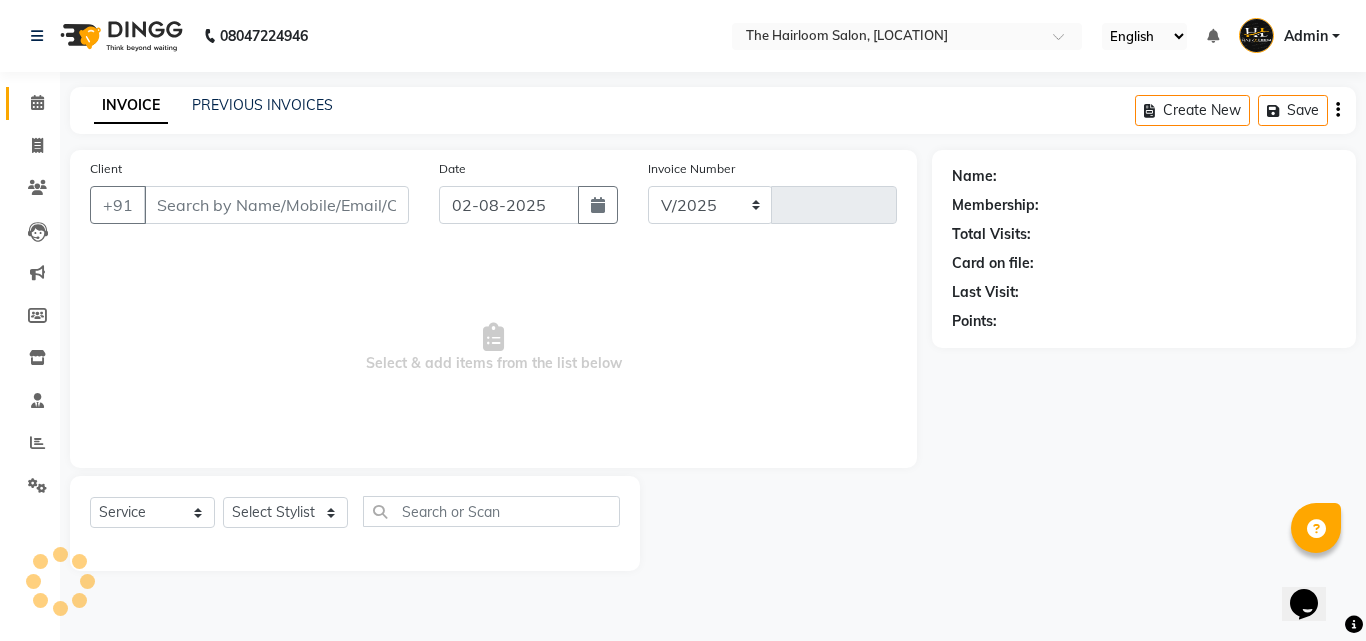 select on "5926" 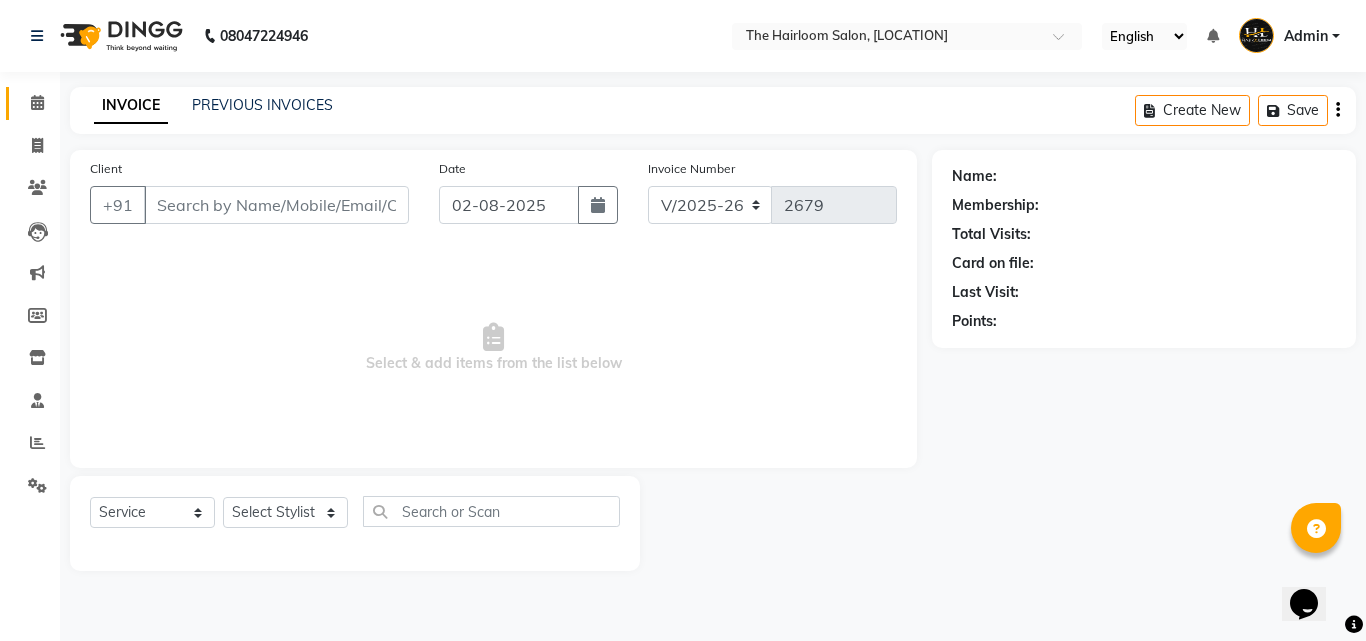 type on "[PHONE]" 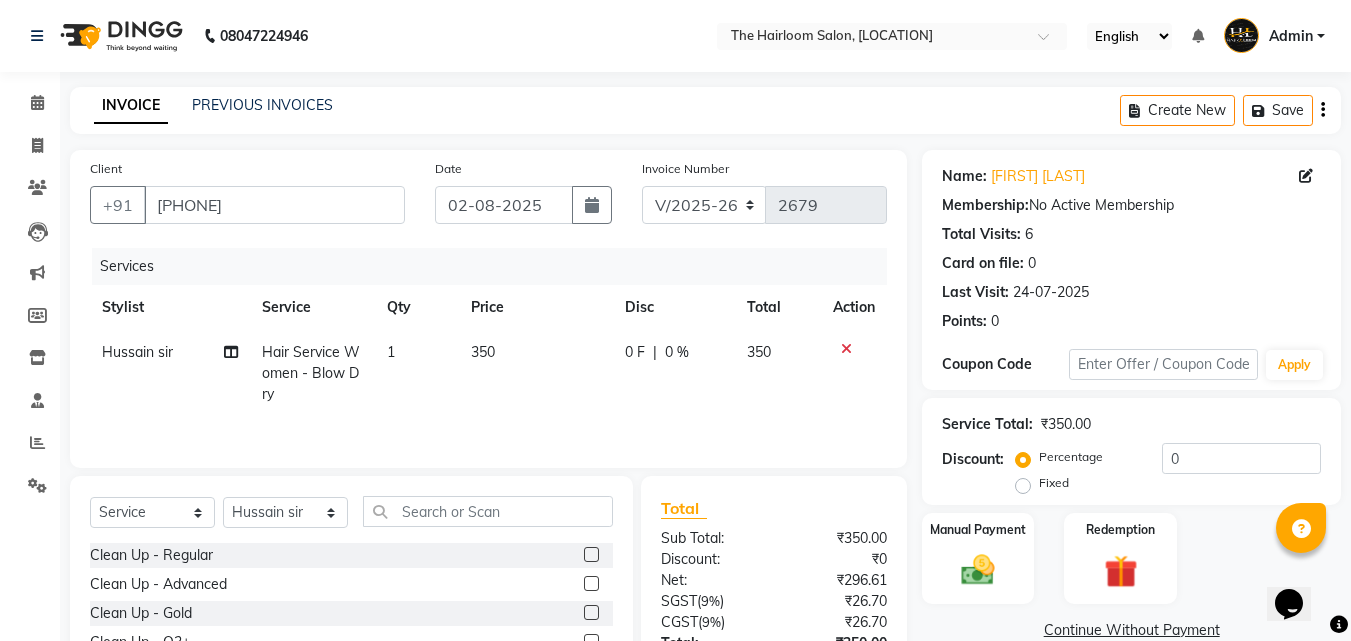 click on "350" 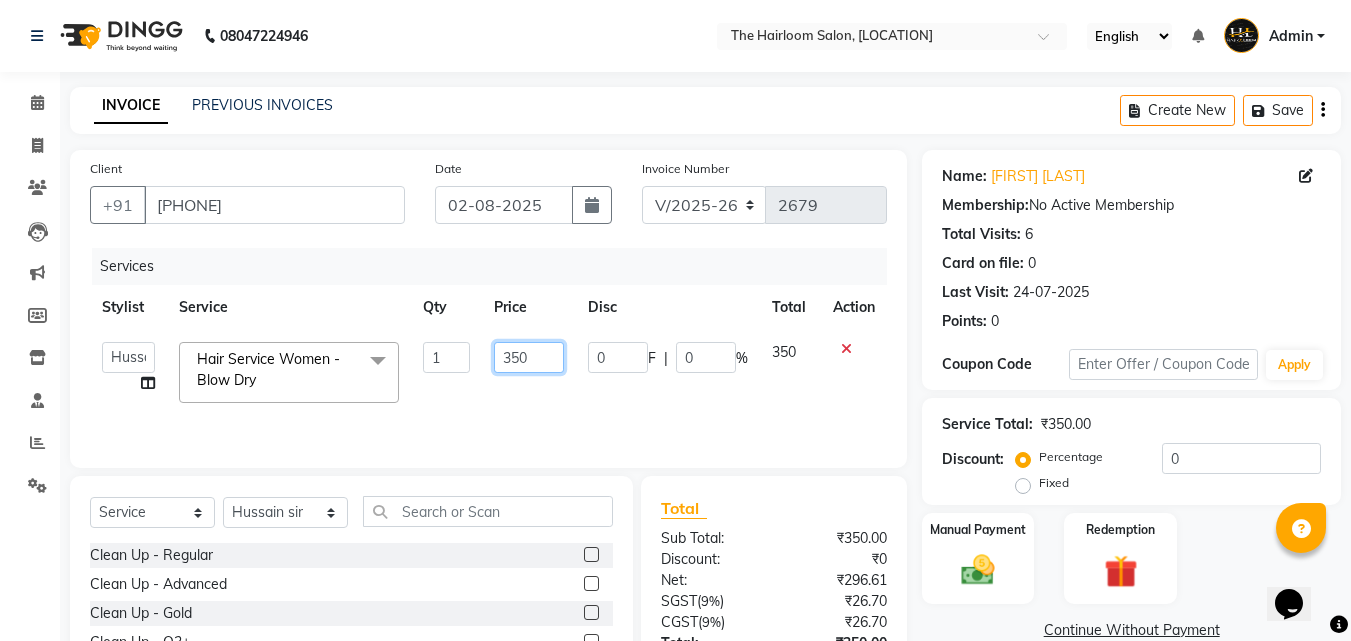click on "350" 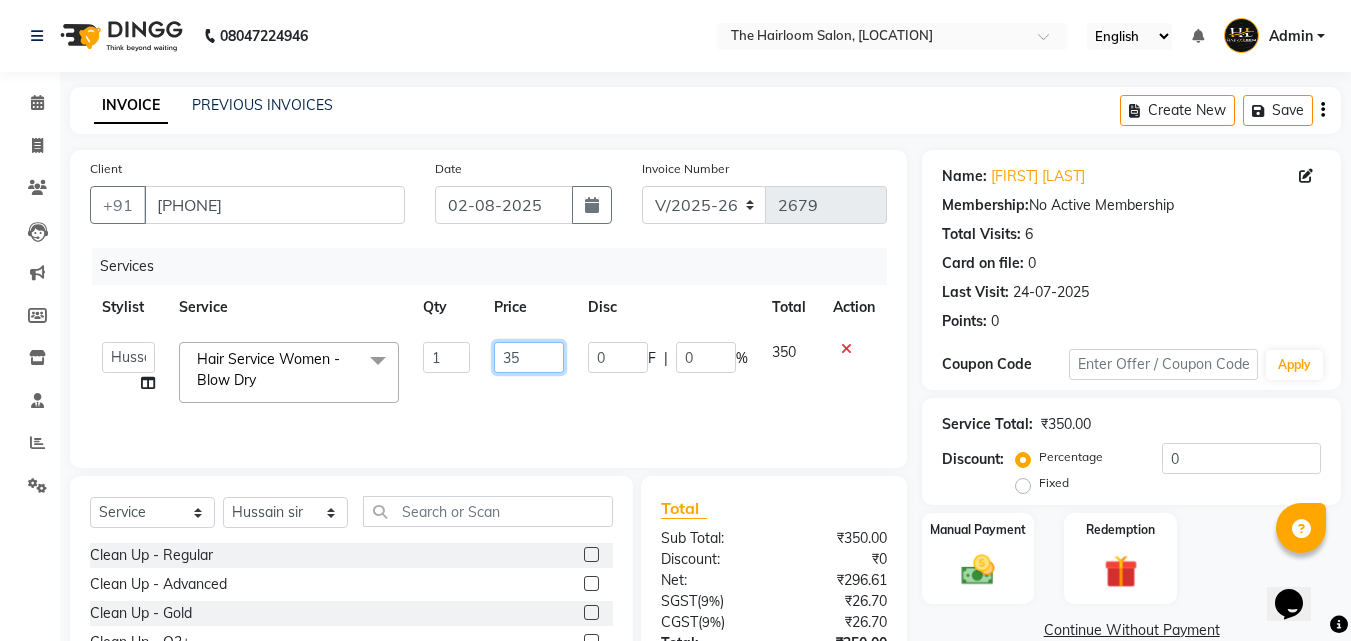 type on "3" 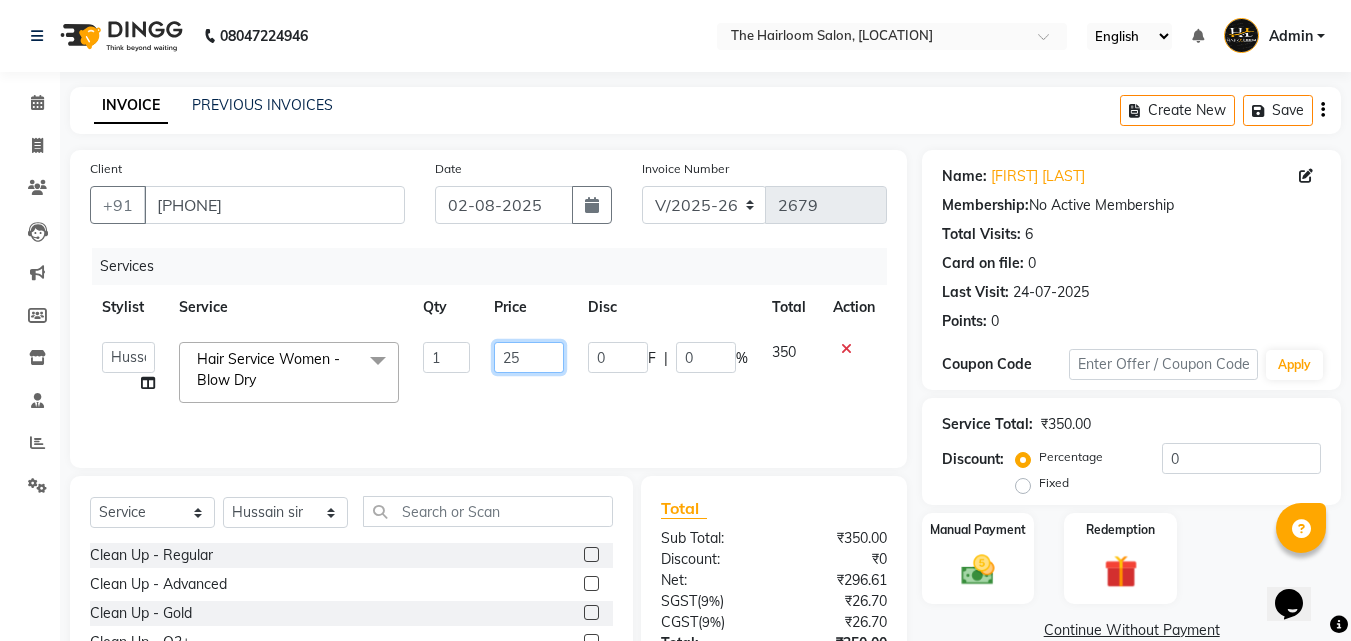 type on "250" 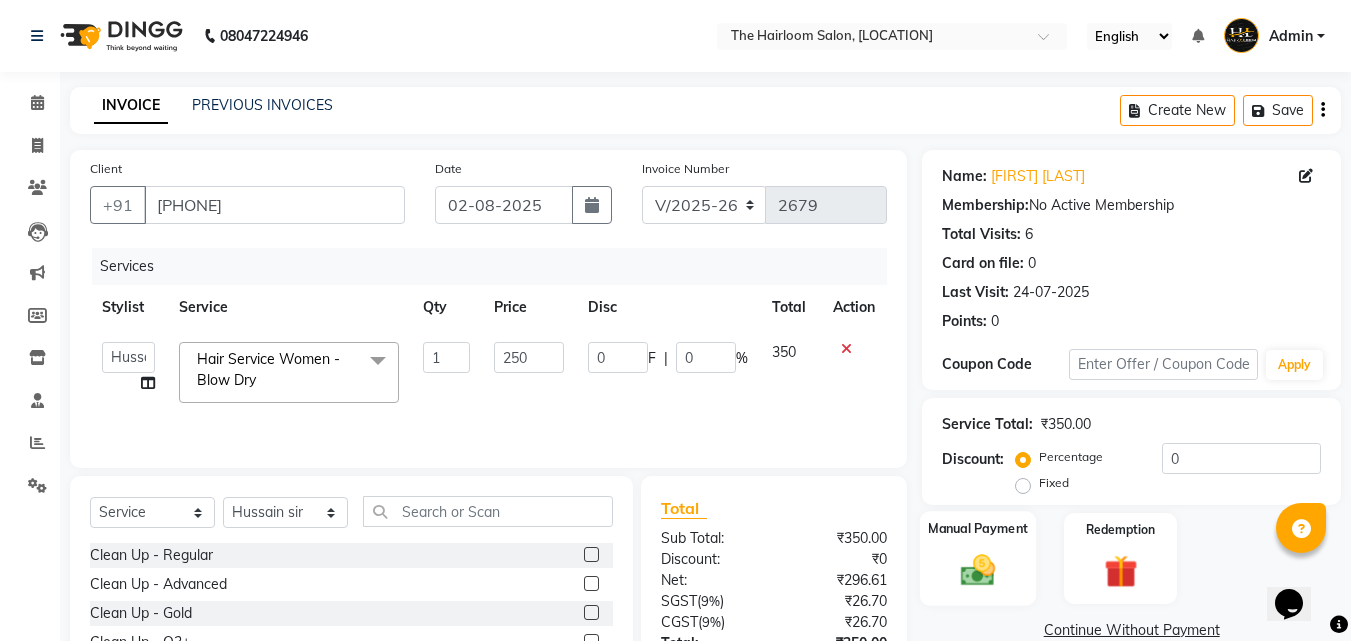 click 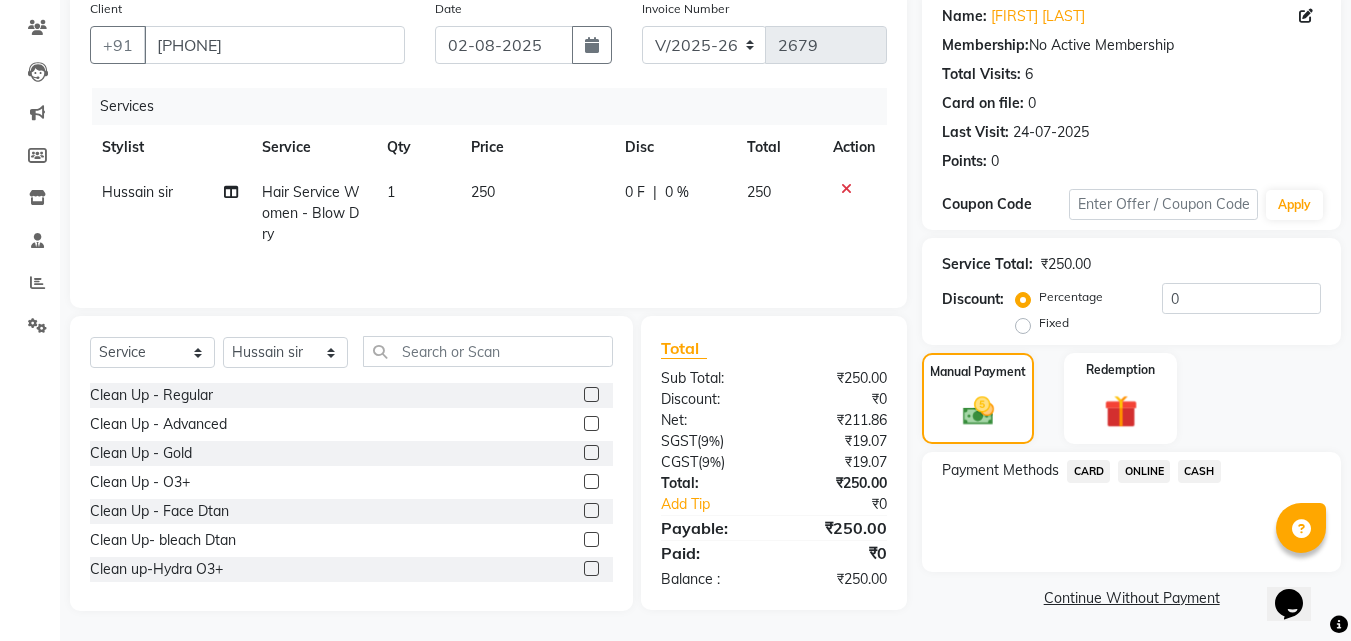 scroll, scrollTop: 162, scrollLeft: 0, axis: vertical 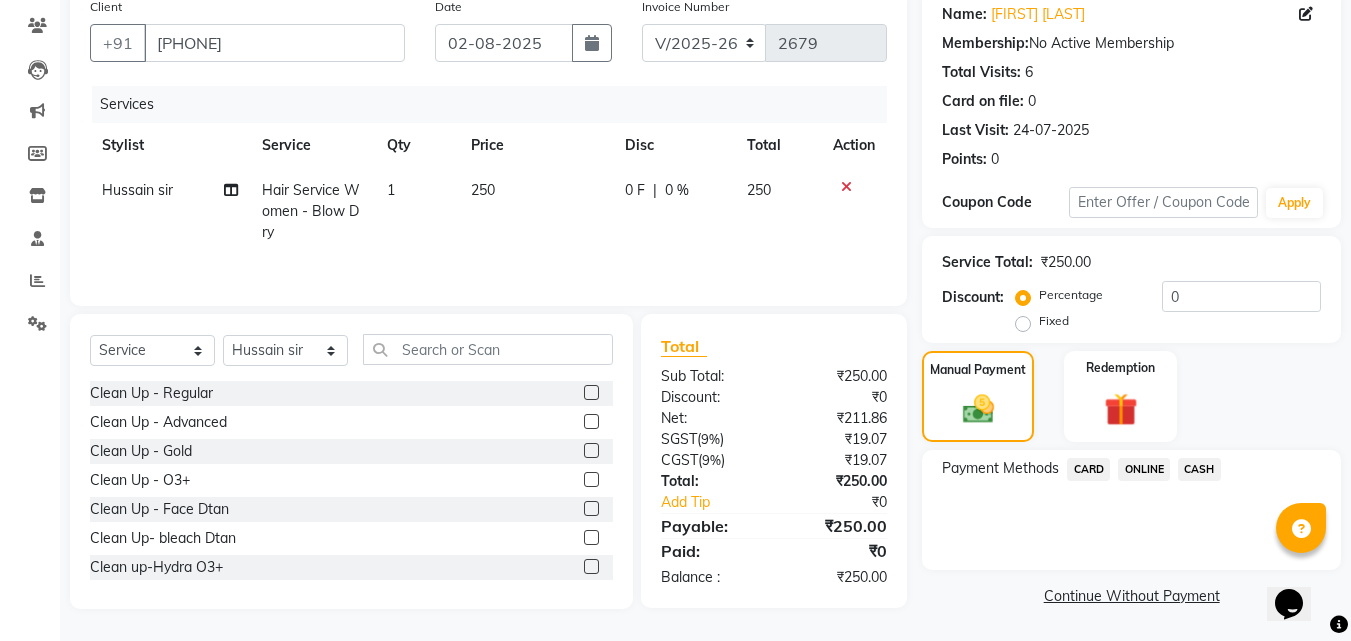 click on "ONLINE" 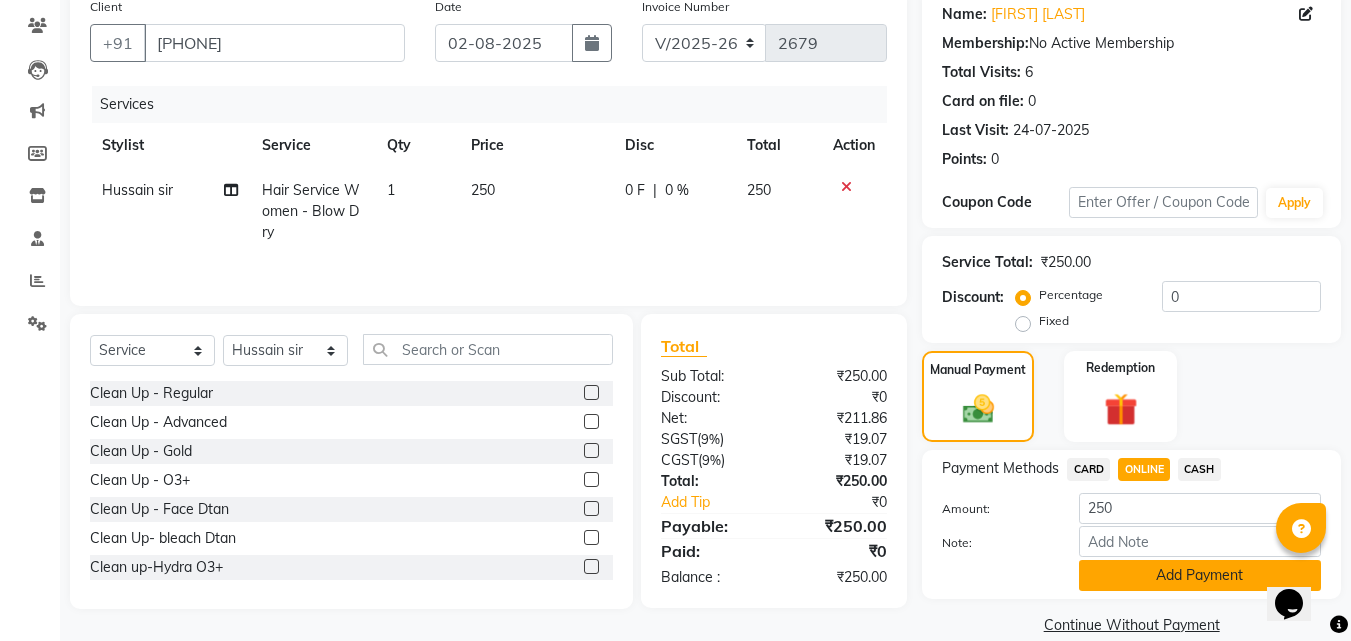 click on "Add Payment" 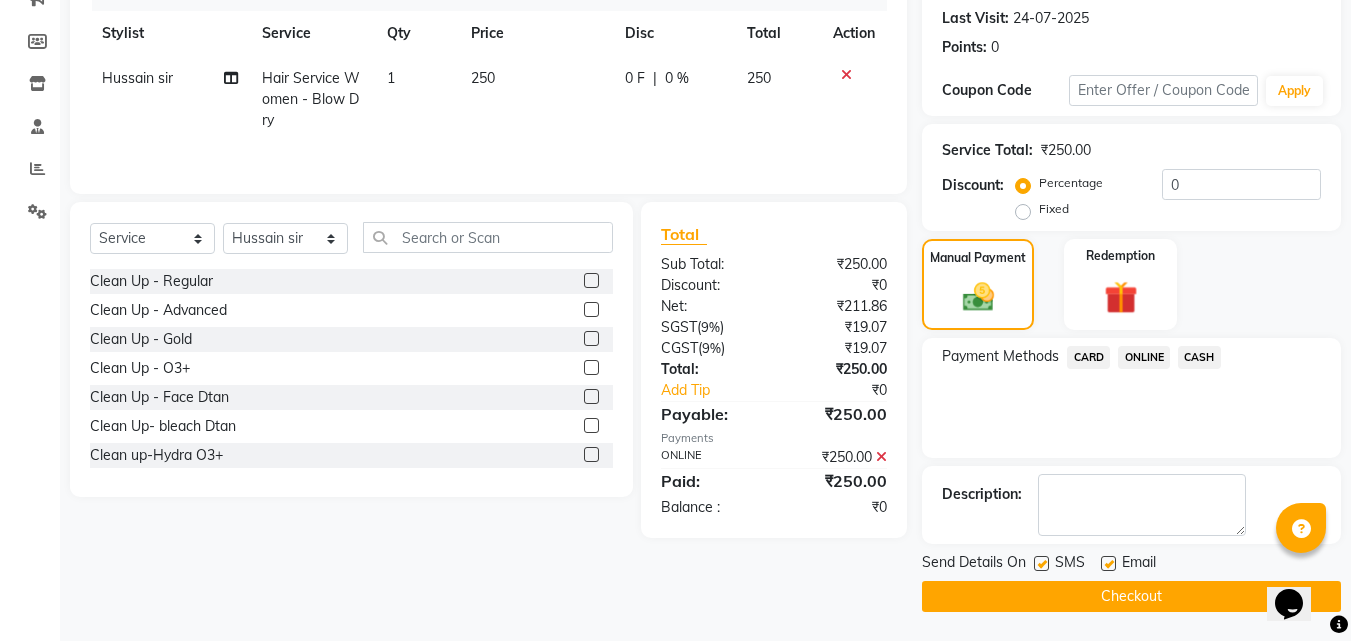 scroll, scrollTop: 275, scrollLeft: 0, axis: vertical 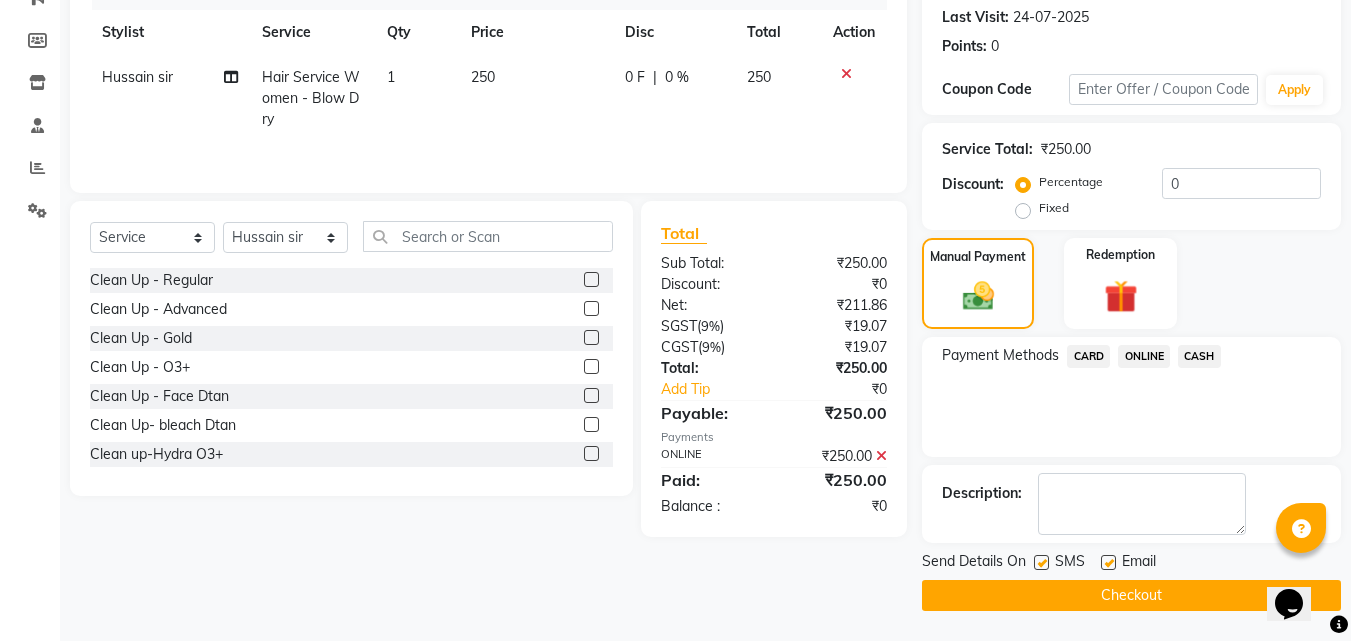 drag, startPoint x: 1038, startPoint y: 568, endPoint x: 1049, endPoint y: 568, distance: 11 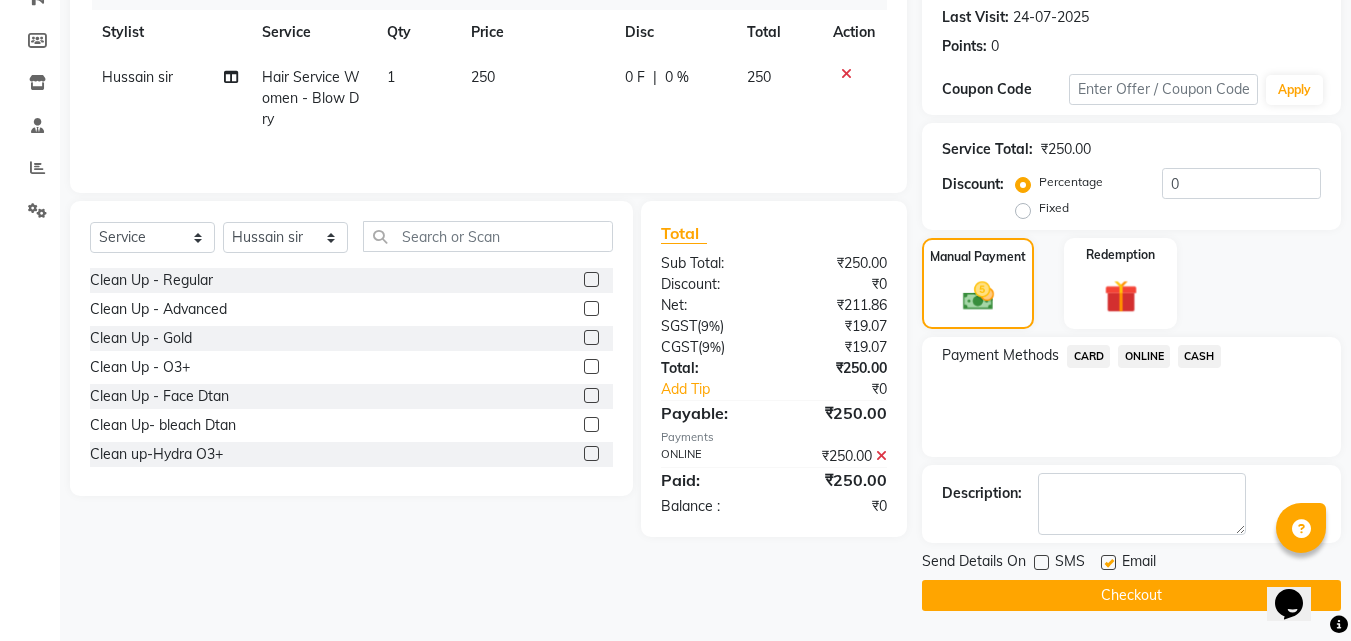 drag, startPoint x: 1109, startPoint y: 567, endPoint x: 1102, endPoint y: 589, distance: 23.086792 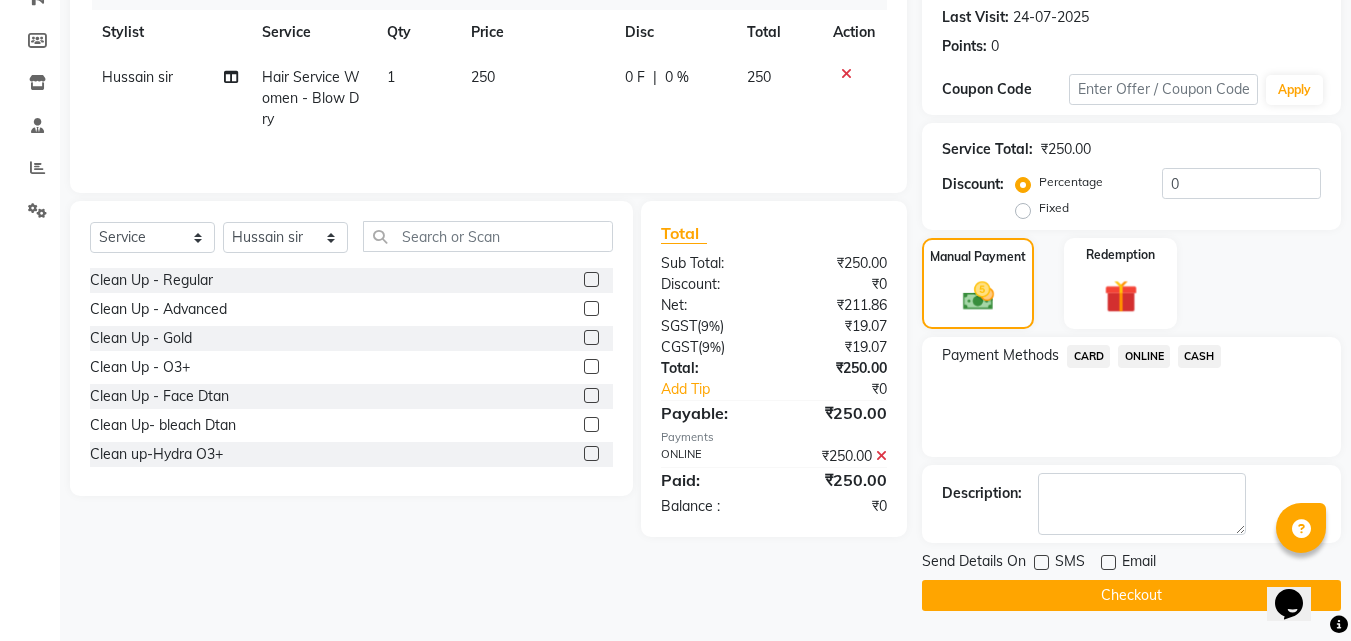 click on "Checkout" 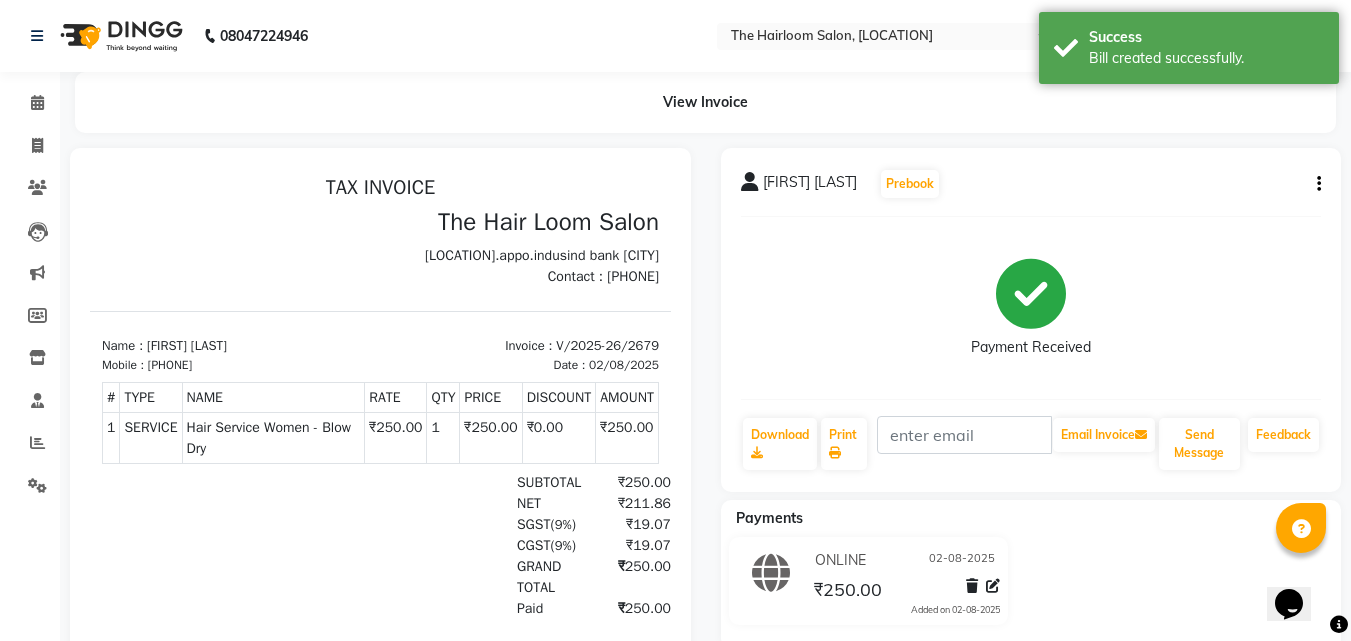 scroll, scrollTop: 0, scrollLeft: 0, axis: both 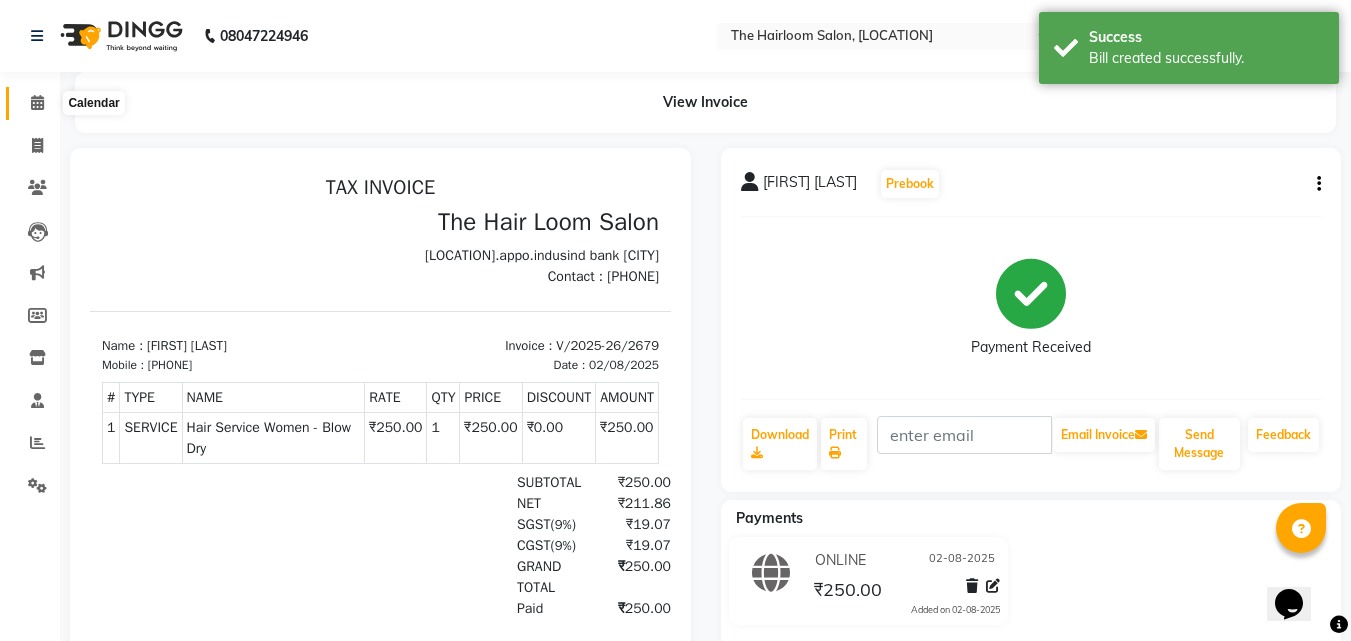 click 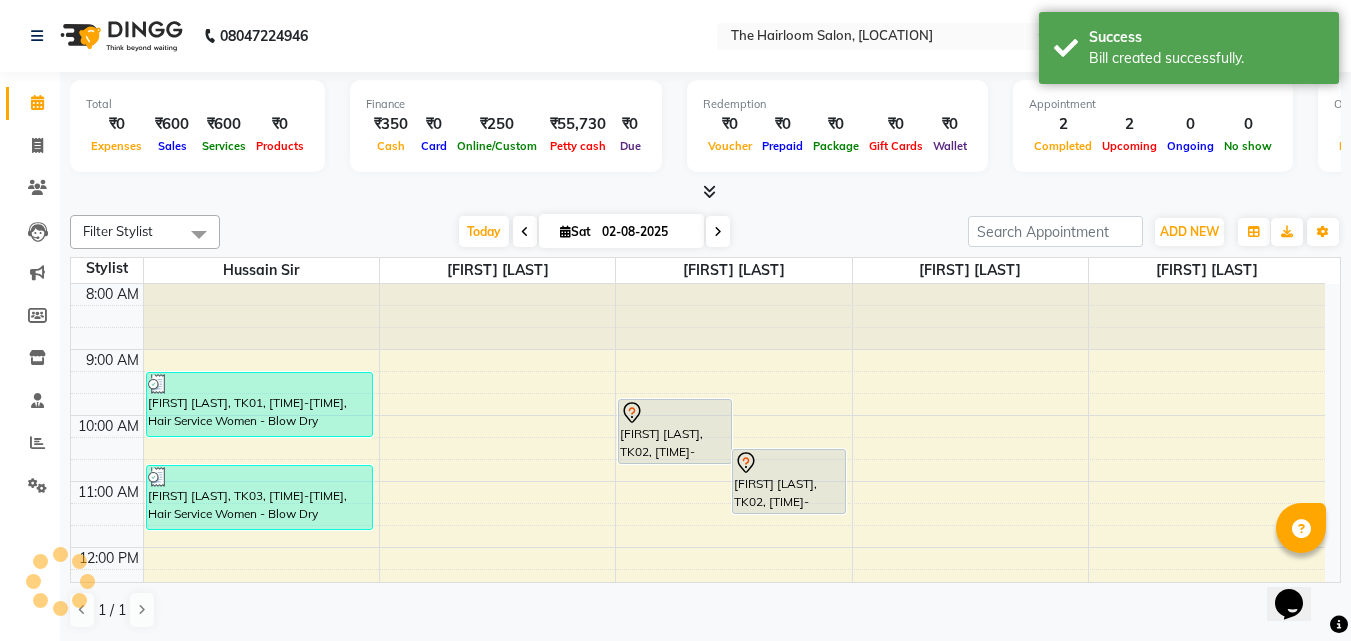scroll, scrollTop: 0, scrollLeft: 0, axis: both 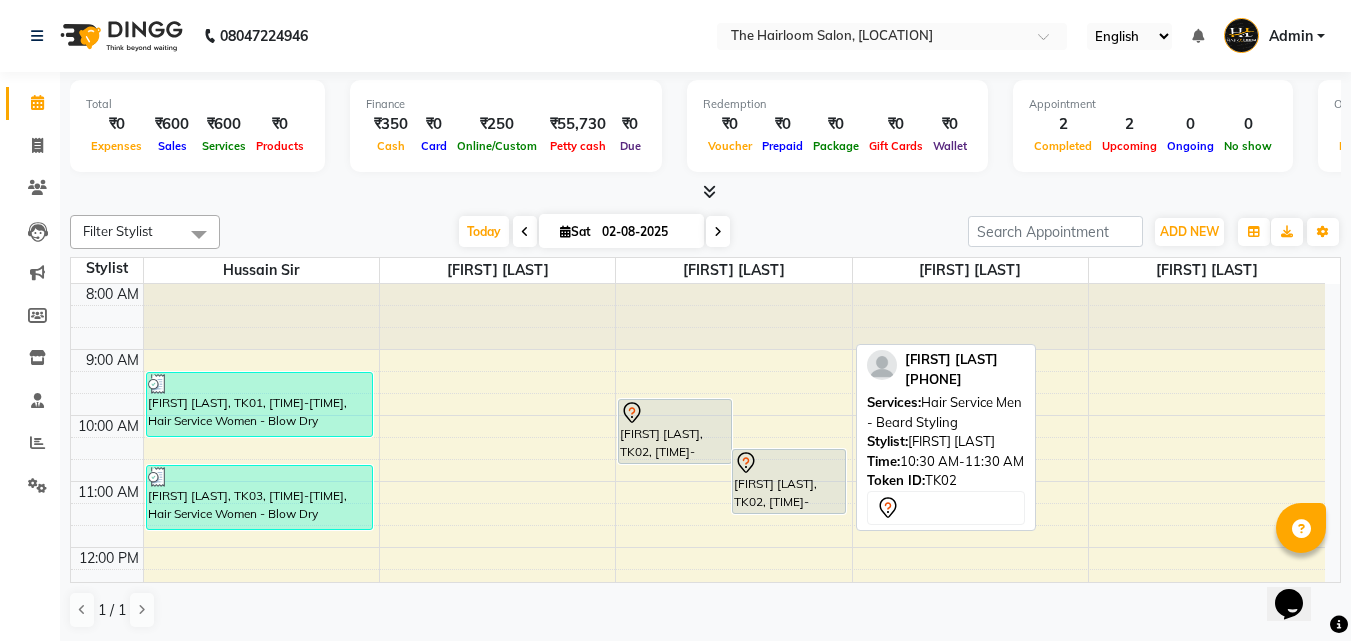 click on "[FIRST] [LAST], TK02, [TIME]-[TIME], Hair Service Men  - Beard Styling" at bounding box center [789, 481] 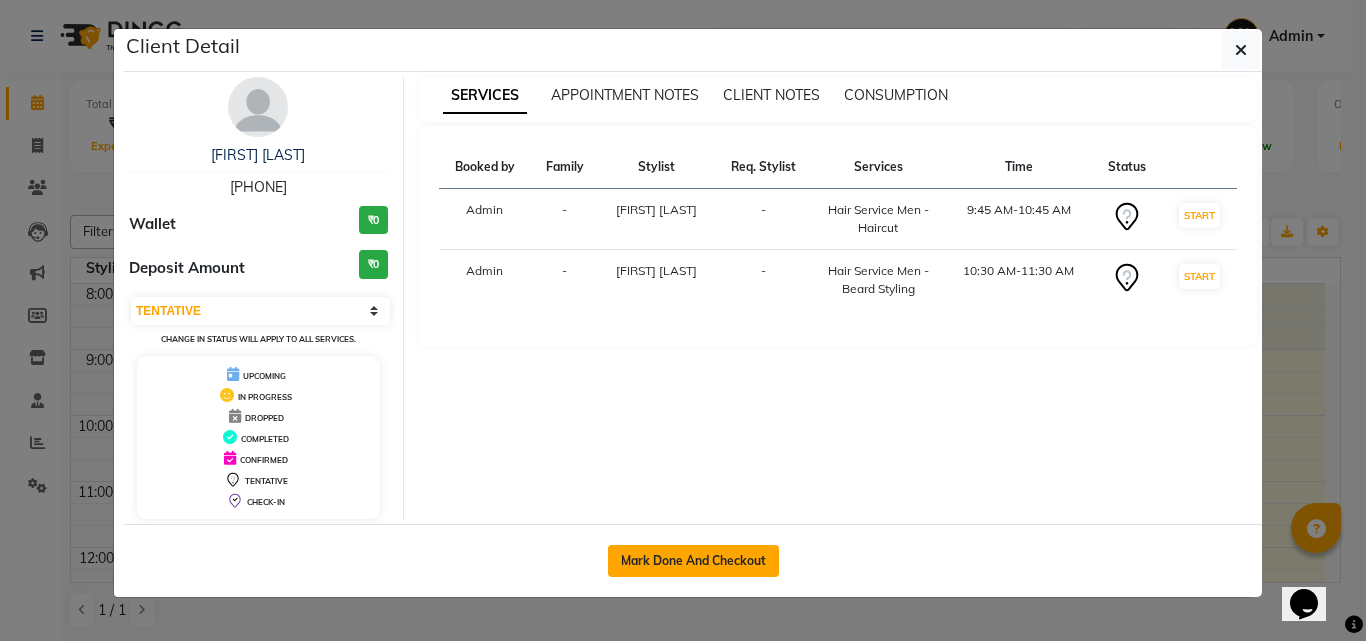 click on "Mark Done And Checkout" 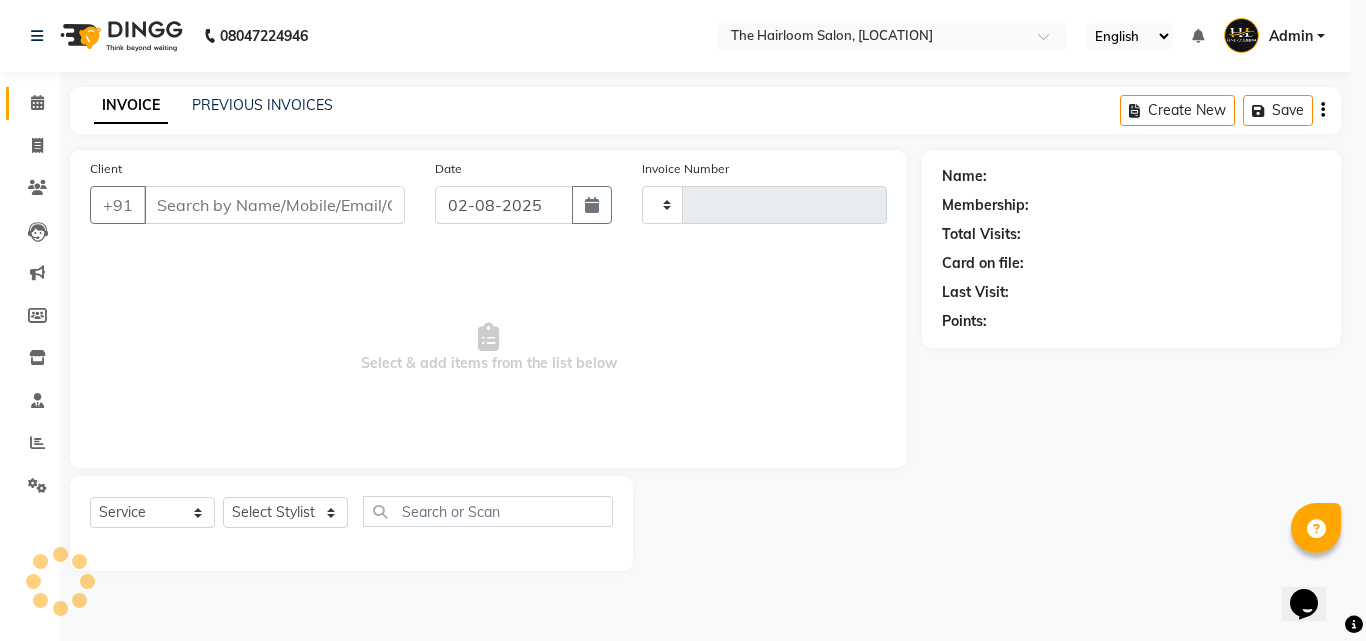 type on "2680" 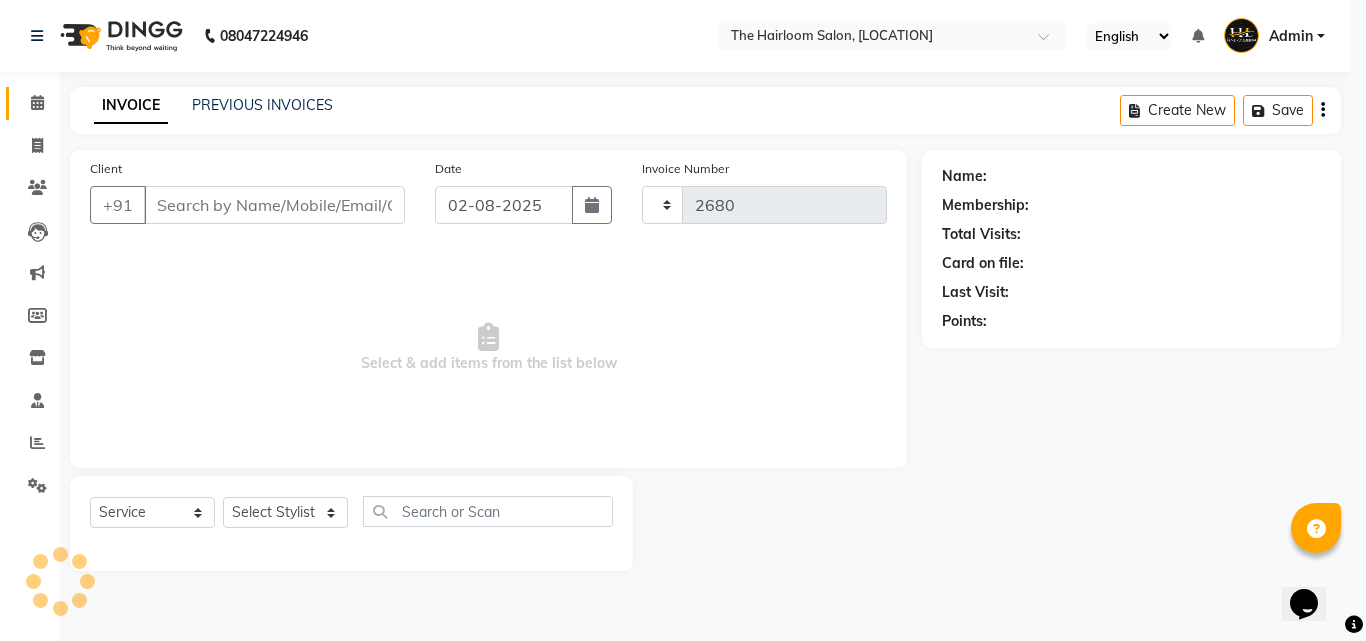 select on "5926" 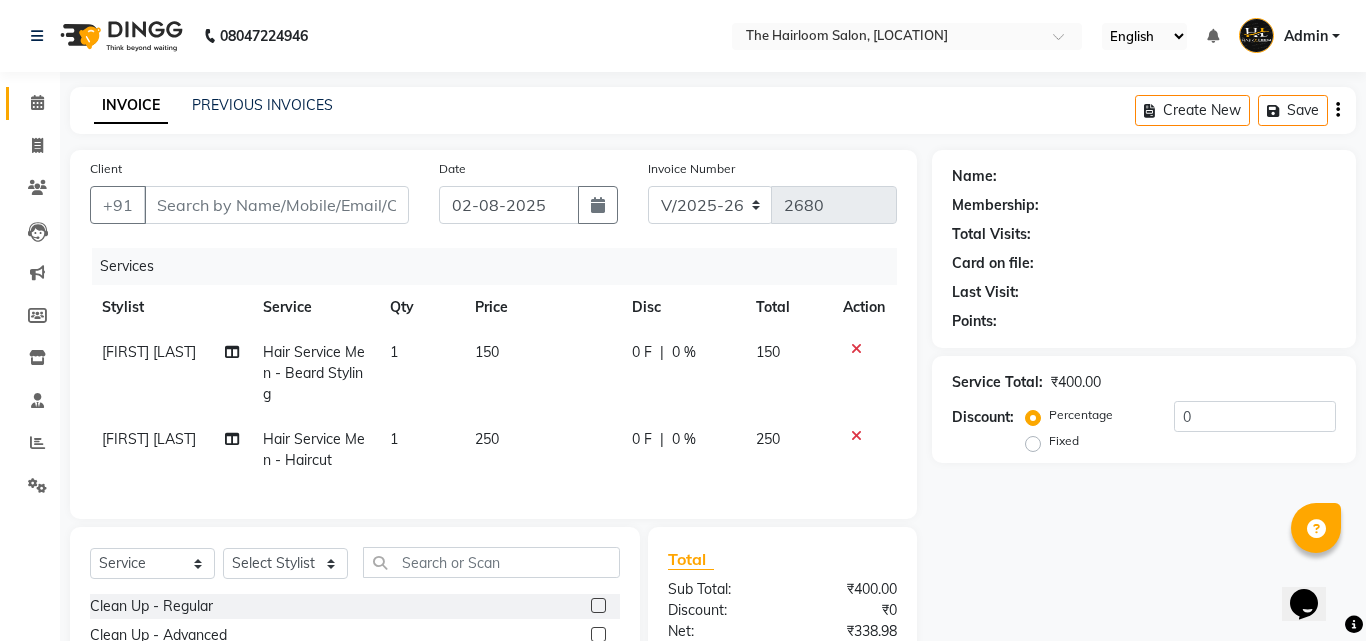 type on "[PHONE]" 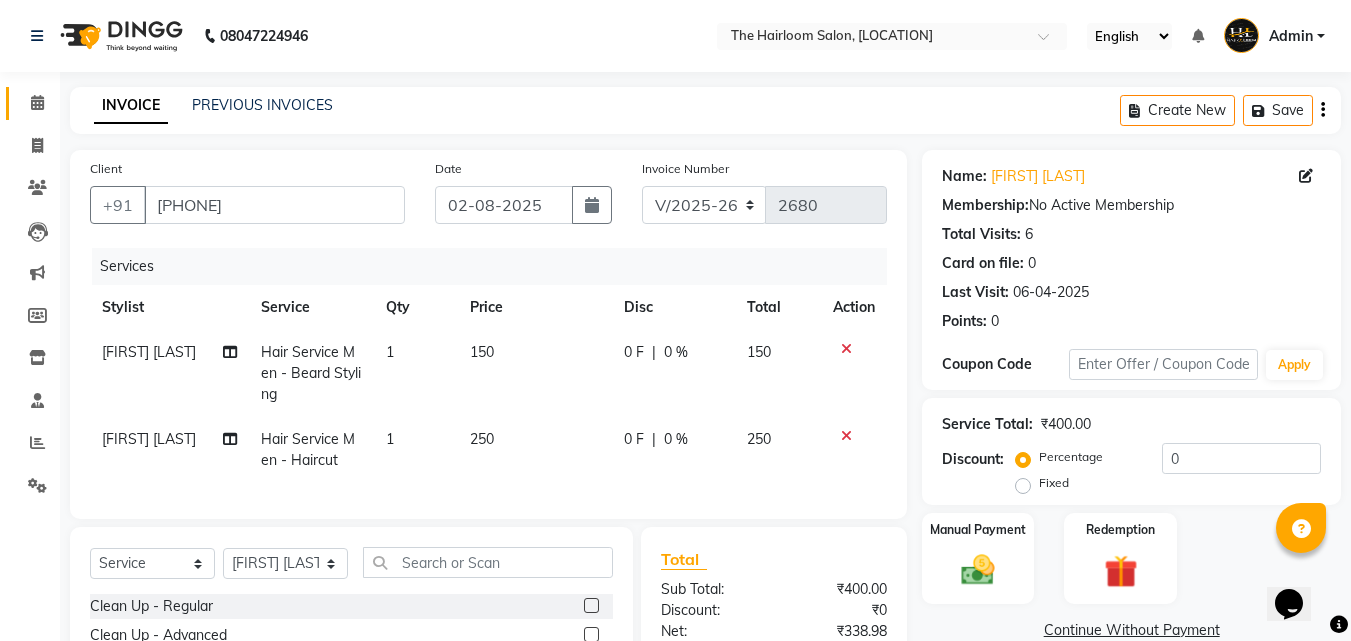 scroll, scrollTop: 226, scrollLeft: 0, axis: vertical 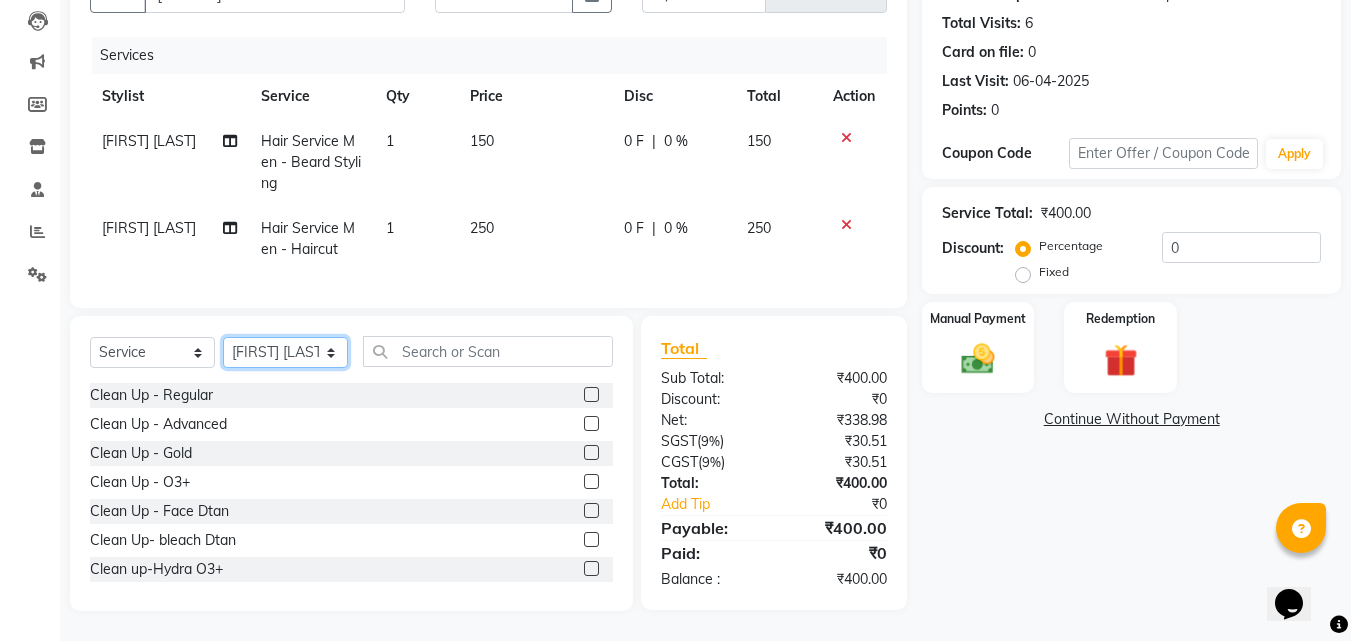 click on "Select Stylist [FIRST] [LAST] [FIRST] sir [FIRST] [LAST] [FIRST] [LAST]" 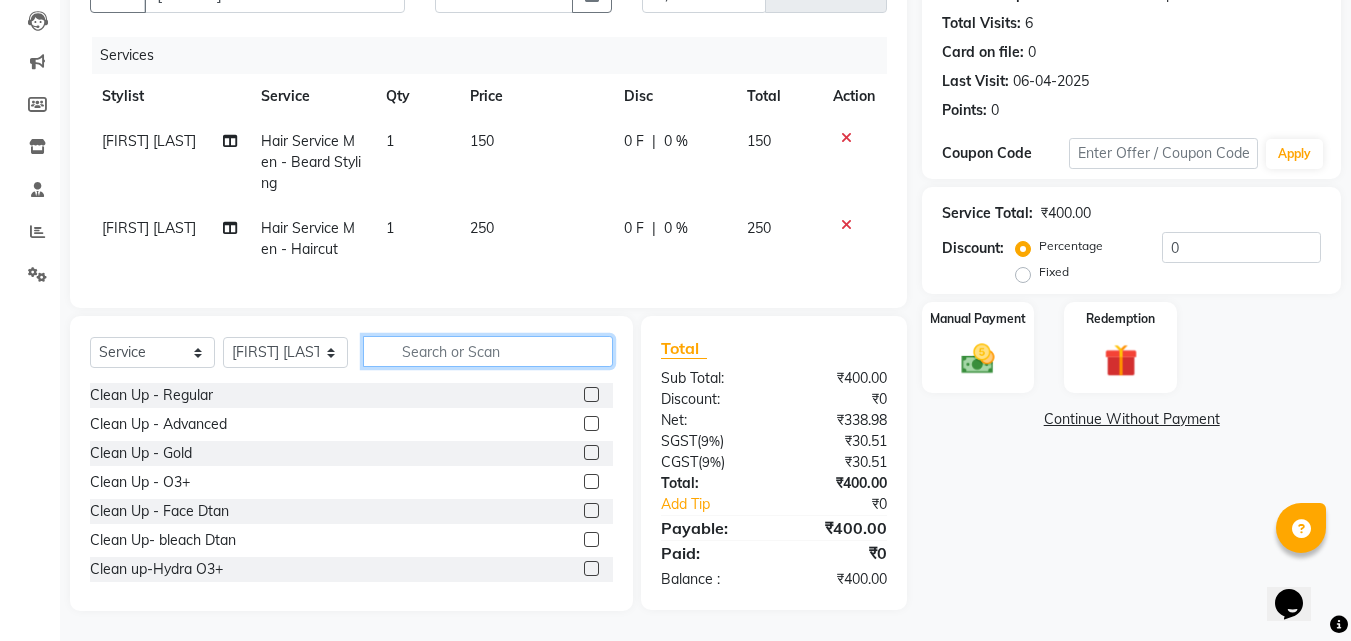 click 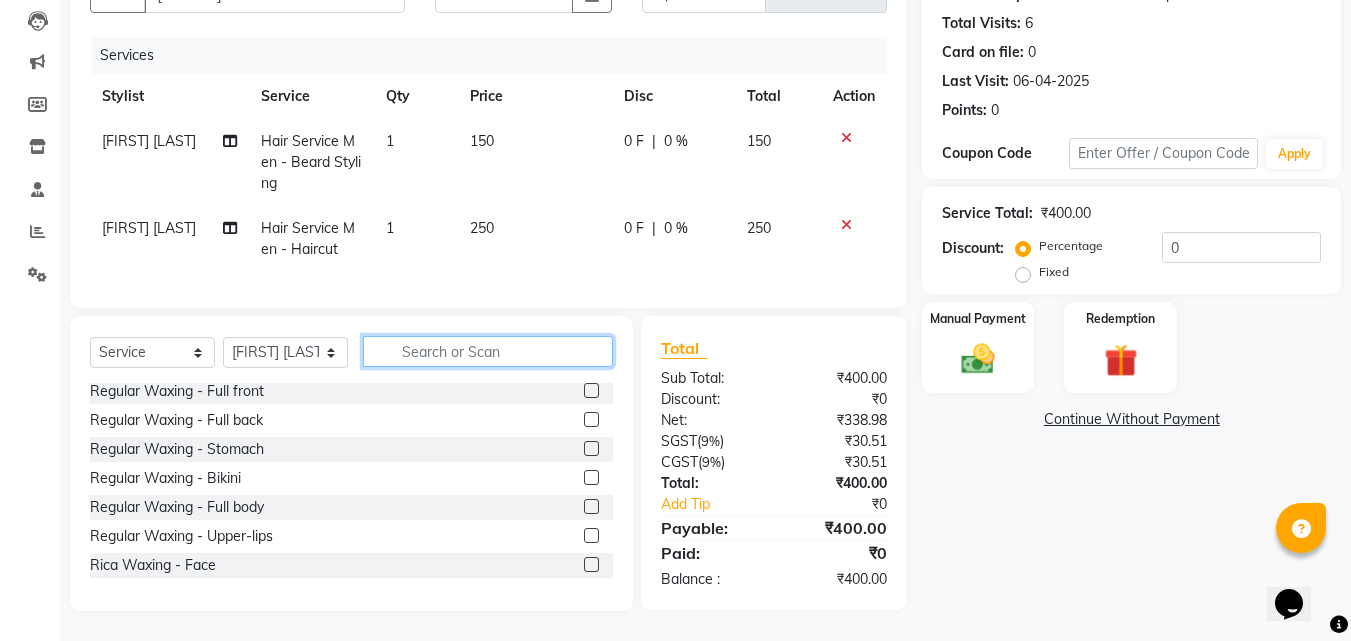 scroll, scrollTop: 800, scrollLeft: 0, axis: vertical 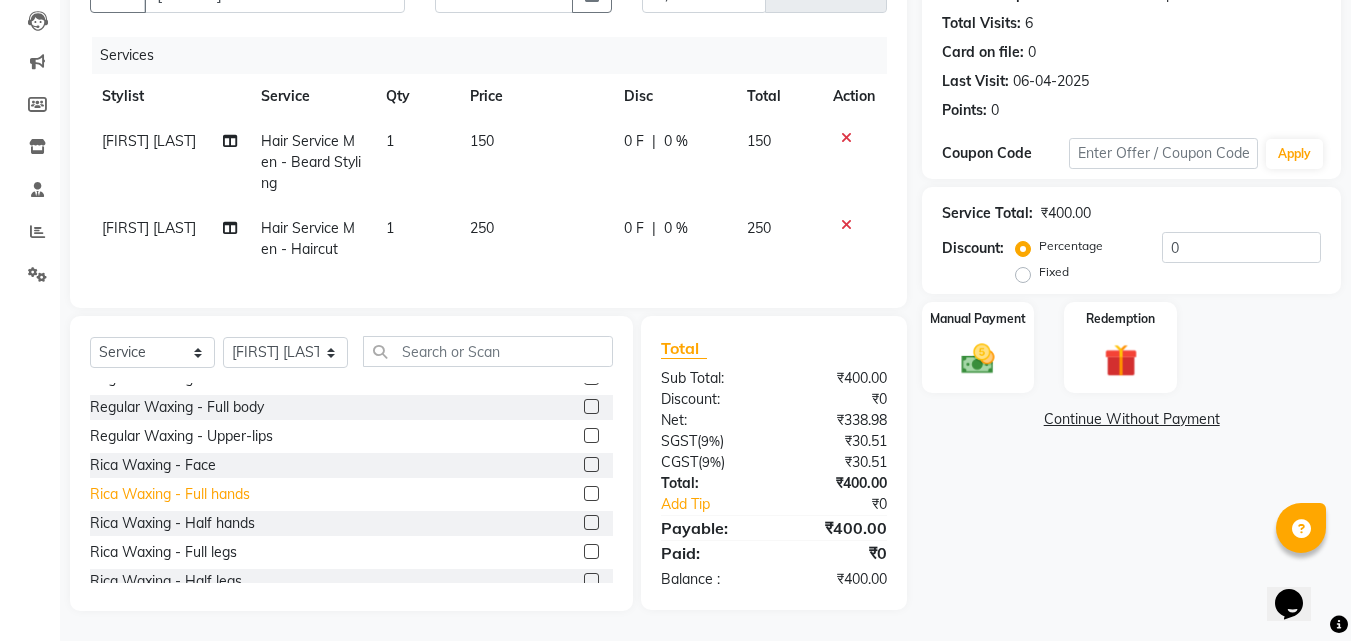click on "Rica Waxing  - Full hands" 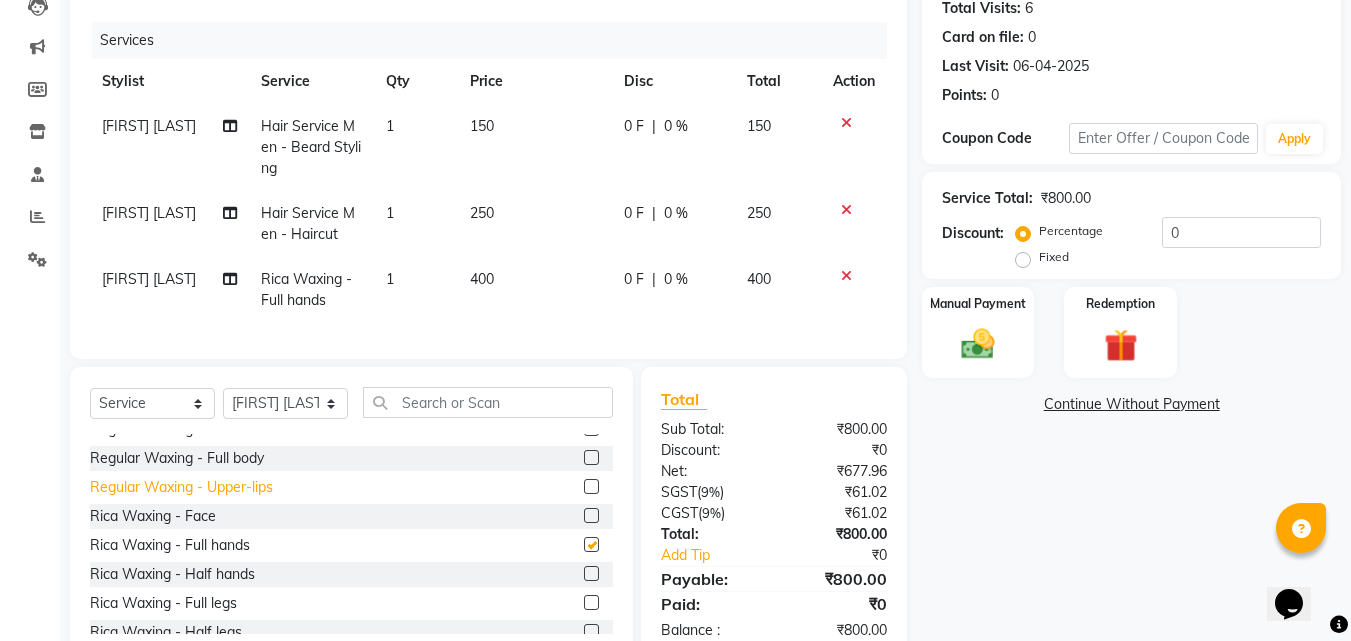 checkbox on "false" 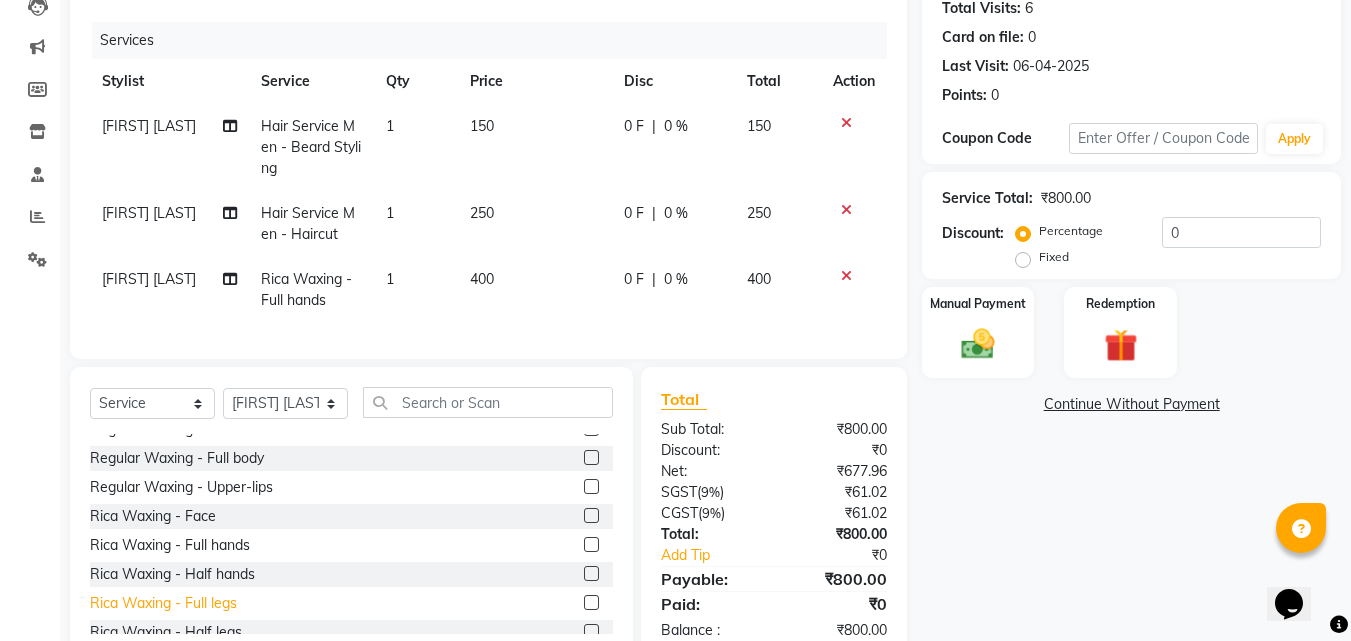 click on "Rica Waxing  - Full legs" 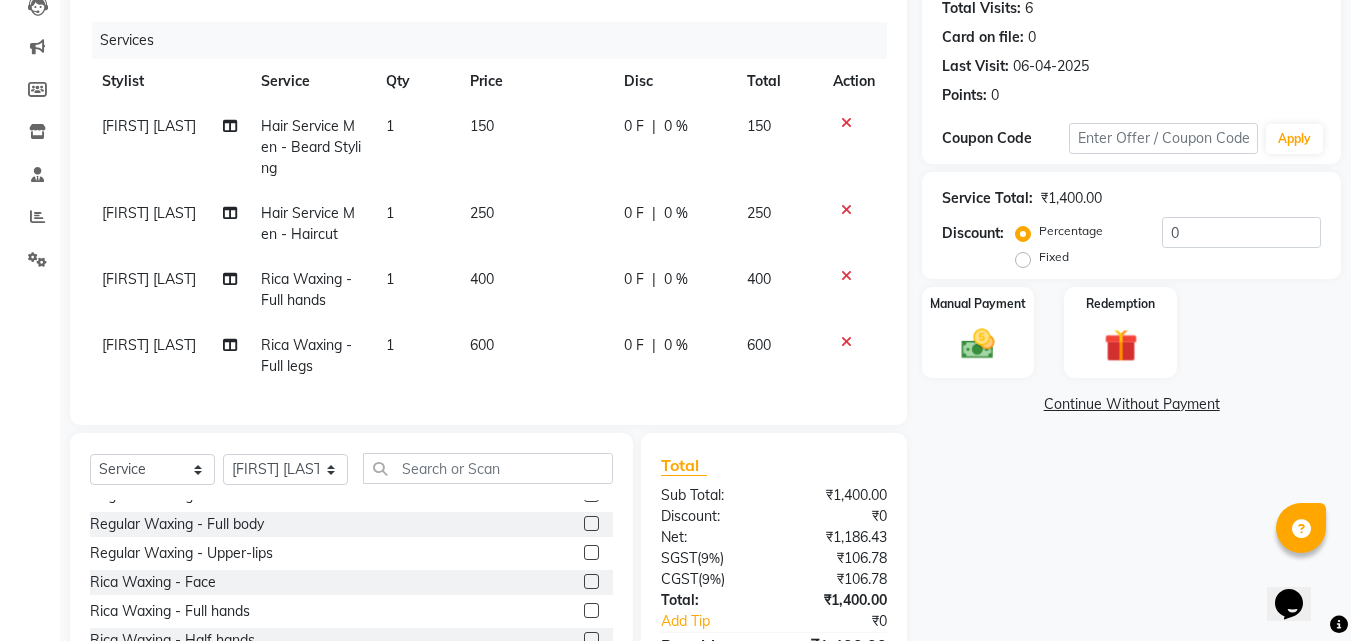 checkbox on "false" 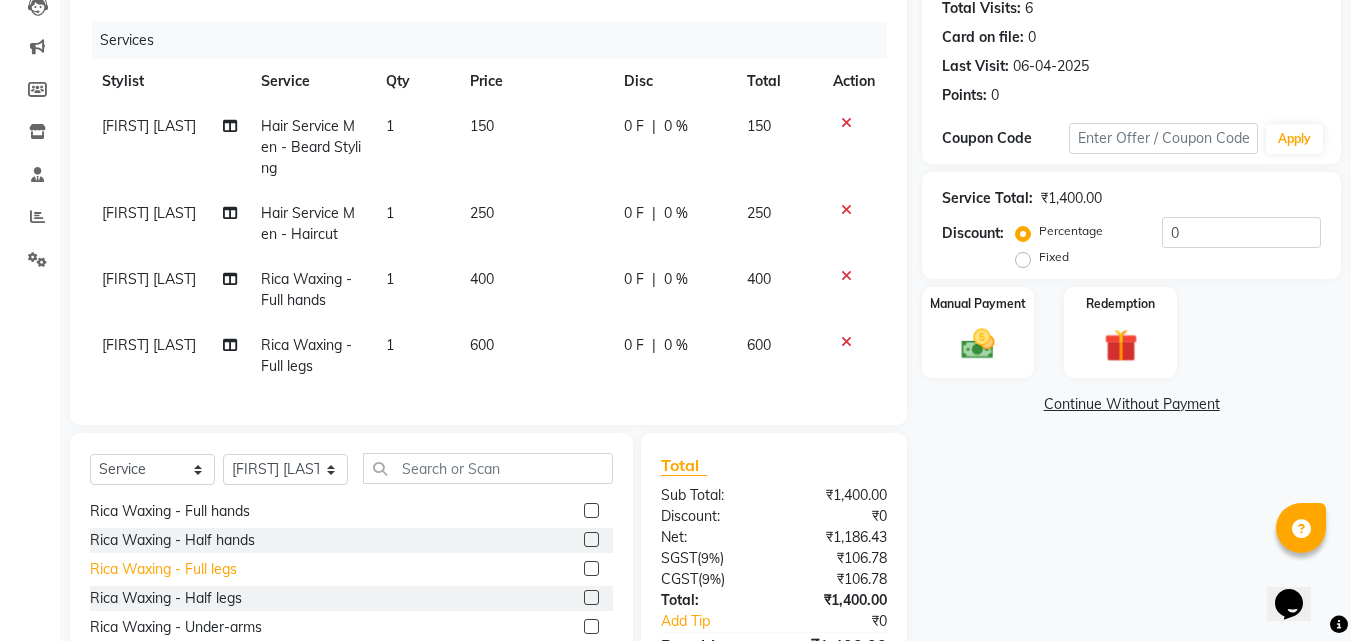 scroll, scrollTop: 1000, scrollLeft: 0, axis: vertical 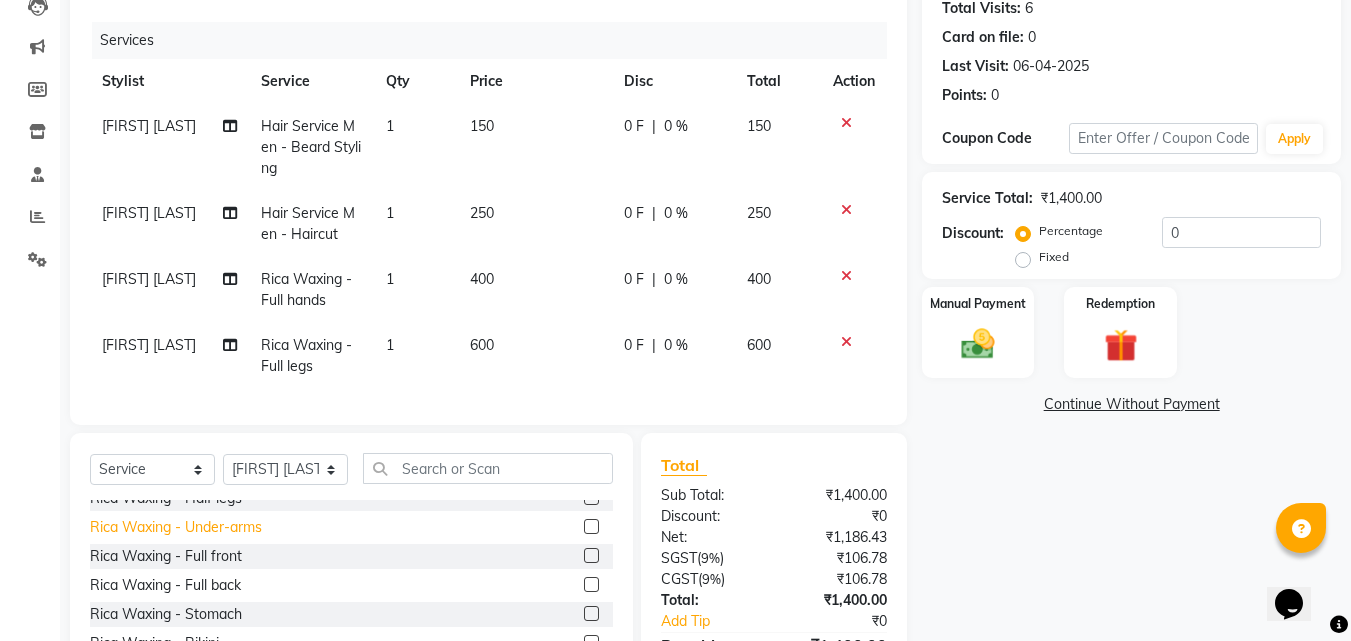 click on "Rica Waxing  - Under-arms" 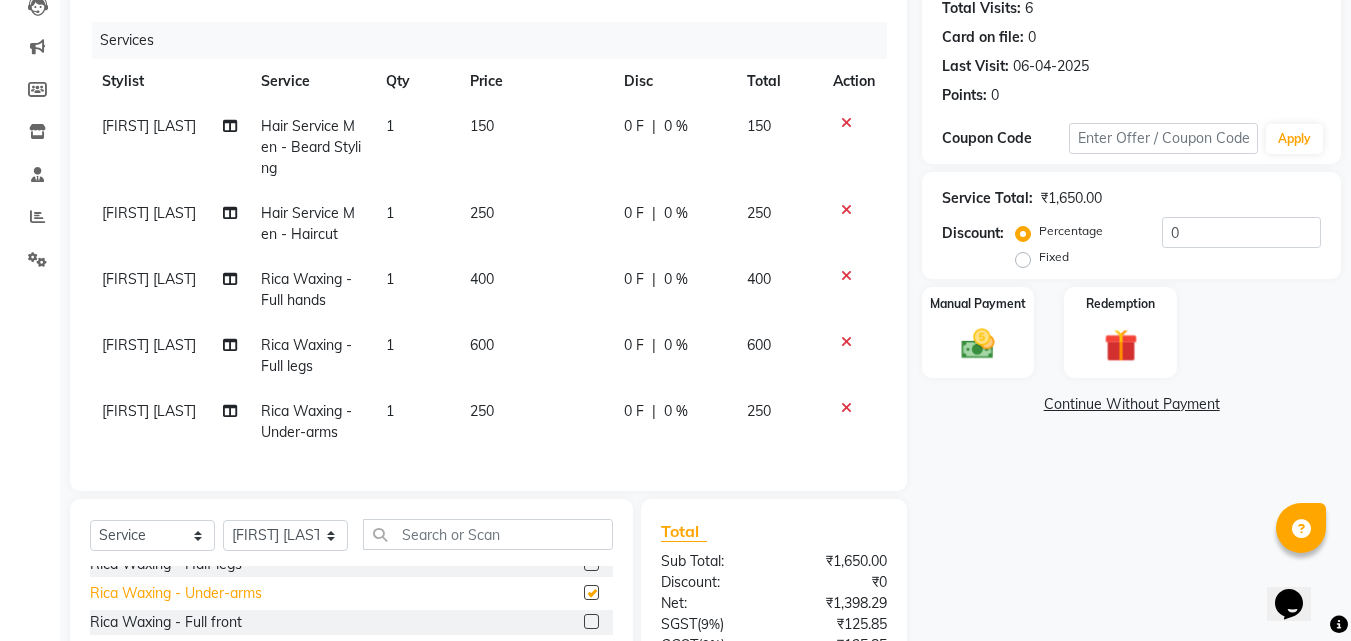 checkbox on "false" 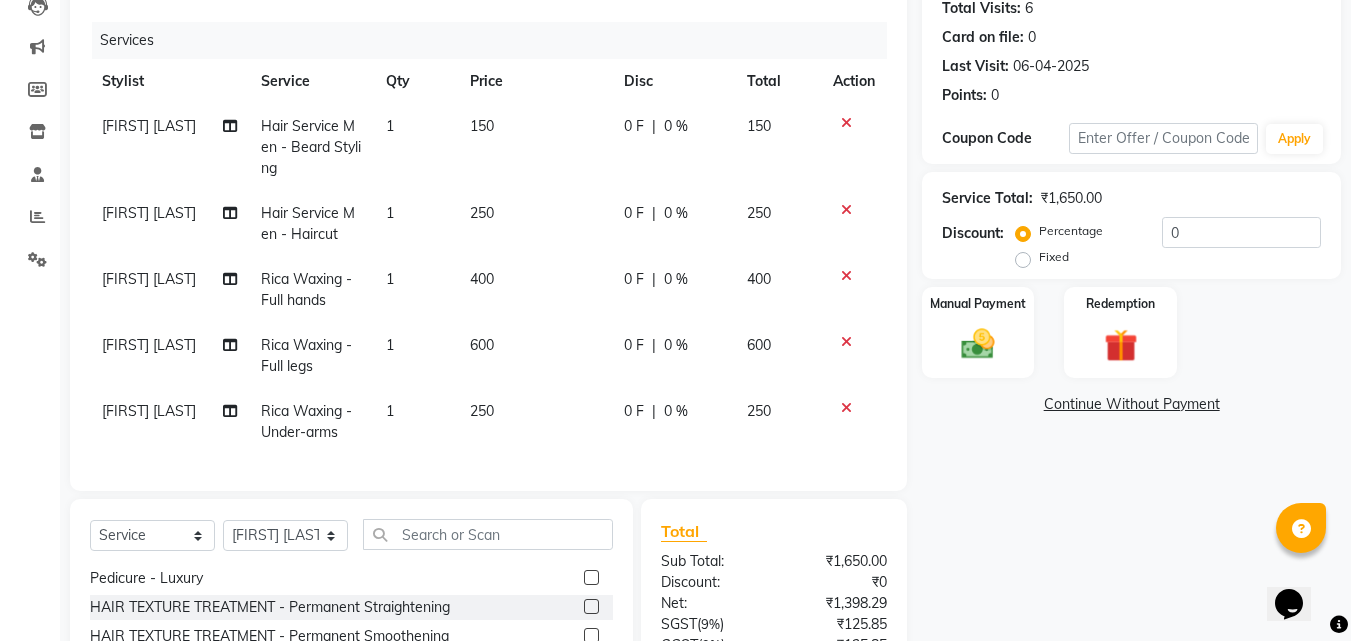 scroll, scrollTop: 1400, scrollLeft: 0, axis: vertical 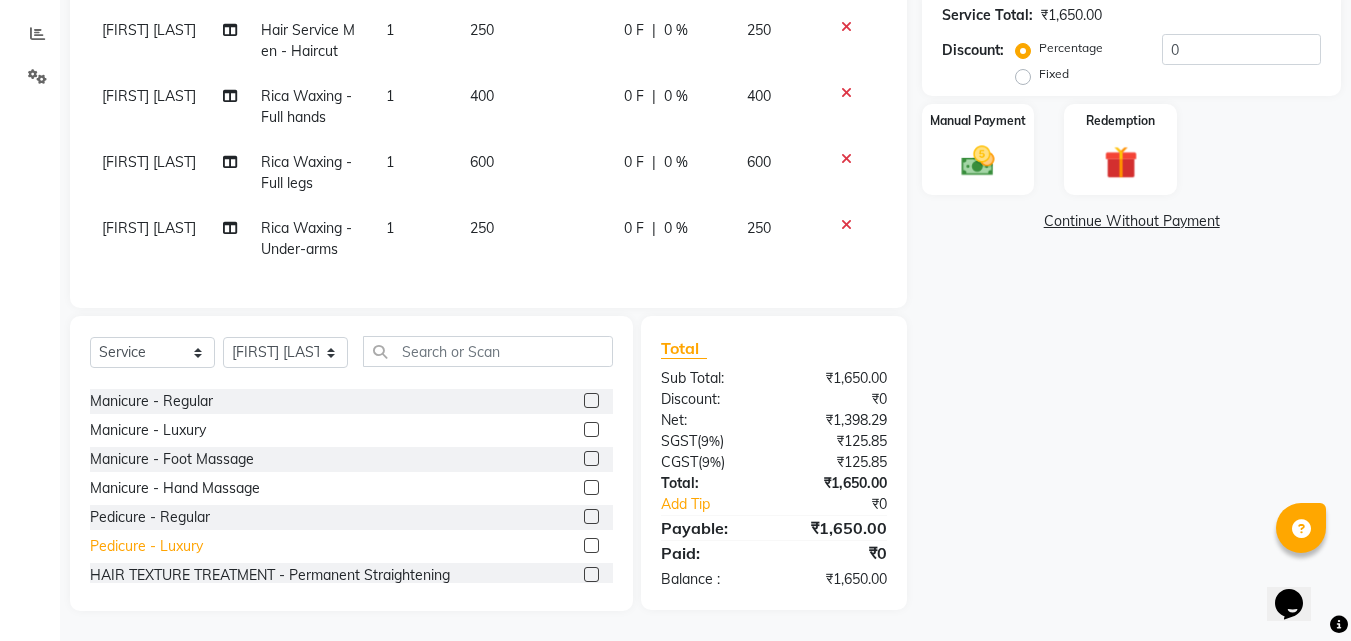 click on "Pedicure - Luxury" 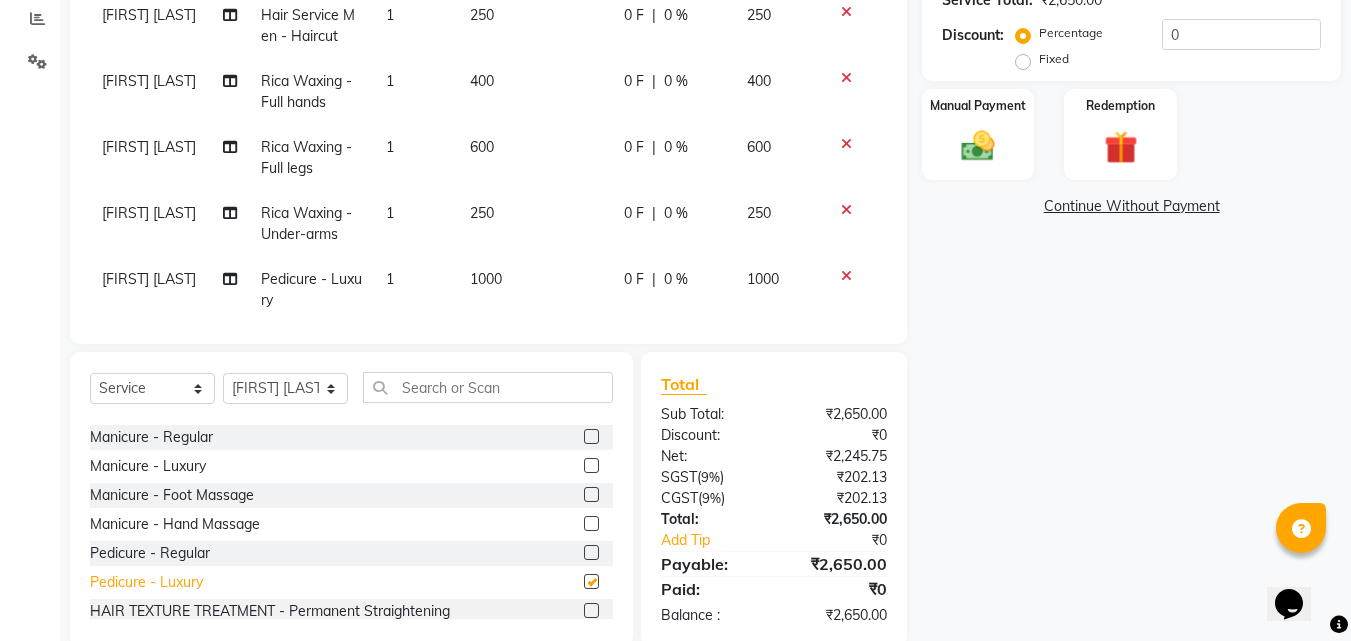 checkbox on "false" 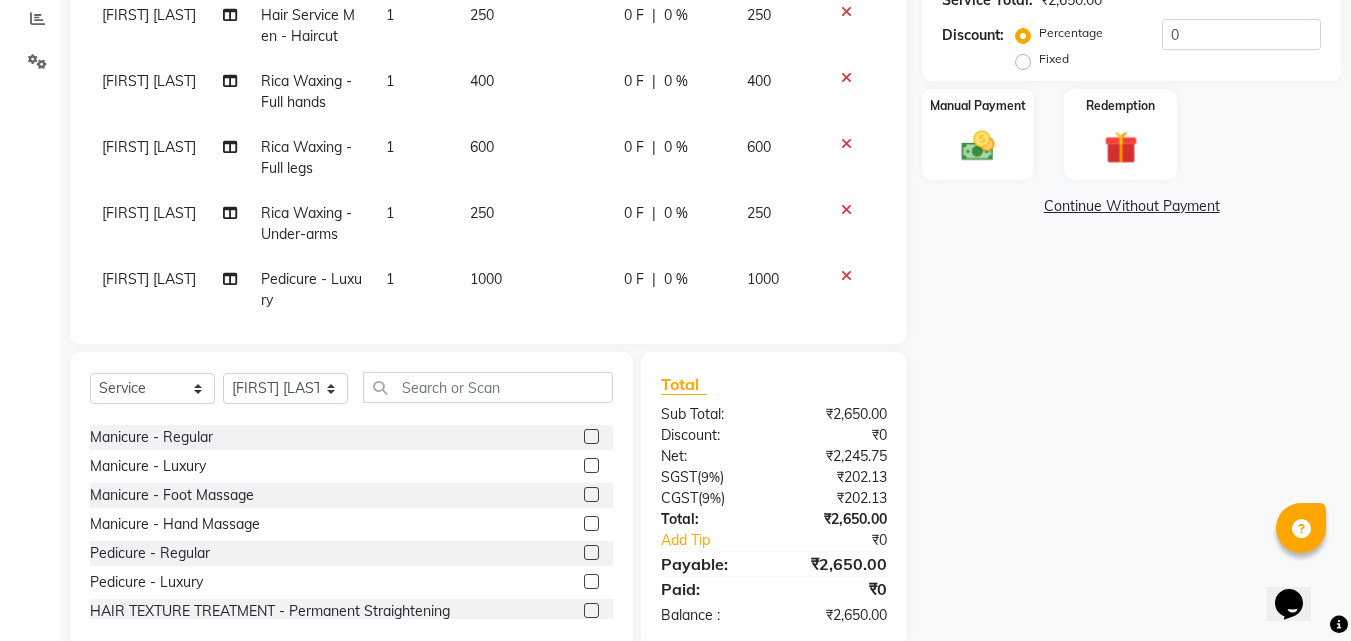 click on "1000" 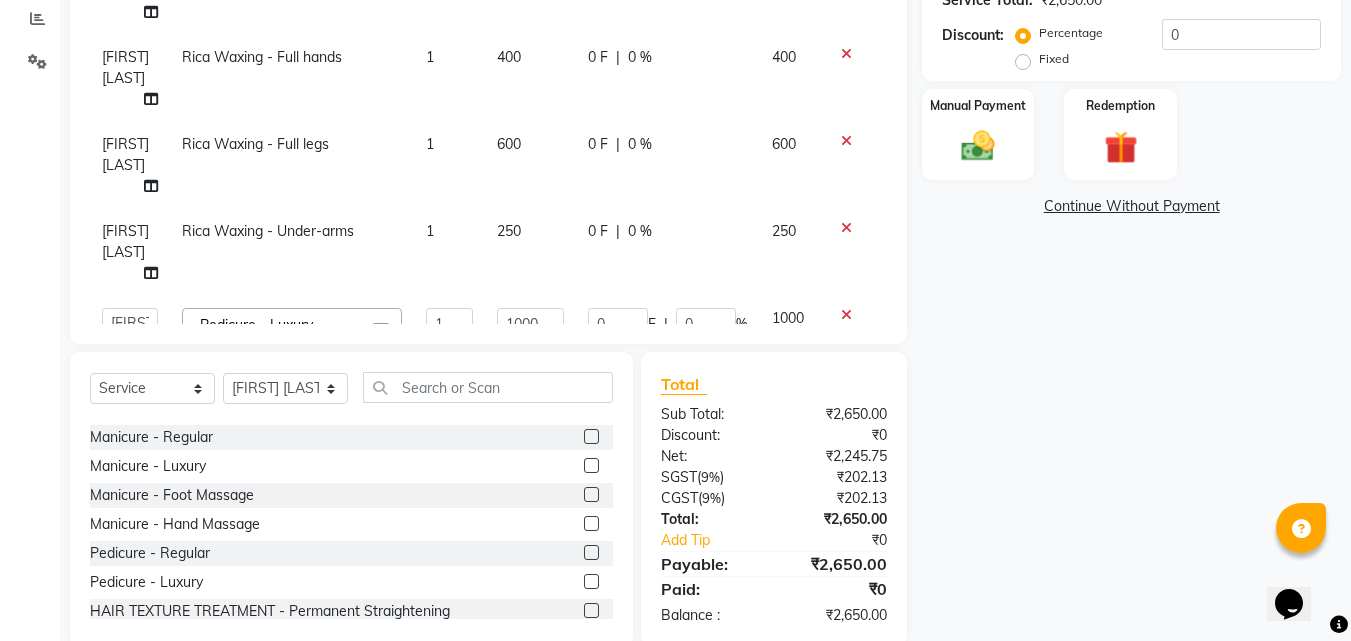 scroll, scrollTop: 82, scrollLeft: 0, axis: vertical 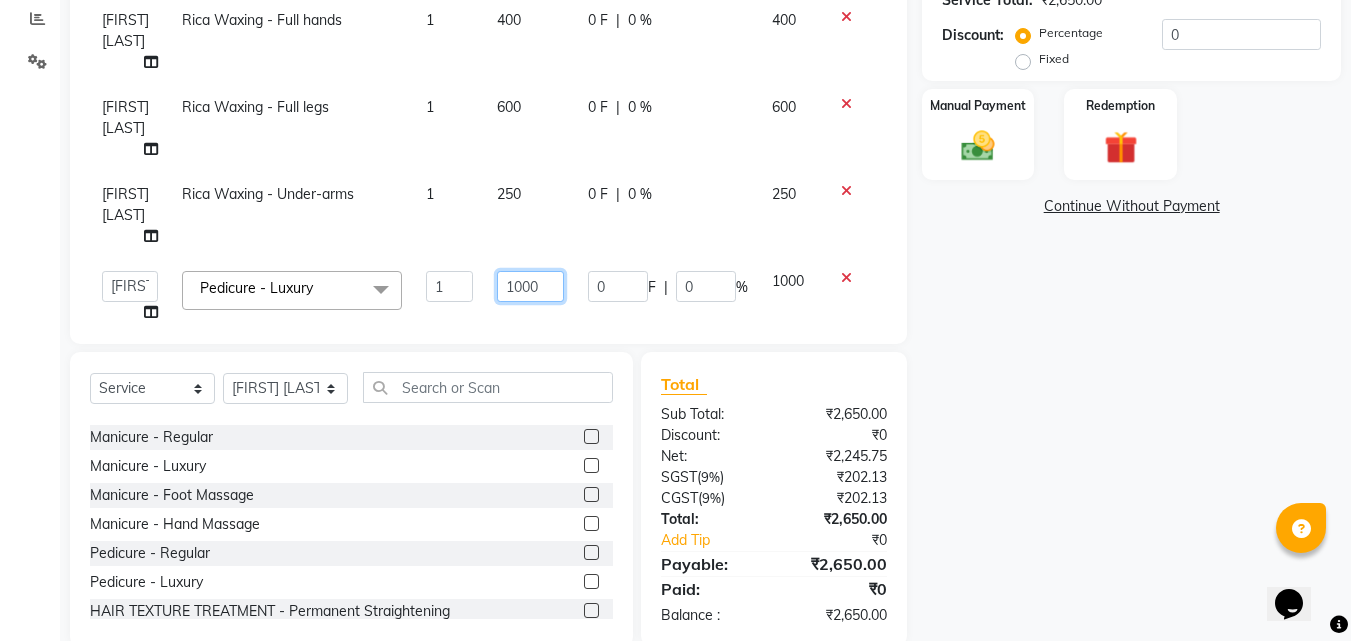 click on "1000" 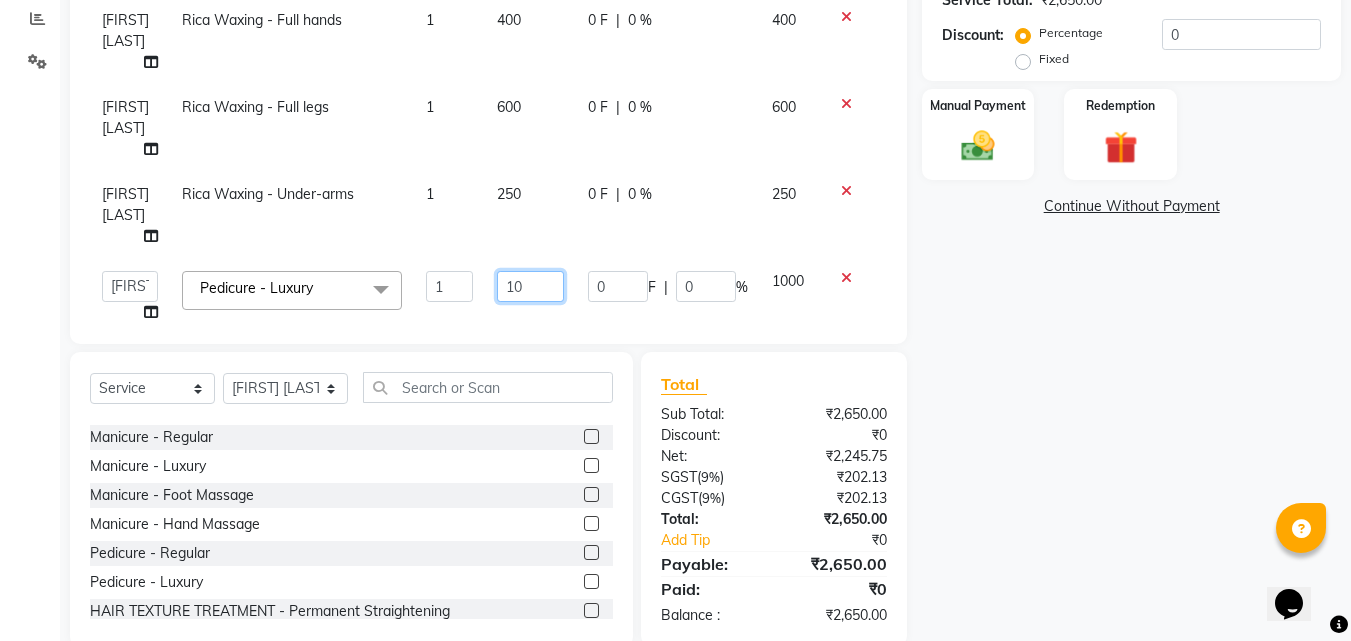 type on "1" 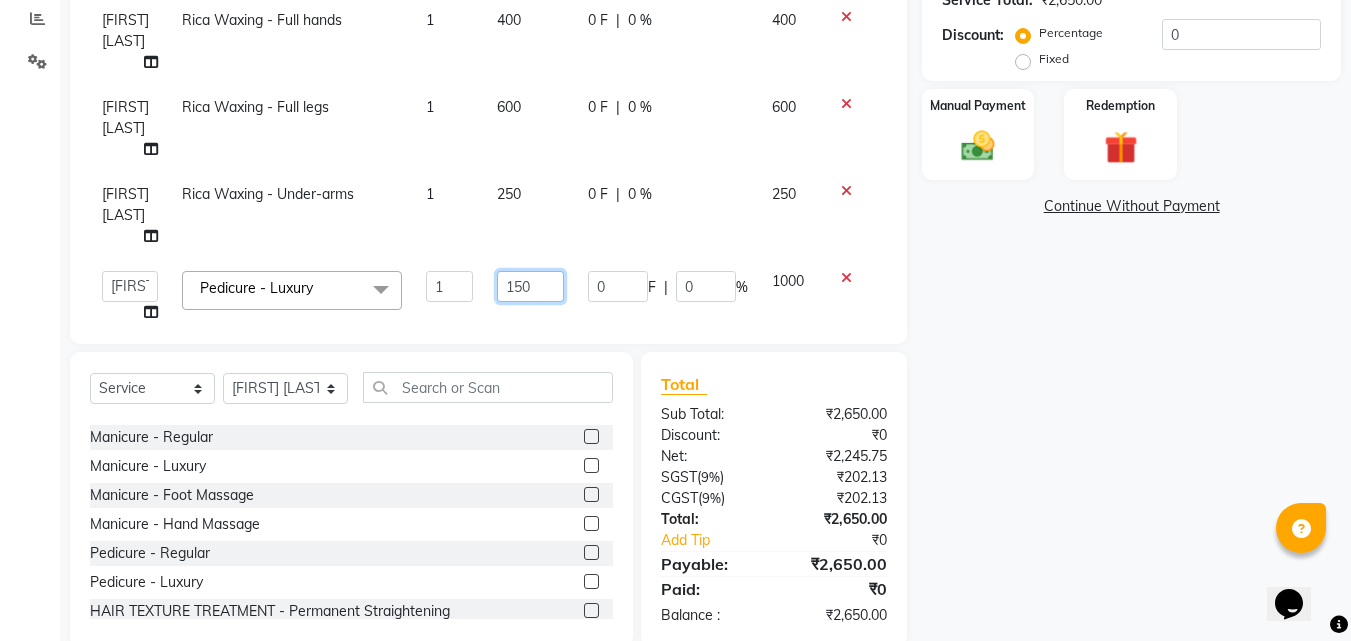 type on "1500" 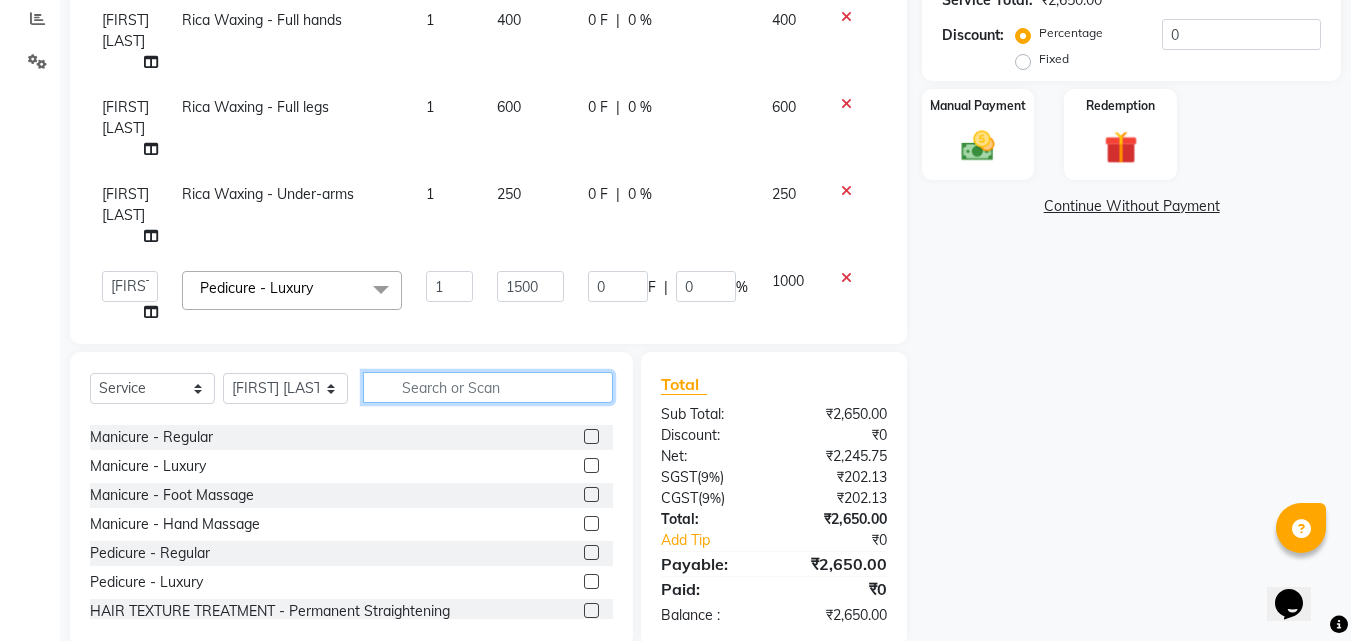 click 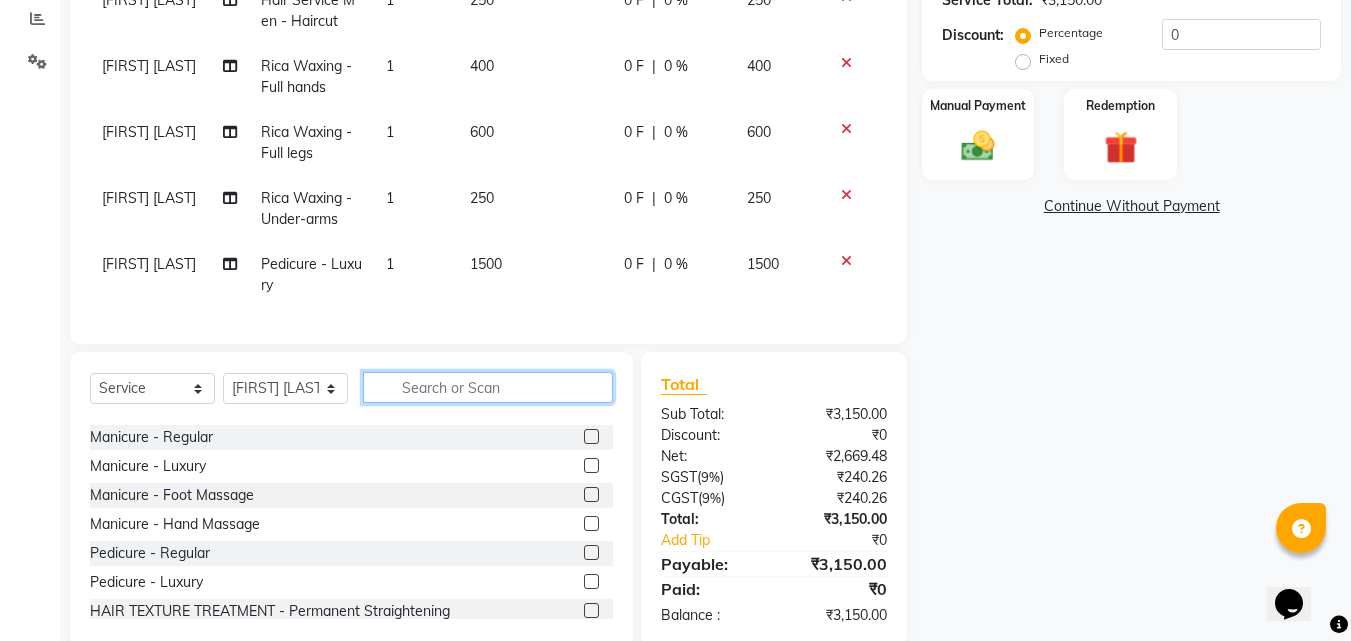 scroll, scrollTop: 30, scrollLeft: 0, axis: vertical 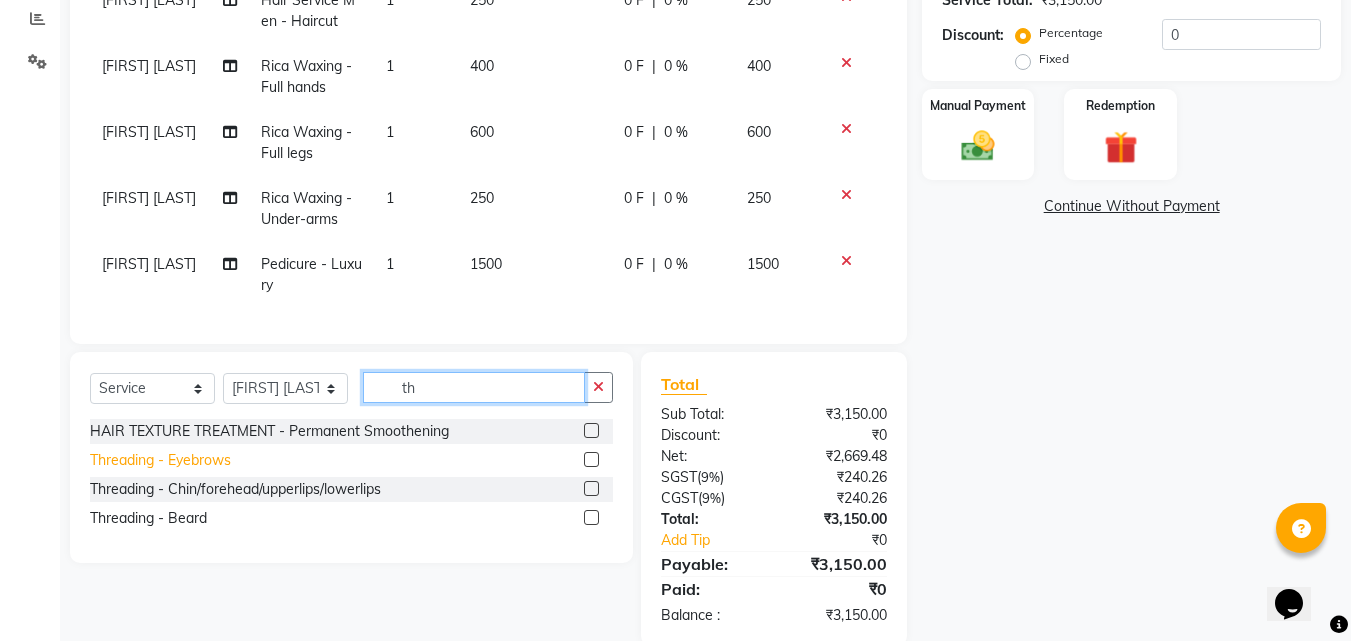 type on "th" 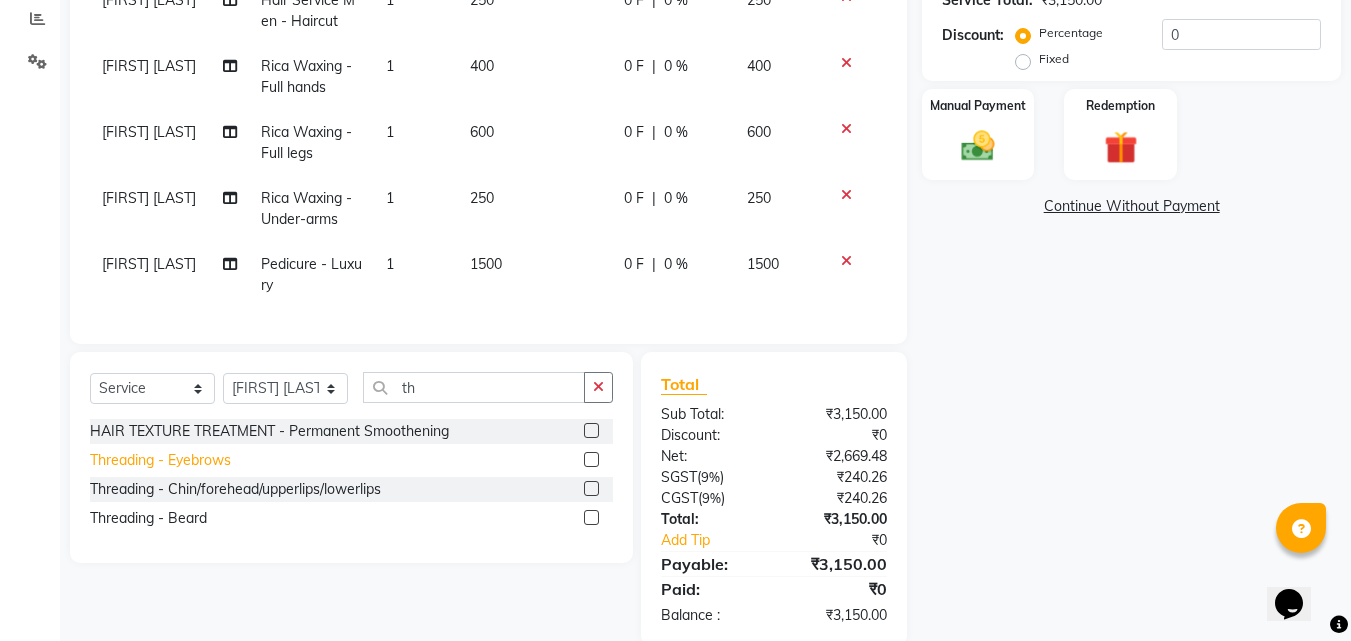 click on "Threading  - Eyebrows" 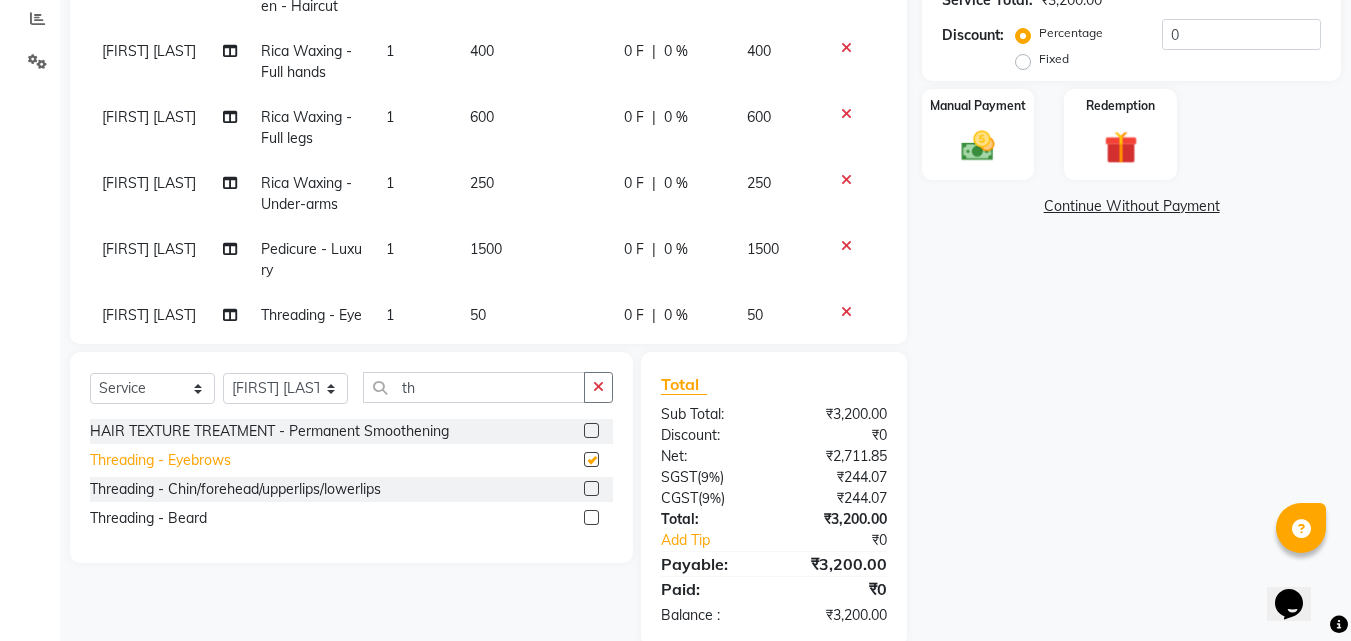 scroll, scrollTop: 82, scrollLeft: 0, axis: vertical 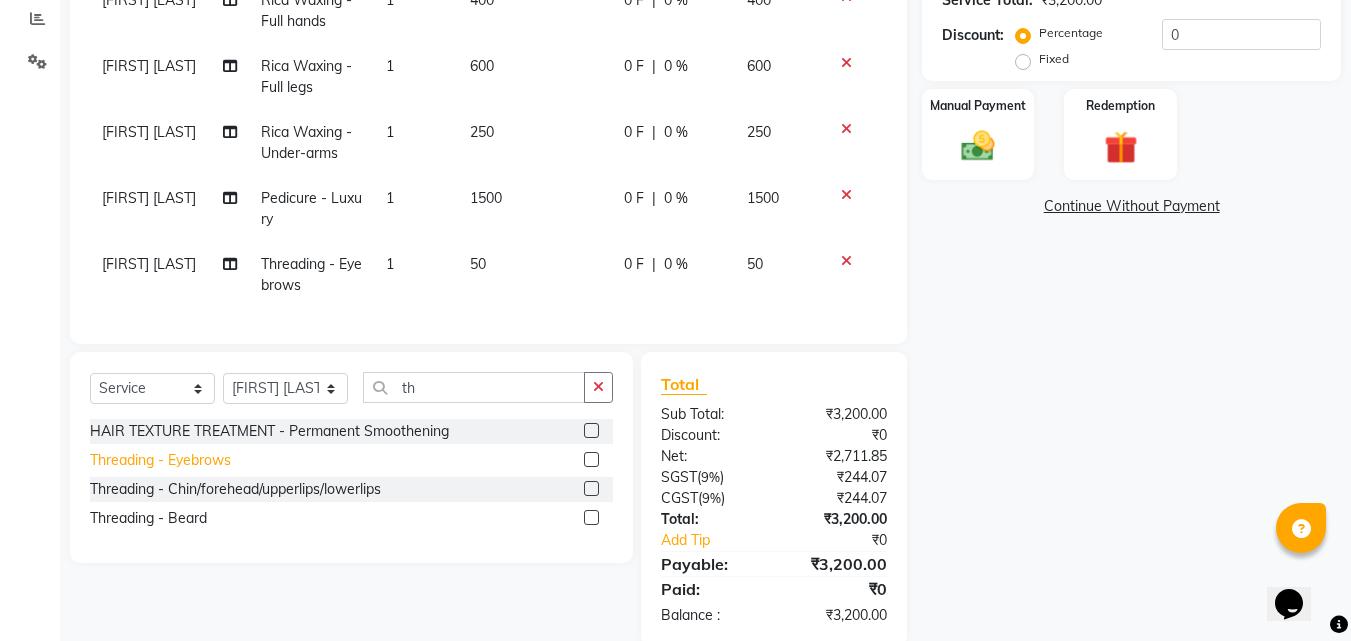 checkbox on "false" 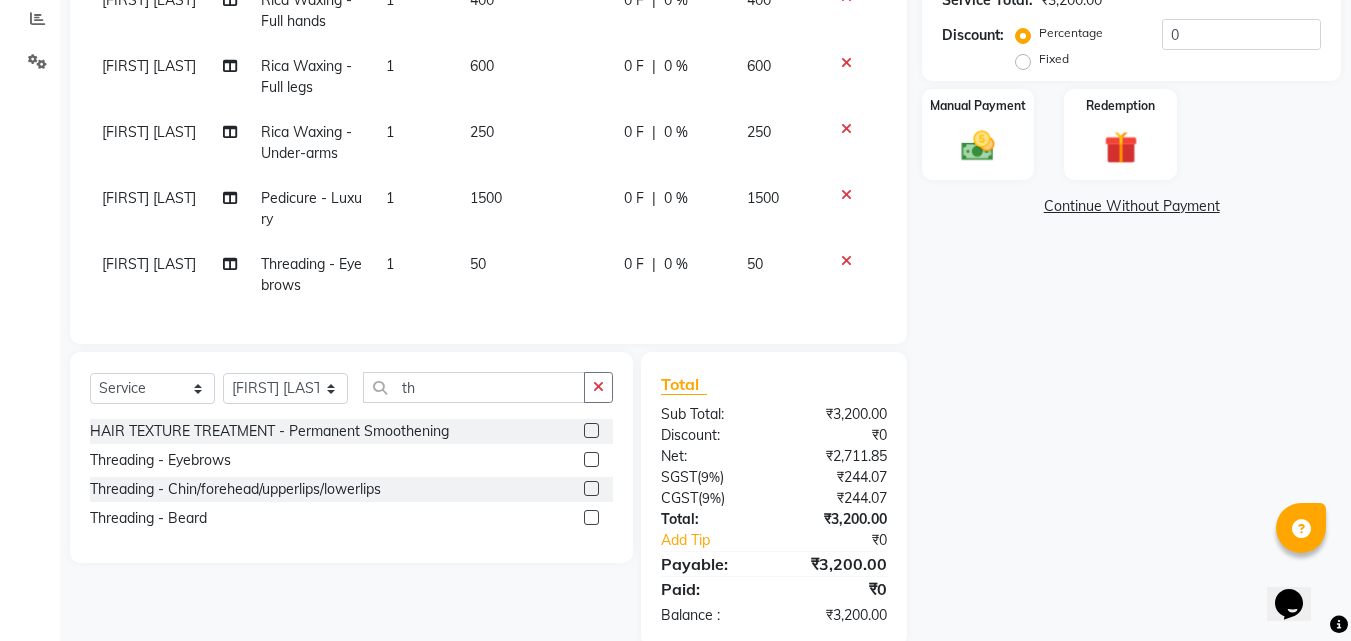 click on "50" 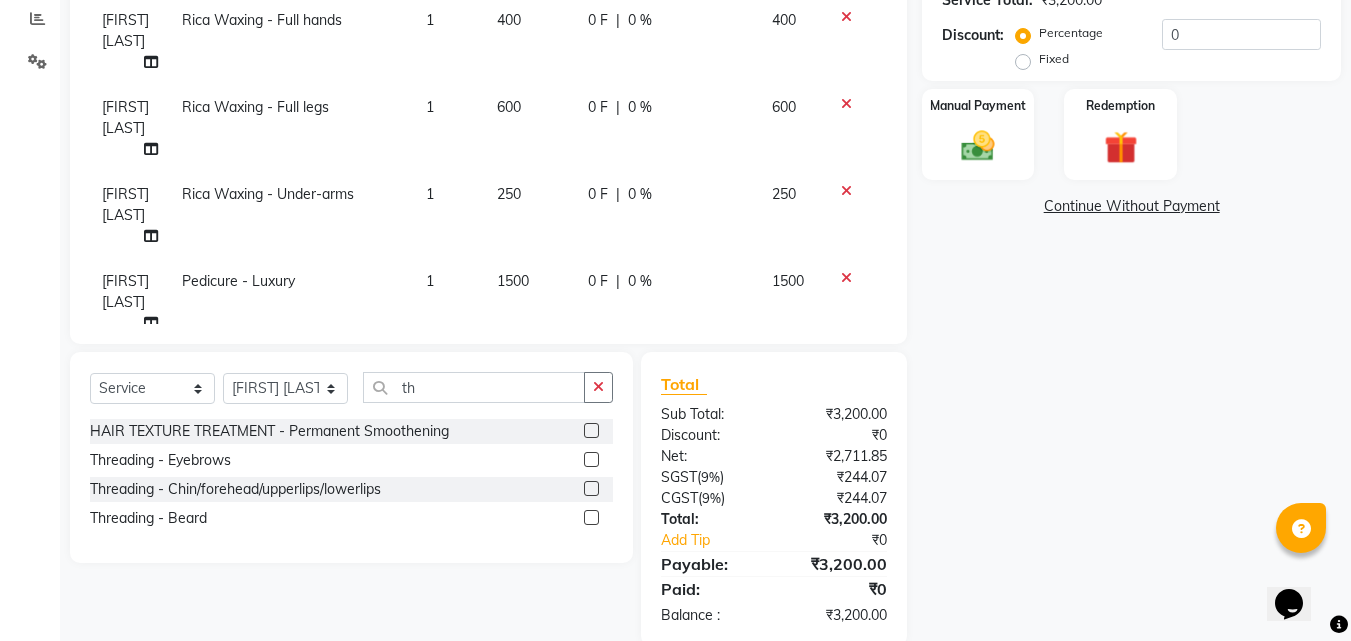 scroll, scrollTop: 169, scrollLeft: 0, axis: vertical 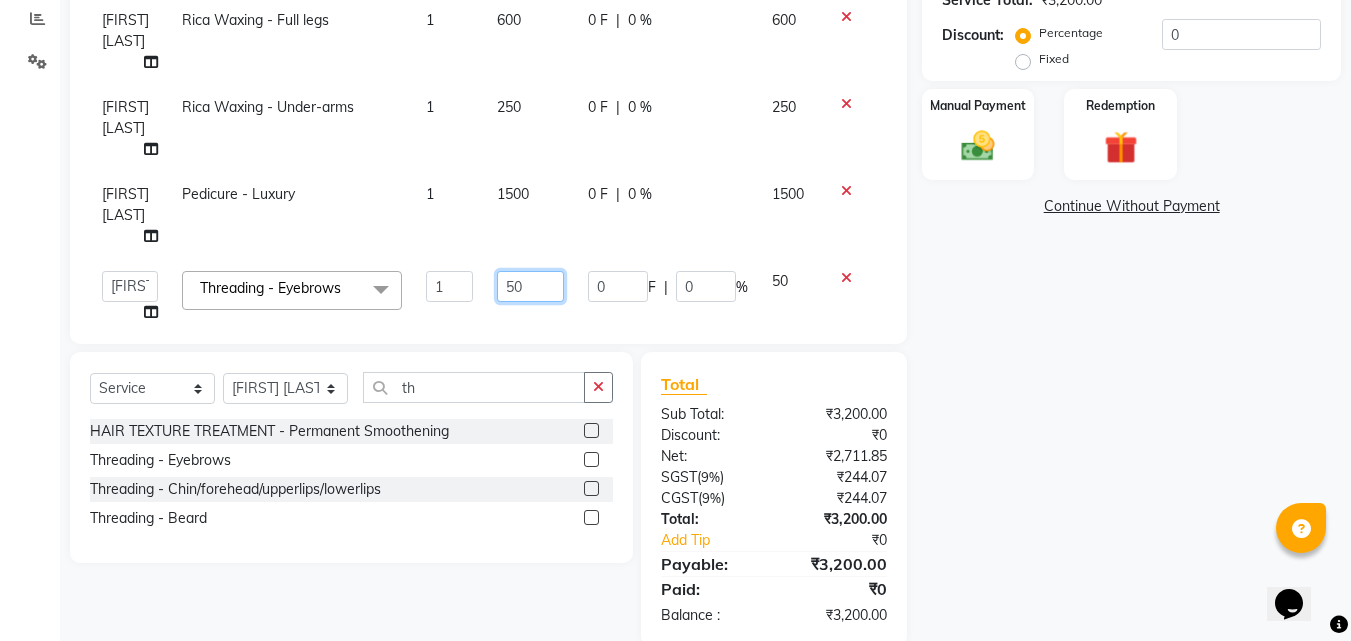 click on "50" 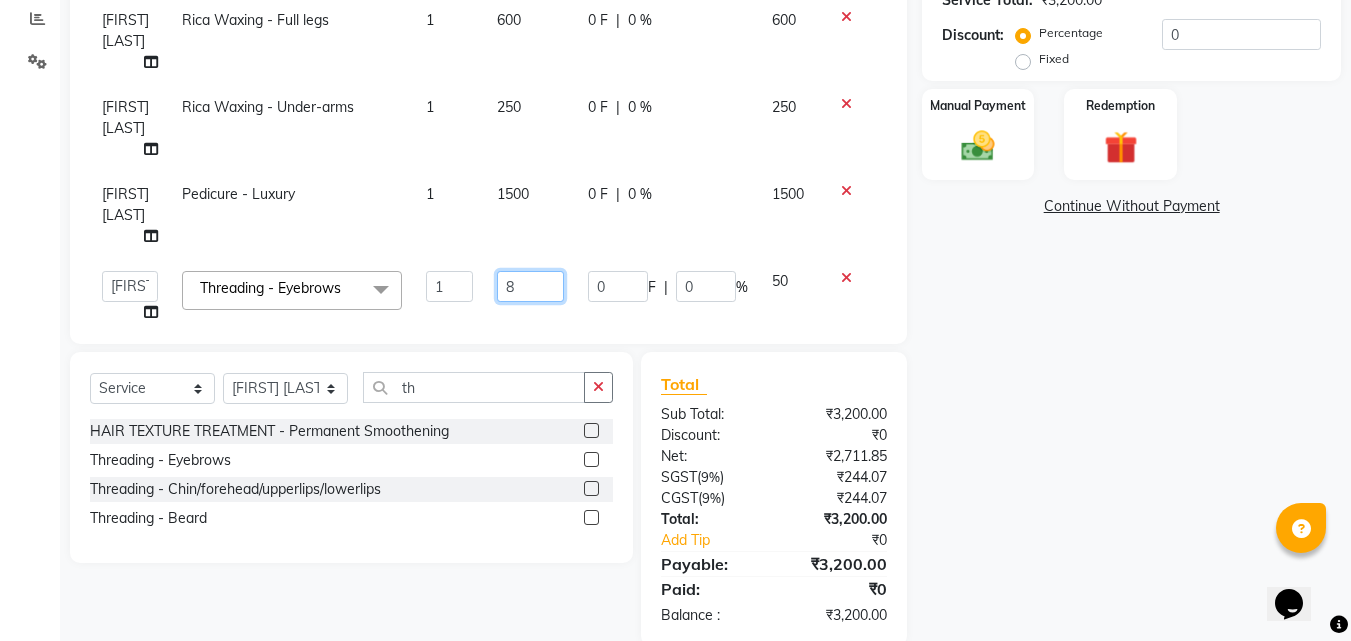 type on "80" 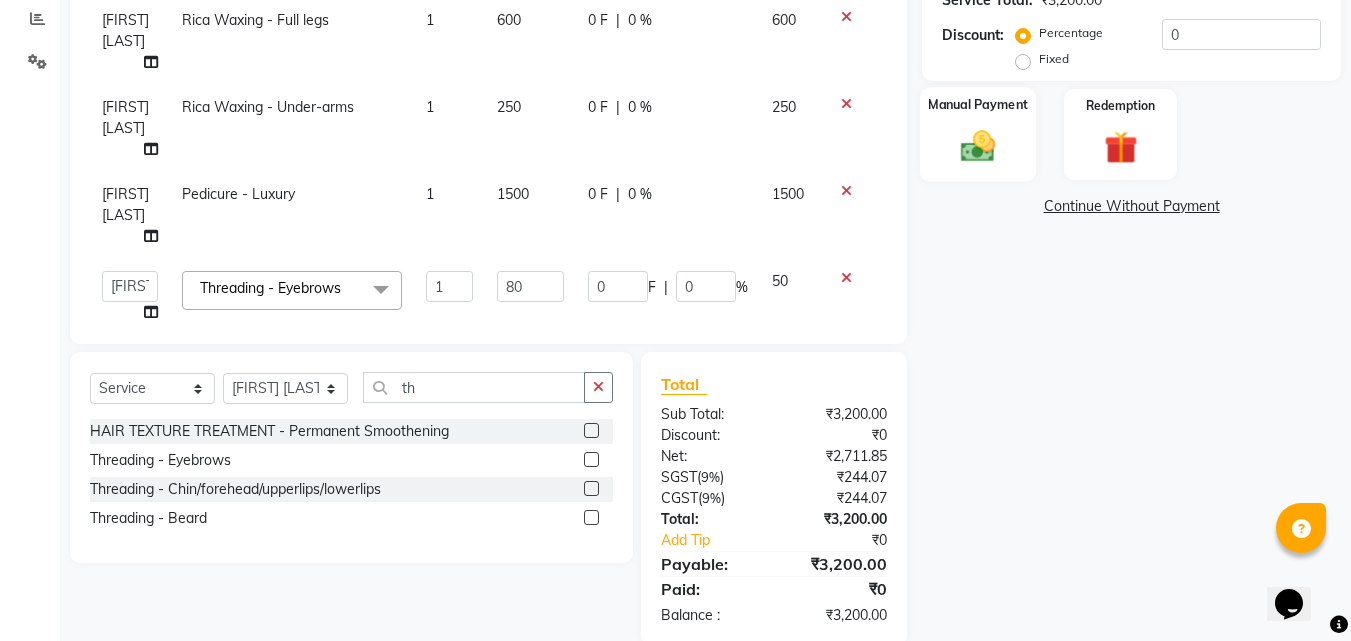 click on "Manual Payment" 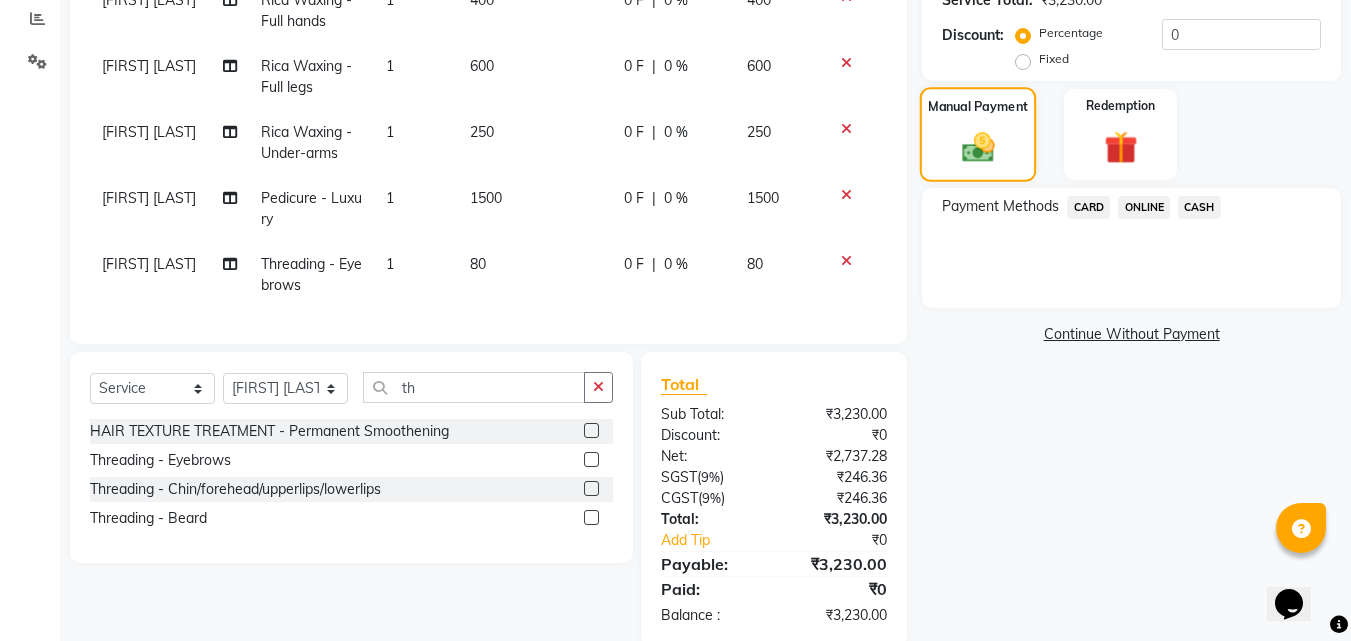 scroll, scrollTop: 96, scrollLeft: 0, axis: vertical 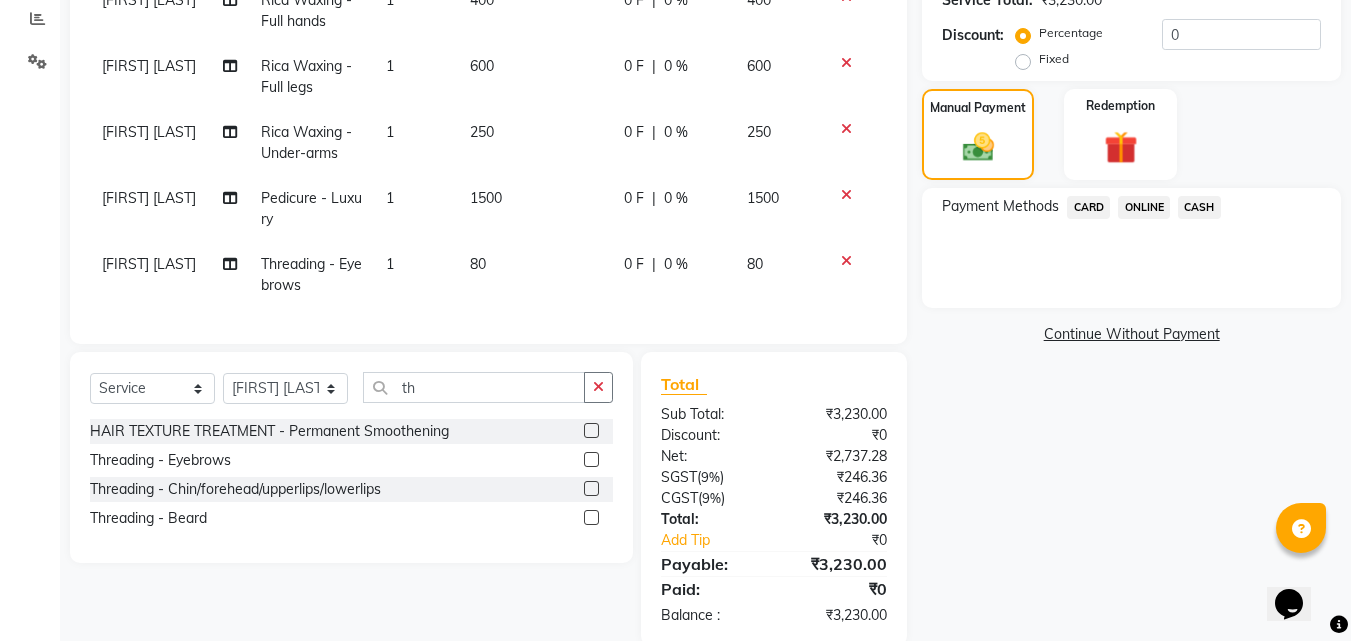 click on "ONLINE" 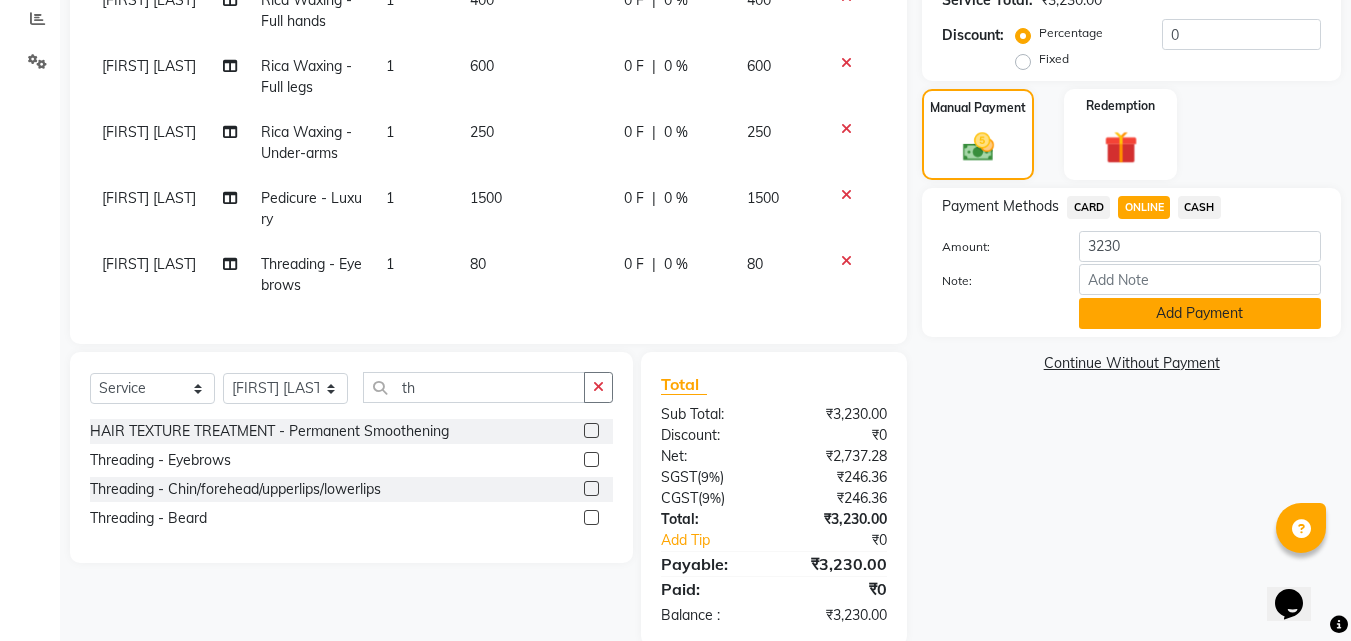 click on "Add Payment" 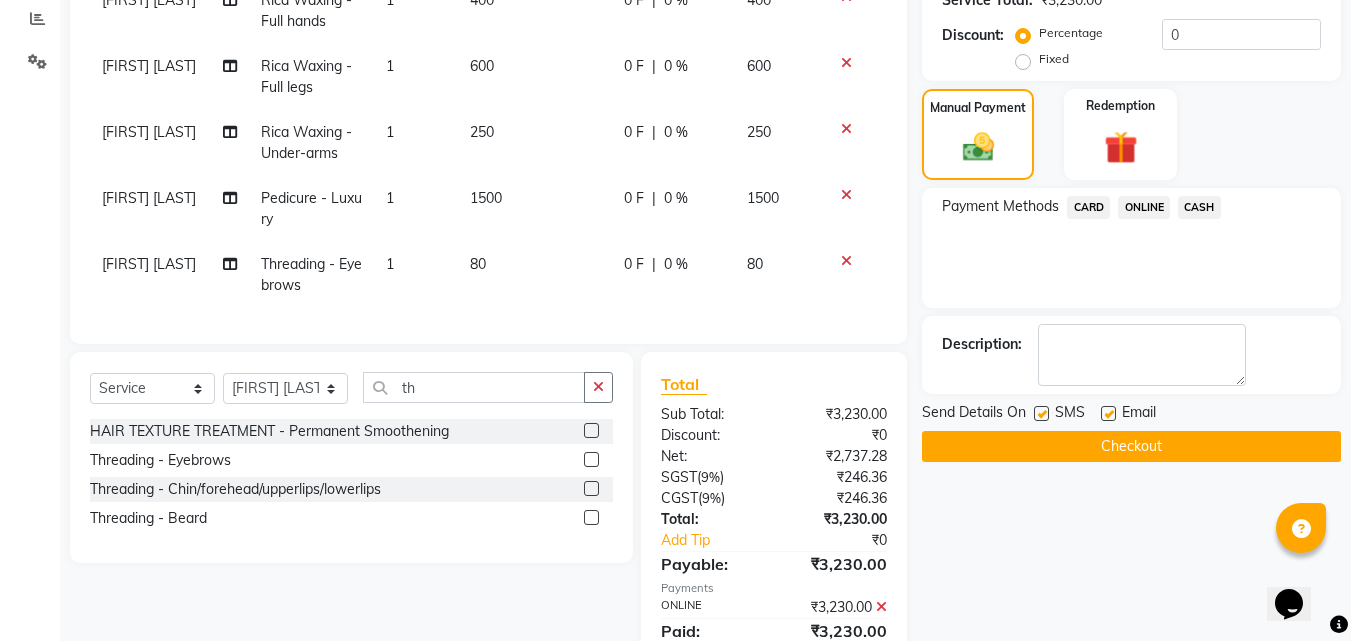 click 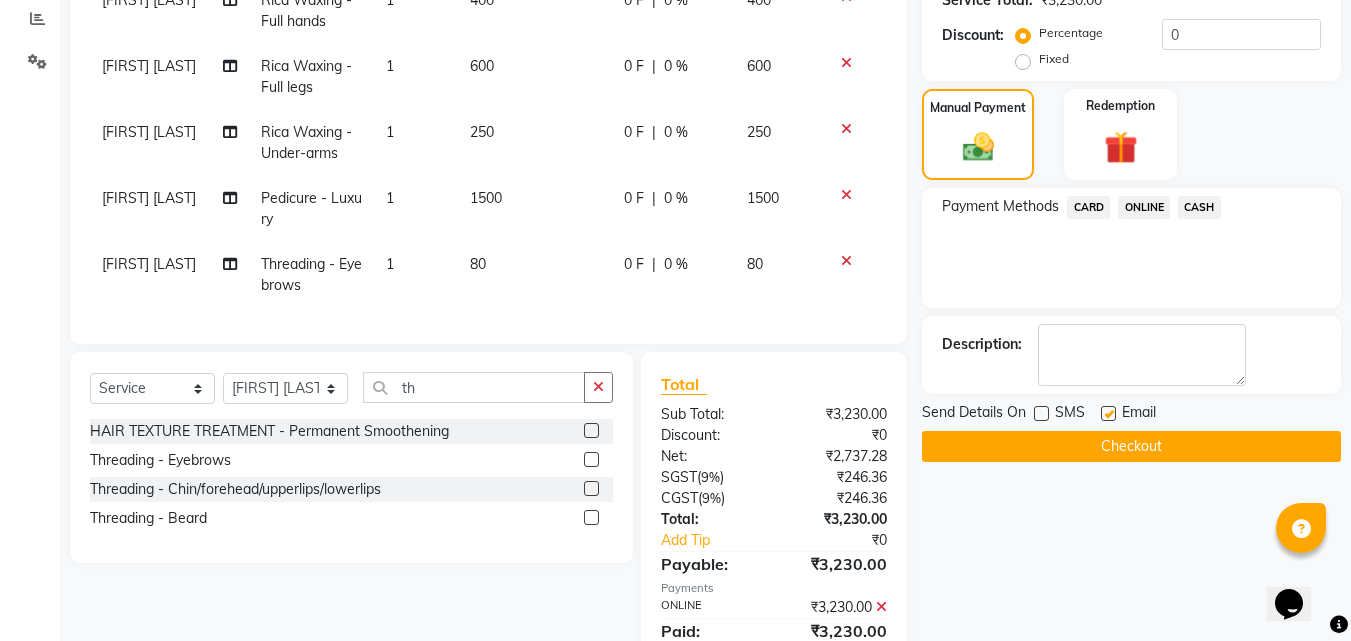 click 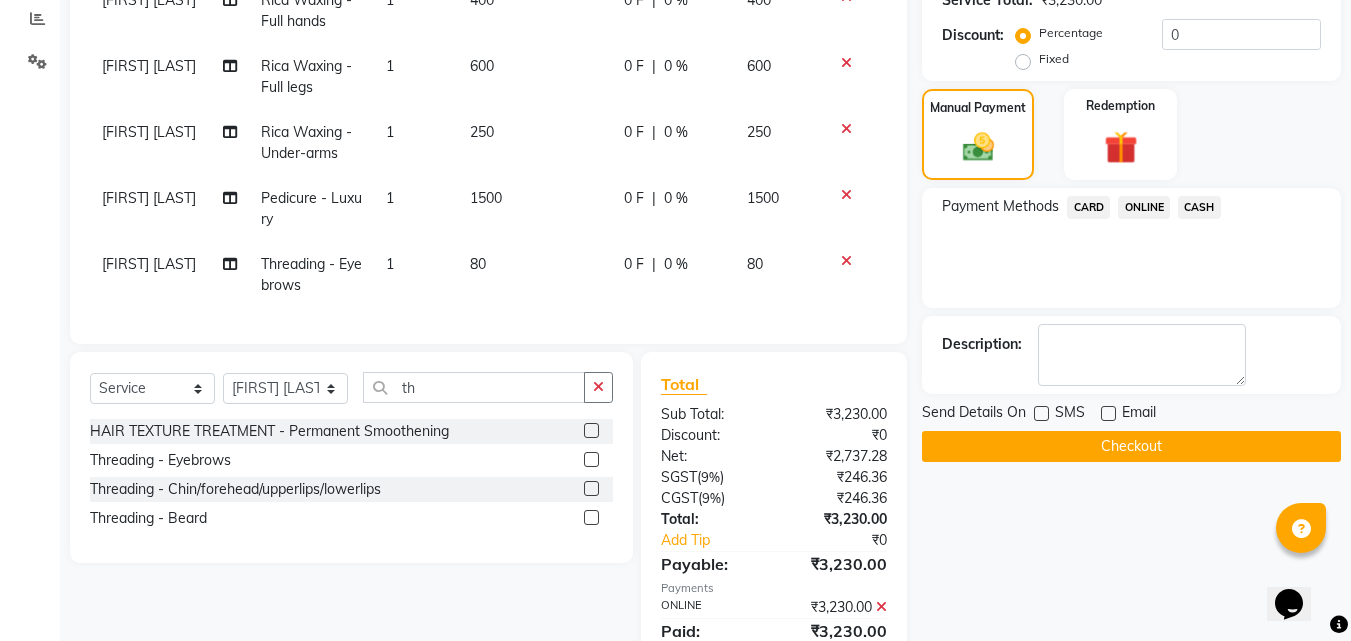 click on "Checkout" 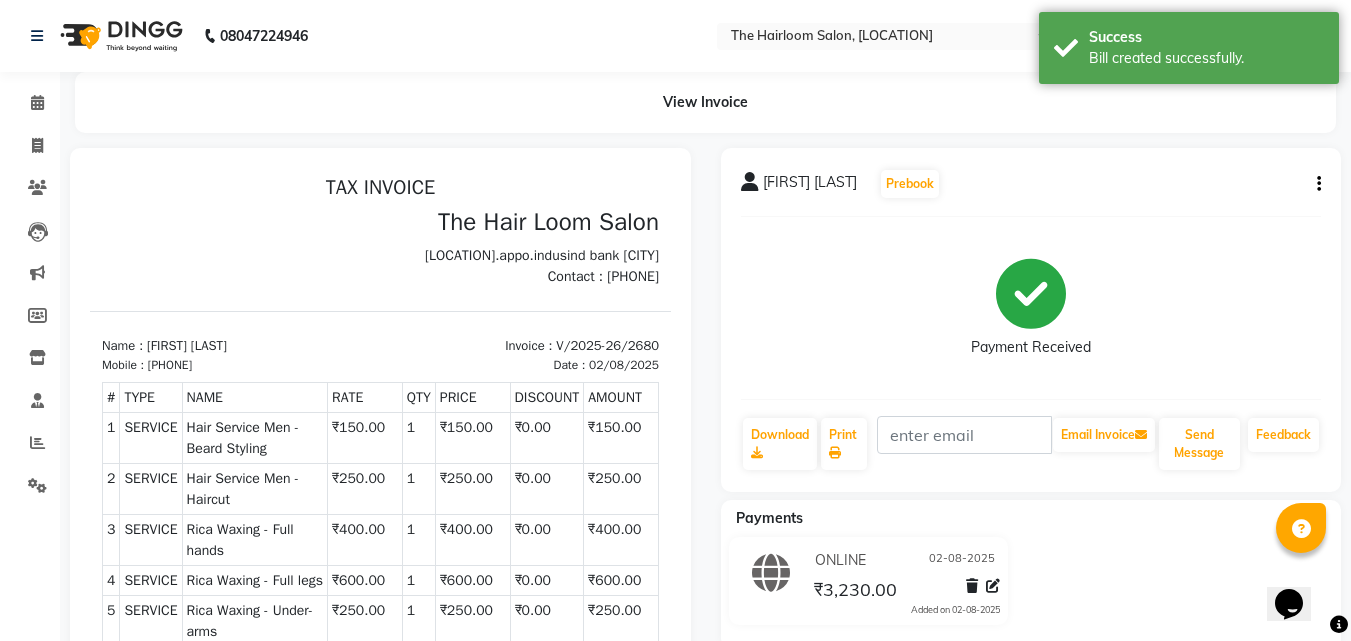 scroll, scrollTop: 0, scrollLeft: 0, axis: both 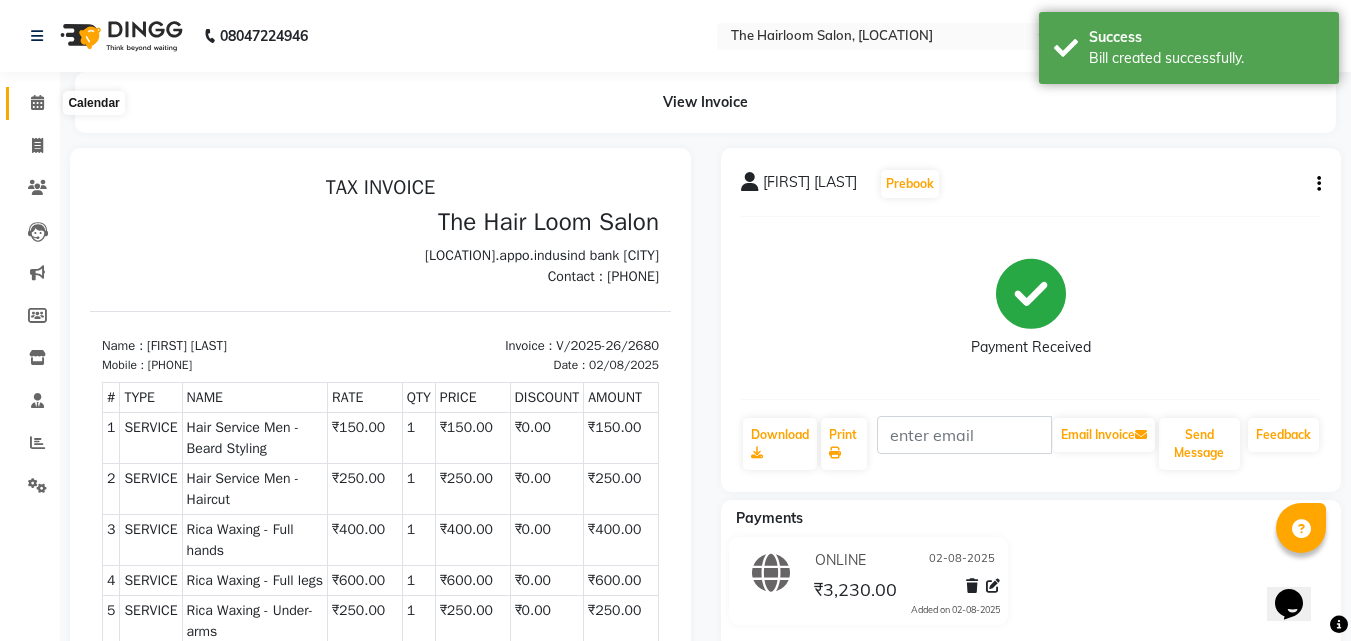 click 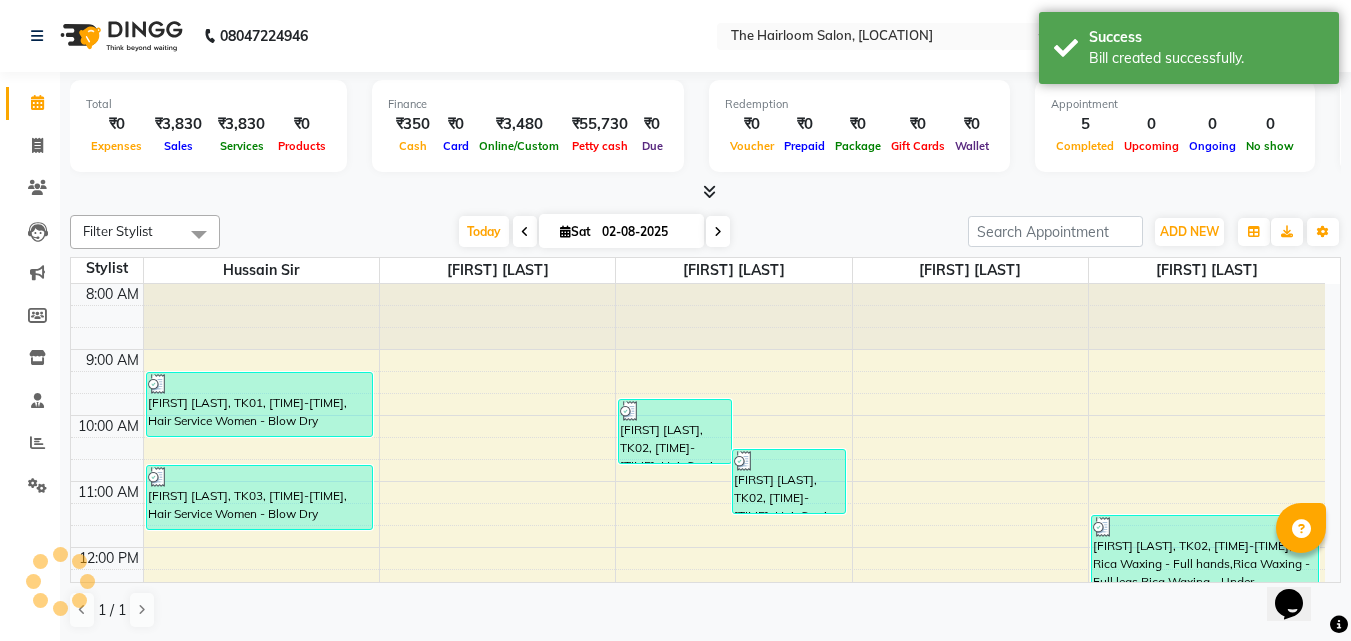 scroll, scrollTop: 0, scrollLeft: 0, axis: both 